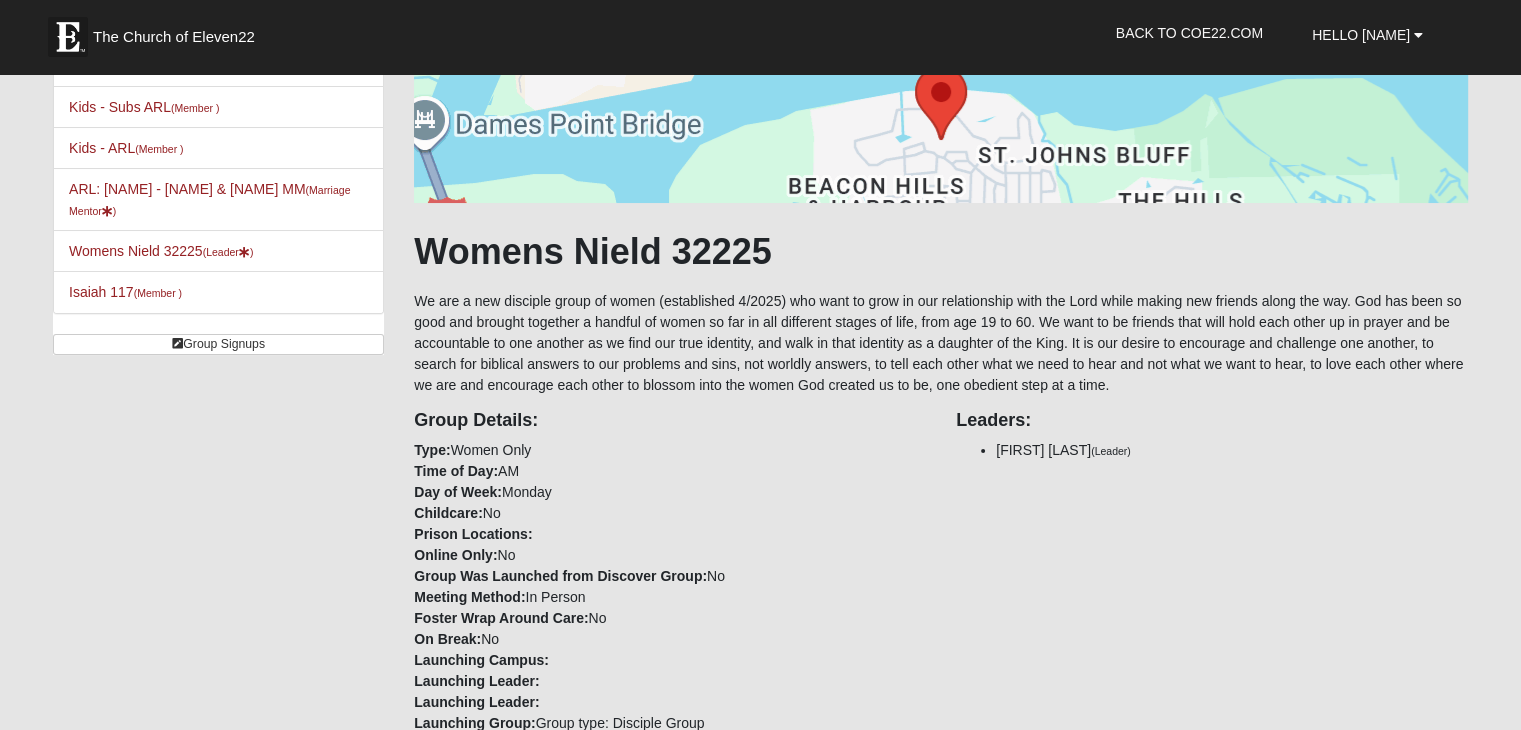 scroll, scrollTop: 400, scrollLeft: 0, axis: vertical 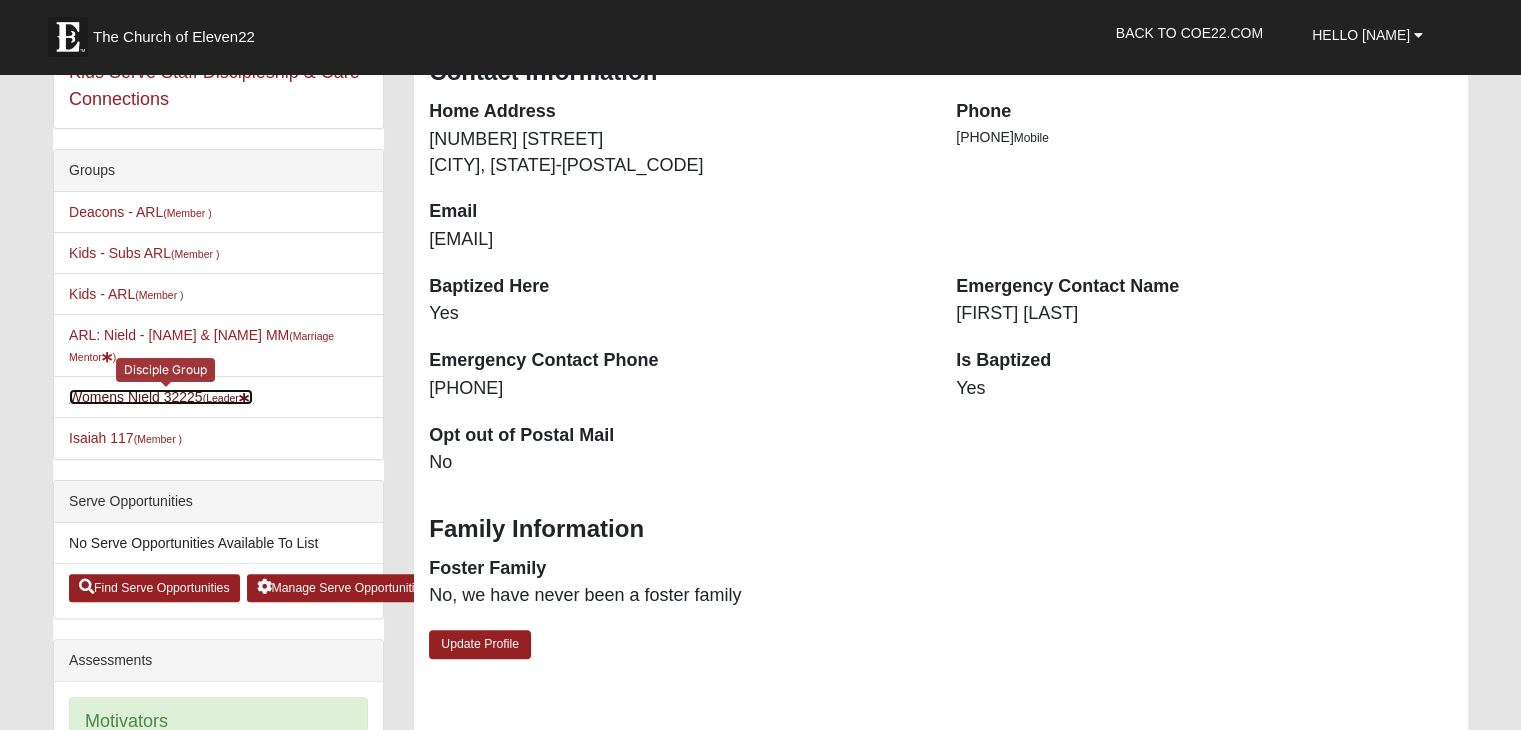 click on "Womens Nield 32225  (Leader
)" at bounding box center (161, 397) 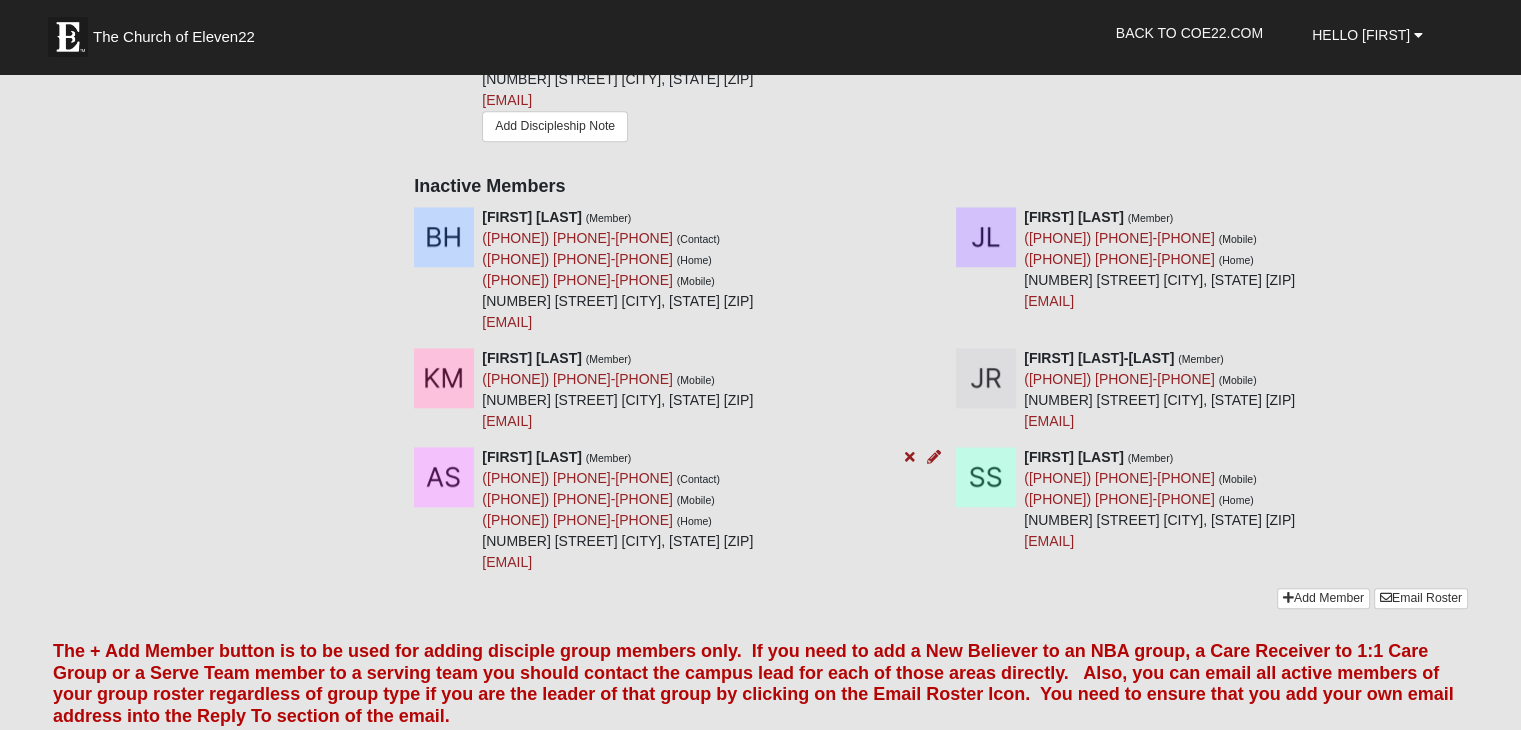 scroll, scrollTop: 1800, scrollLeft: 0, axis: vertical 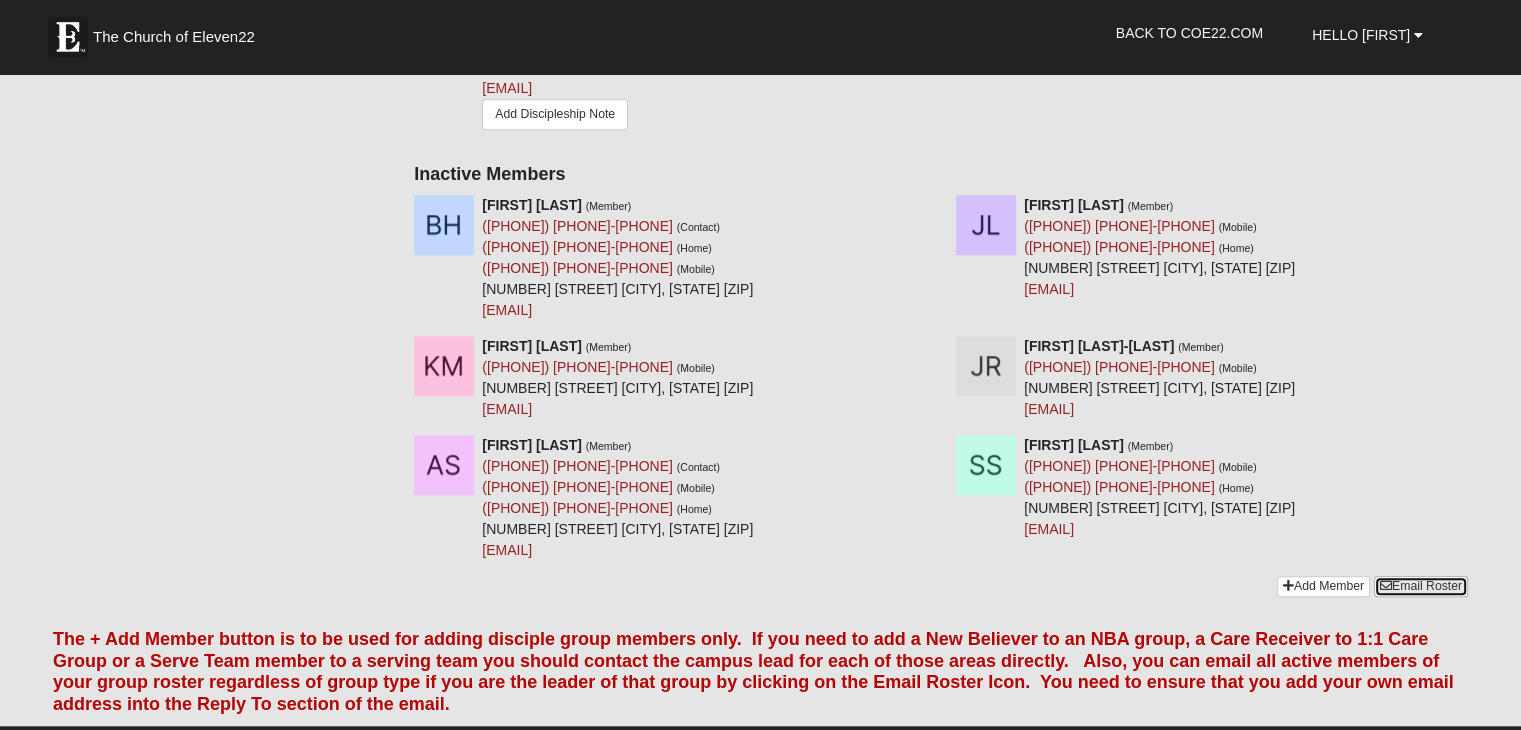 click on "Email Roster" at bounding box center (1421, 586) 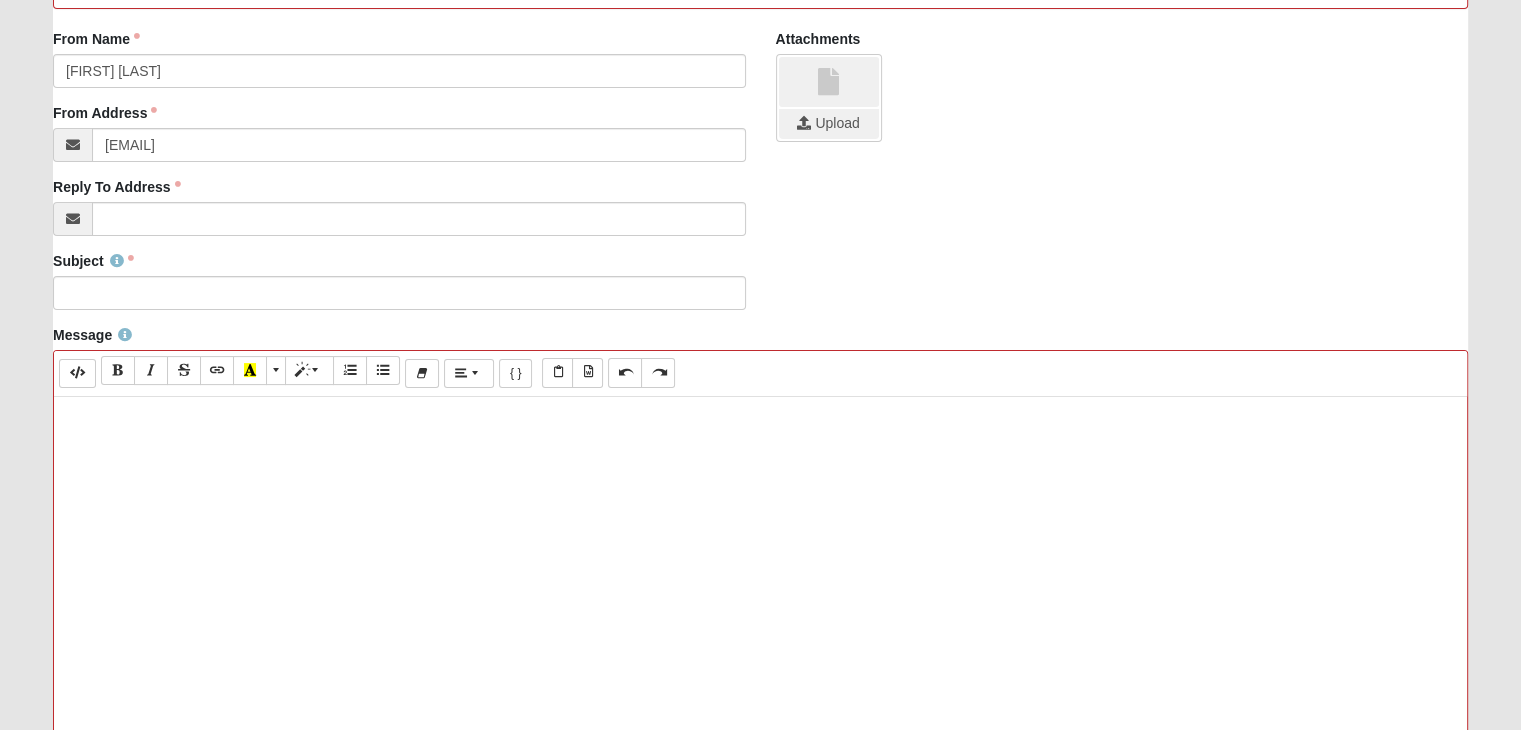 scroll, scrollTop: 400, scrollLeft: 0, axis: vertical 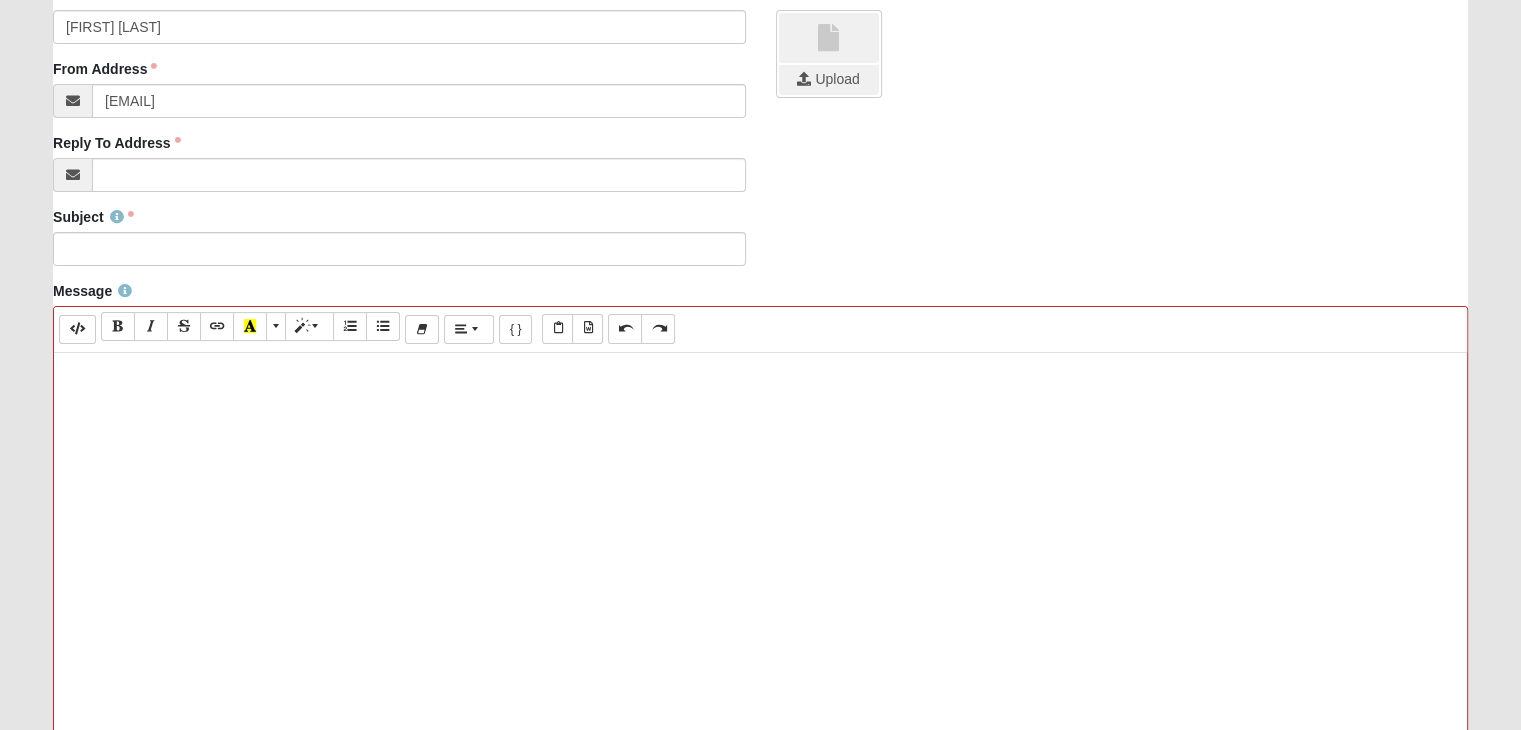 click at bounding box center (760, 653) 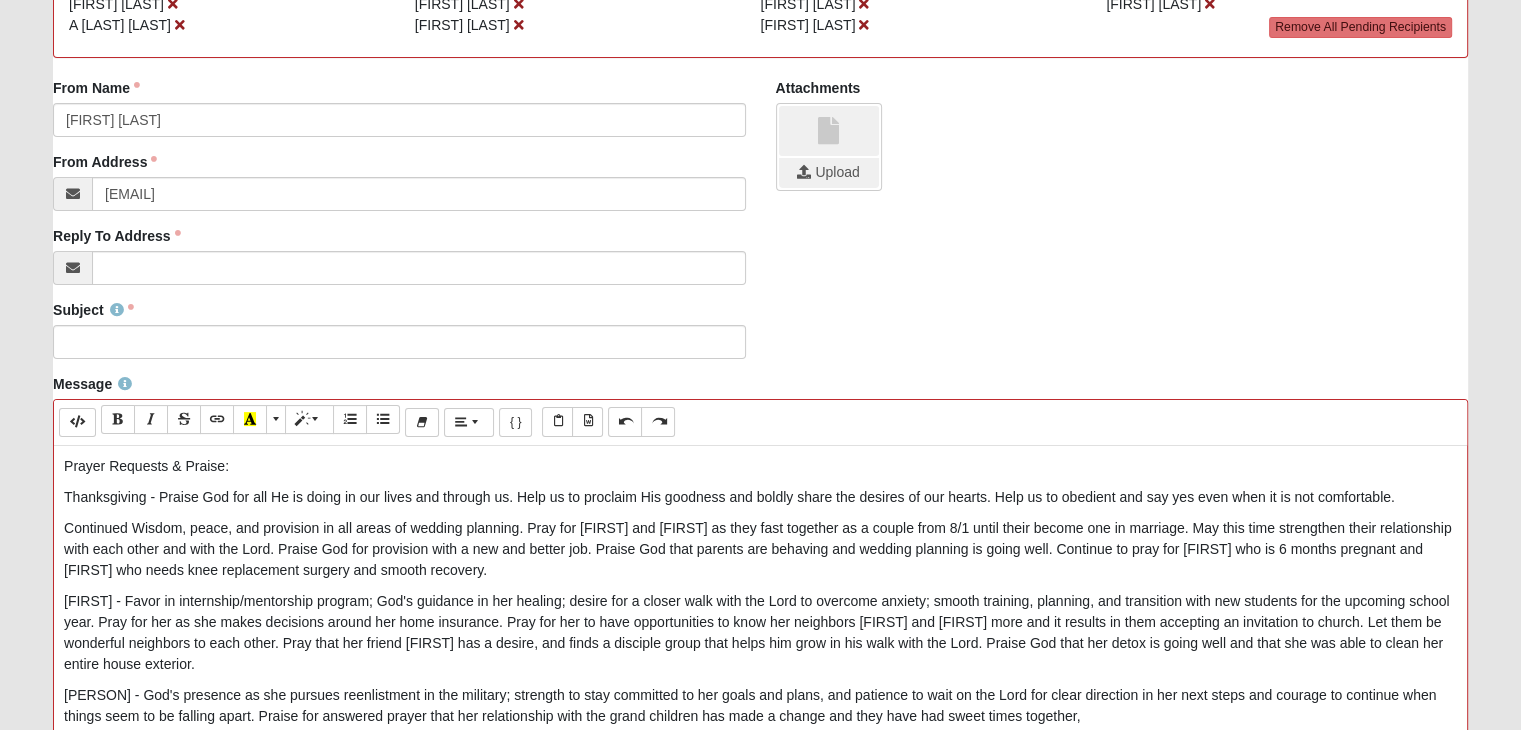 scroll, scrollTop: 700, scrollLeft: 0, axis: vertical 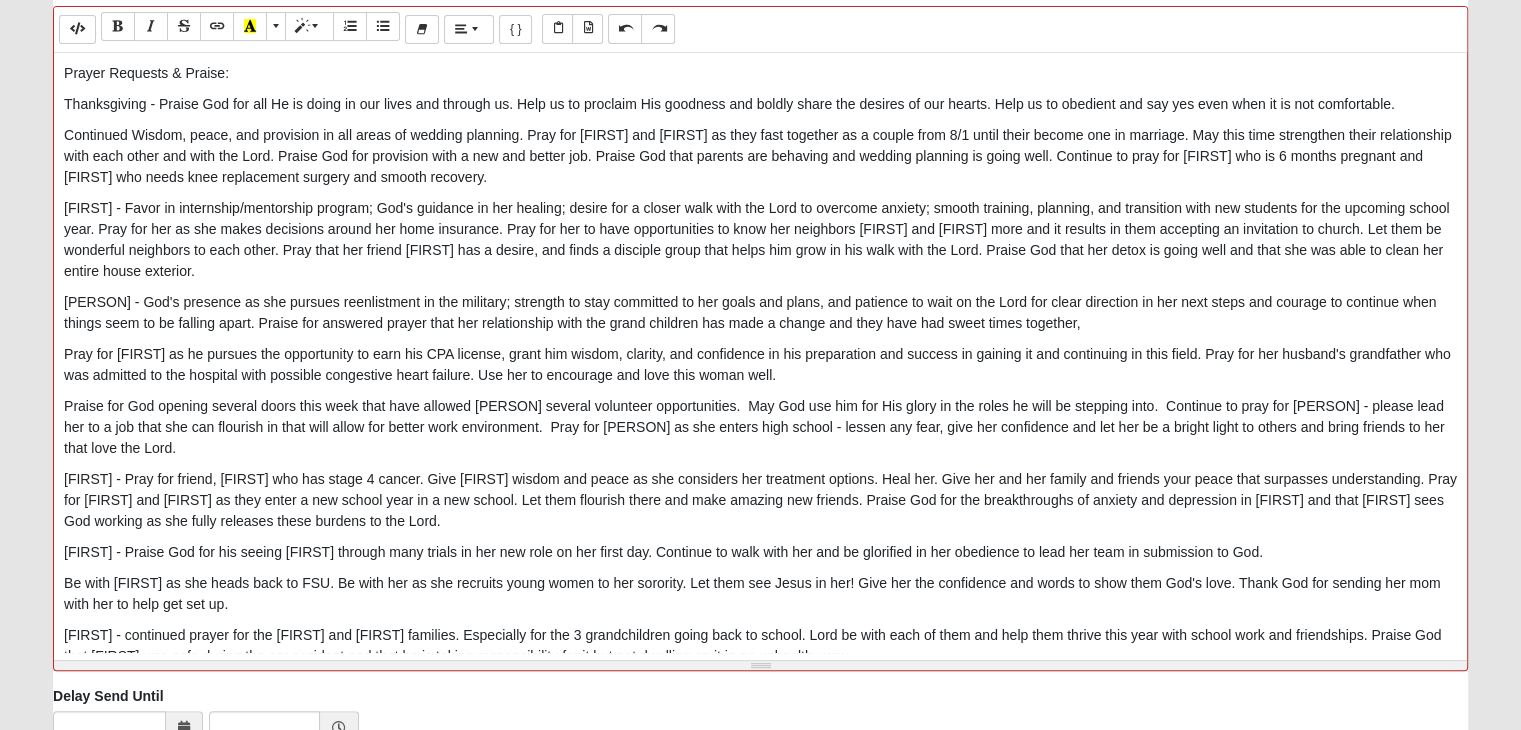 click on "[FIRST] - Favor in internship/mentorship program; God's guidance in her healing; desire for a closer walk with the Lord to overcome anxiety; smooth training, planning, and transition with new students for the upcoming school year. Pray for her as she makes decisions around her home insurance. Pray for her to have opportunities to know her neighbors [FIRST] and [FIRST] more and it results in them accepting an invitation to church. Let them be wonderful neighbors to each other. Pray that her friend [FIRST] has a desire, and finds a disciple group that helps him grow in his walk with the Lord. Praise God that her detox is going well and that she was able to clean her entire house exterior." at bounding box center [760, 240] 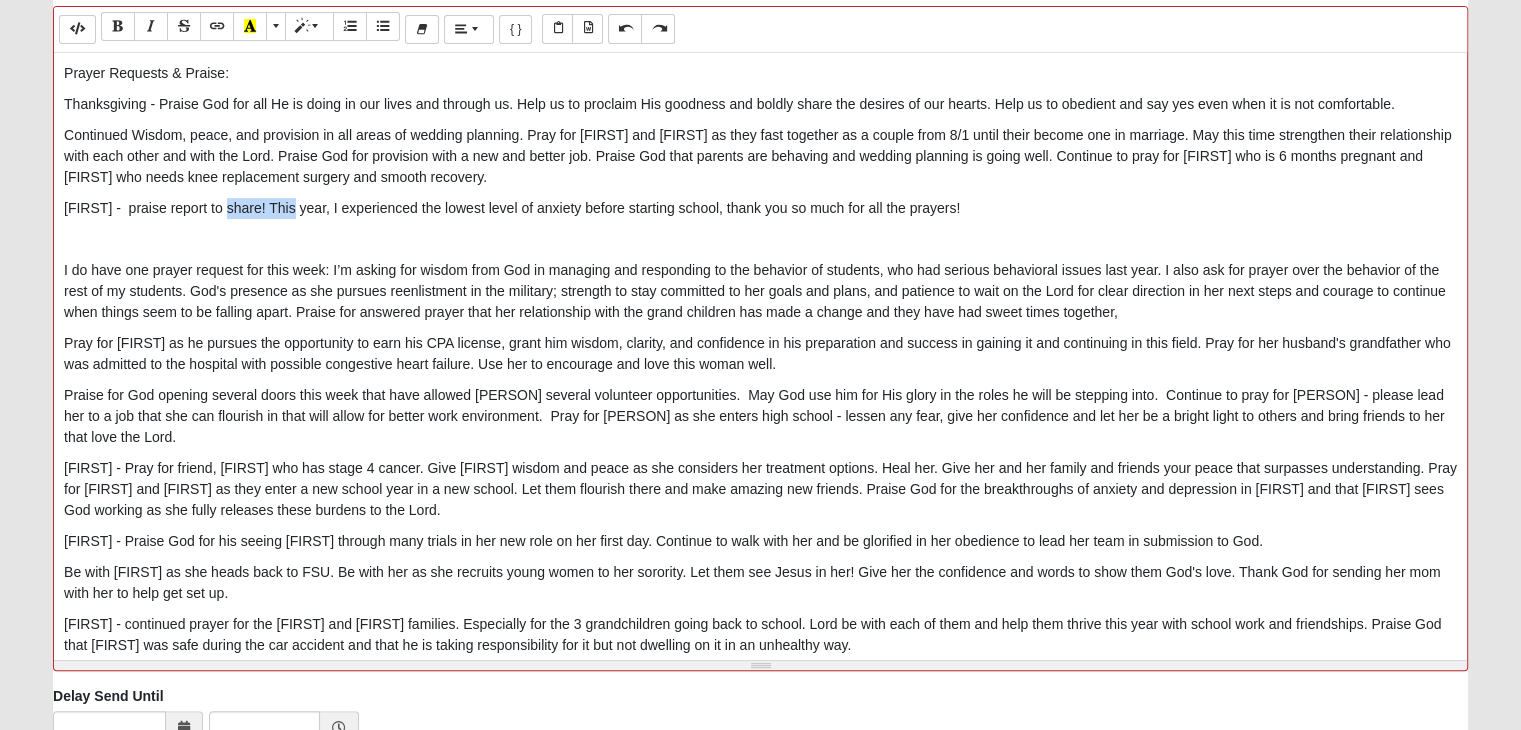 drag, startPoint x: 231, startPoint y: 205, endPoint x: 296, endPoint y: 204, distance: 65.00769 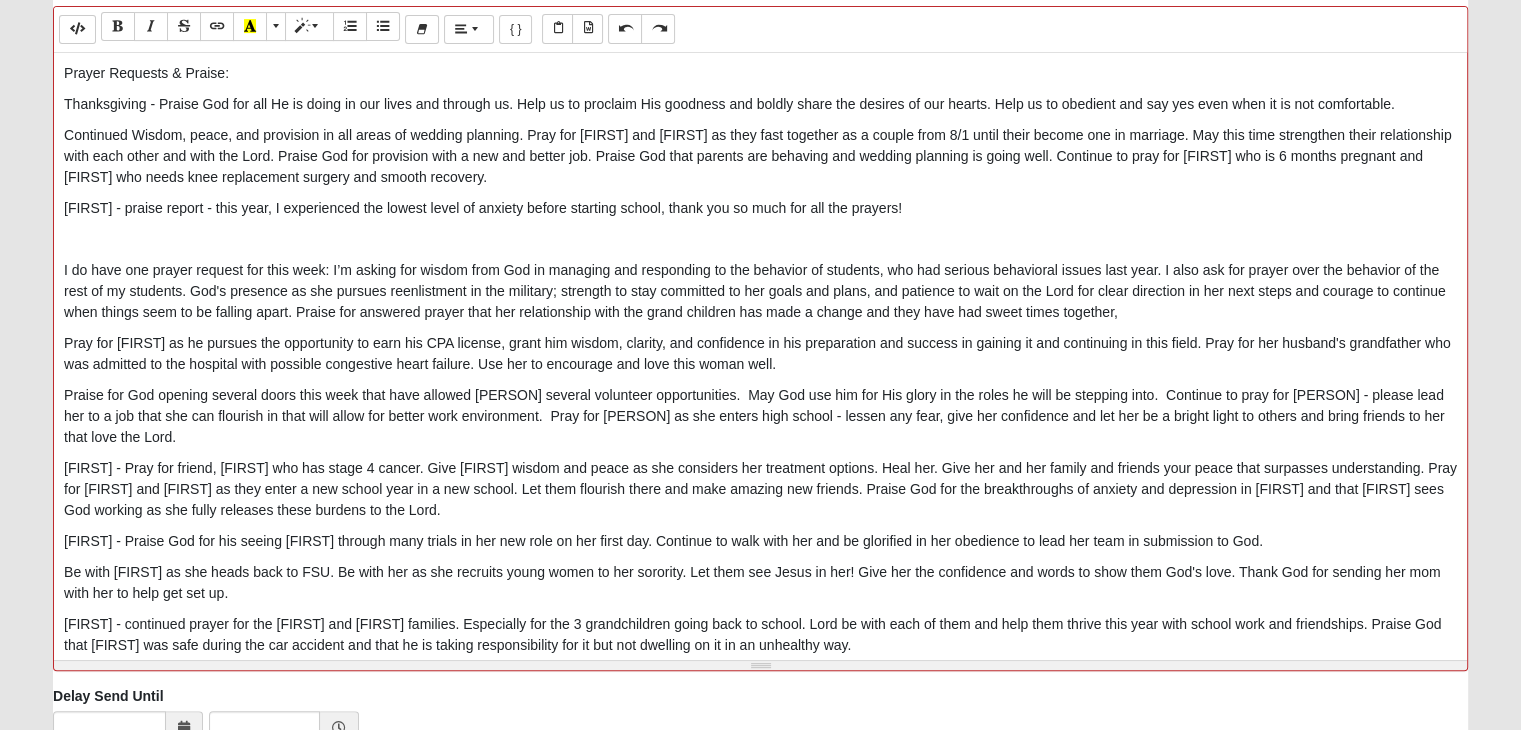 click on "[FIRST] - praise report - this year, I experienced the lowest level of anxiety before starting school, thank you so much for all the prayers!" at bounding box center (760, 208) 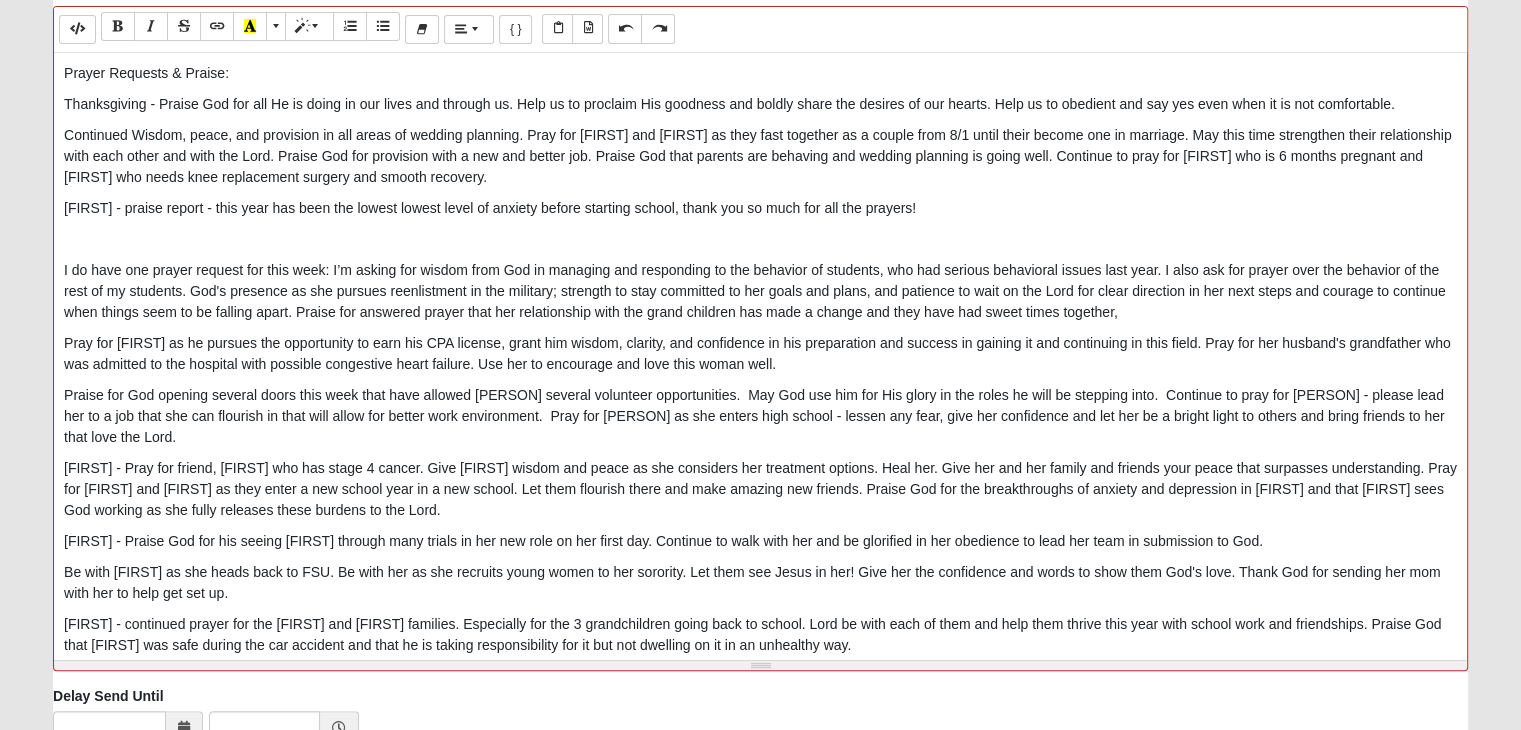 click on "[FIRST] - praise report - this year has been the lowest lowest level of anxiety before starting school, thank you so much for all the prayers!" at bounding box center [760, 208] 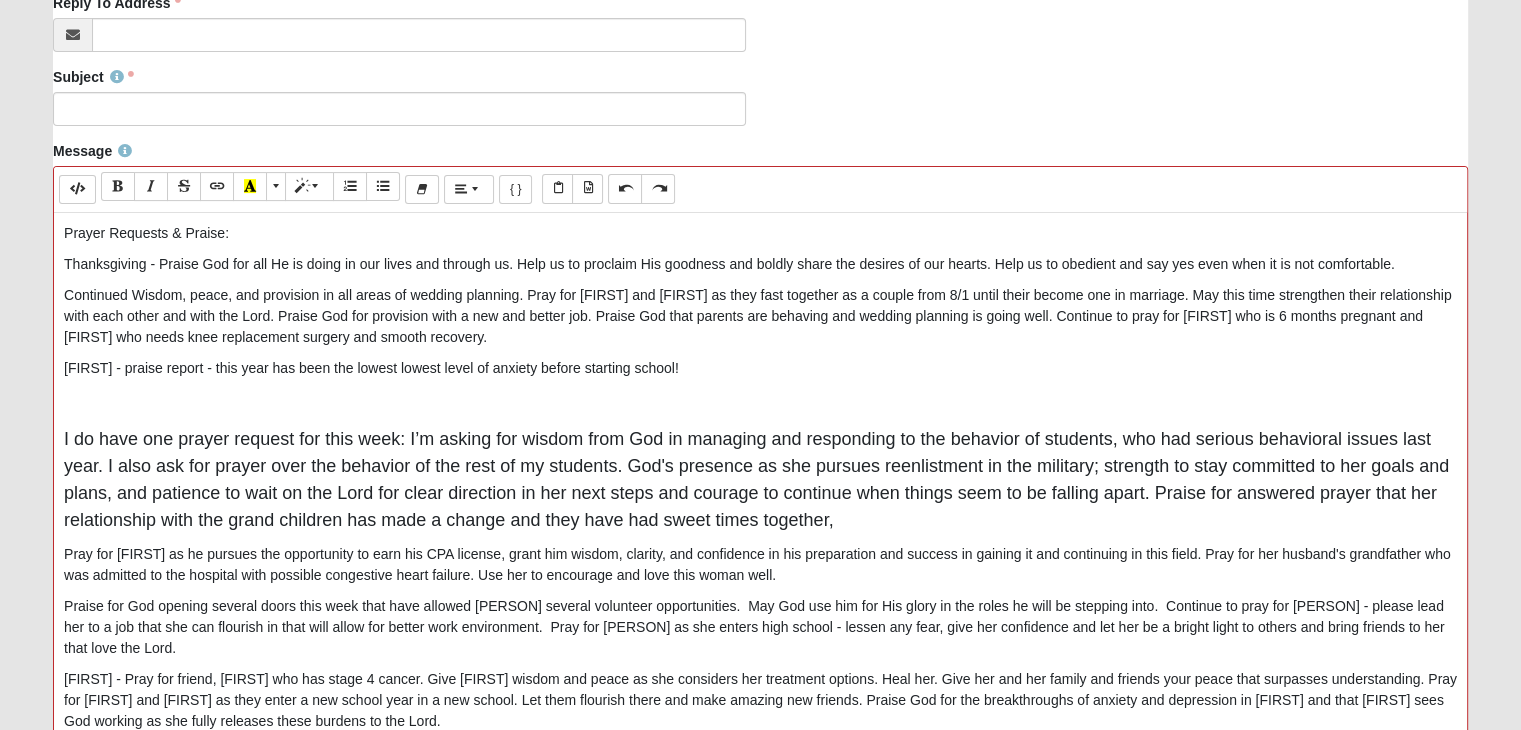scroll, scrollTop: 300, scrollLeft: 0, axis: vertical 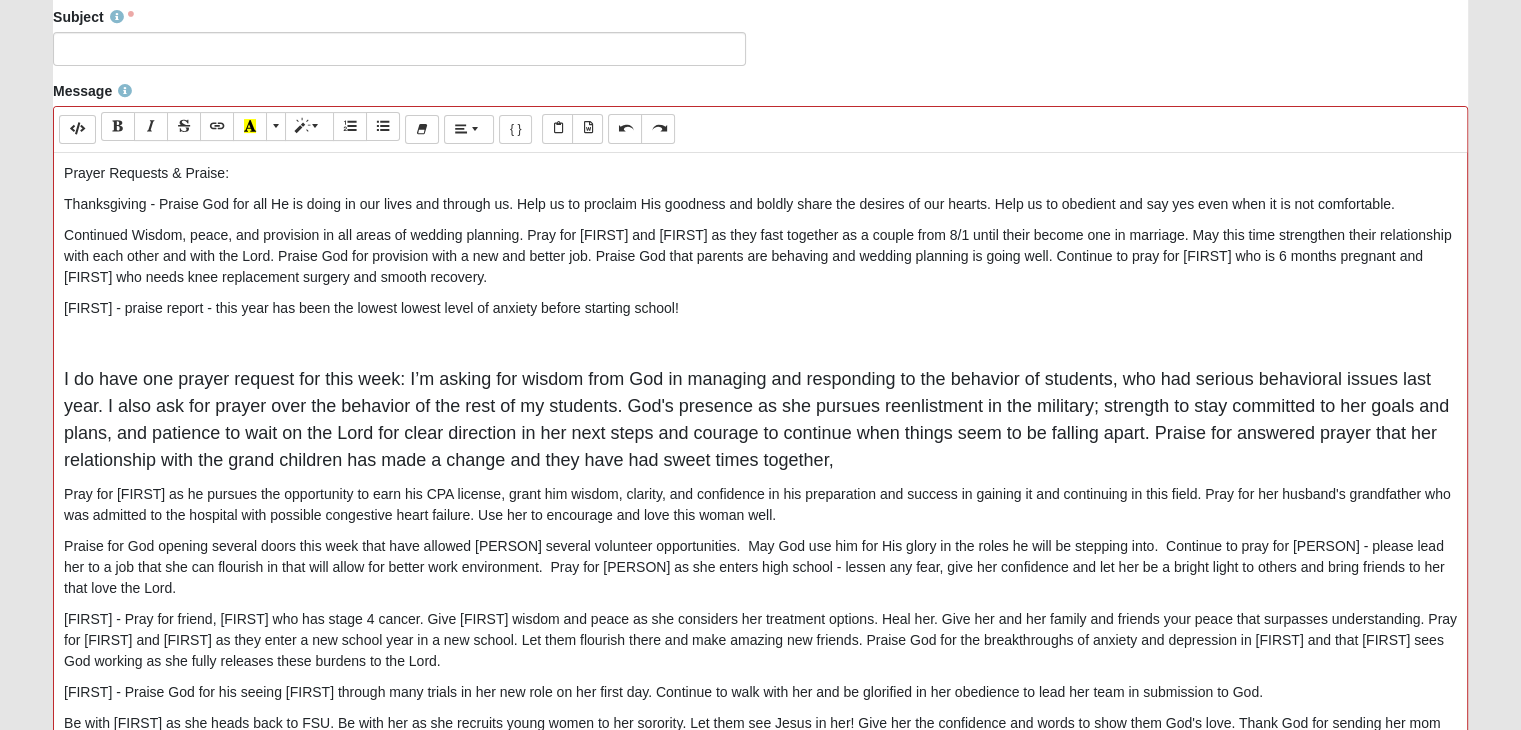 click on "[FIRST] - praise report - this year has been the lowest lowest level of anxiety before starting school!" at bounding box center (760, 308) 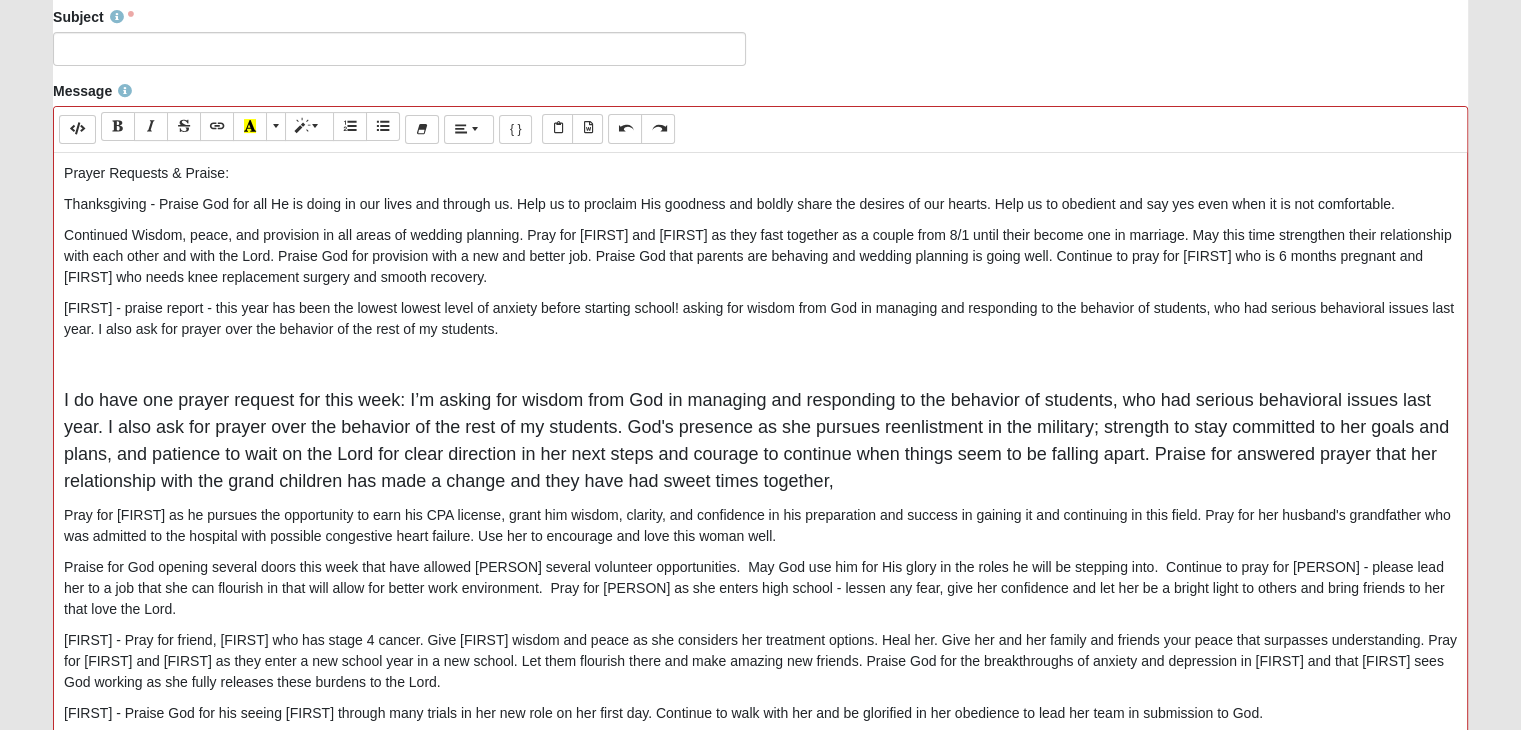 click on "[FIRST] - praise report - this year has been the lowest lowest level of anxiety before starting school! asking for wisdom from God in managing and responding to the behavior of students, who had serious behavioral issues last year. I also ask for prayer over the behavior of the rest of my students." at bounding box center (760, 319) 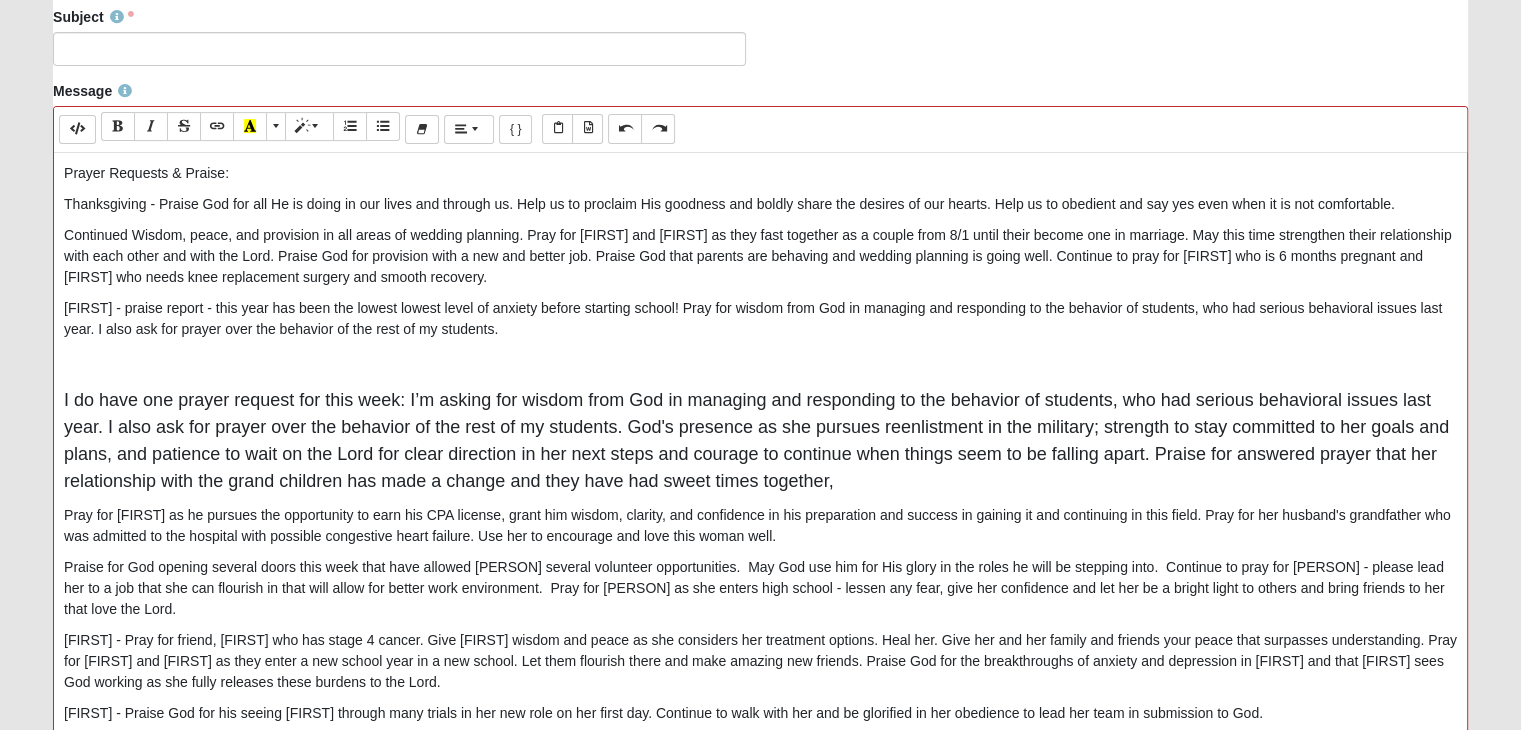 click on "[FIRST] - praise report - this year has been the lowest lowest level of anxiety before starting school! Pray for wisdom from God in managing and responding to the behavior of students, who had serious behavioral issues last year. I also ask for prayer over the behavior of the rest of my students." at bounding box center [760, 319] 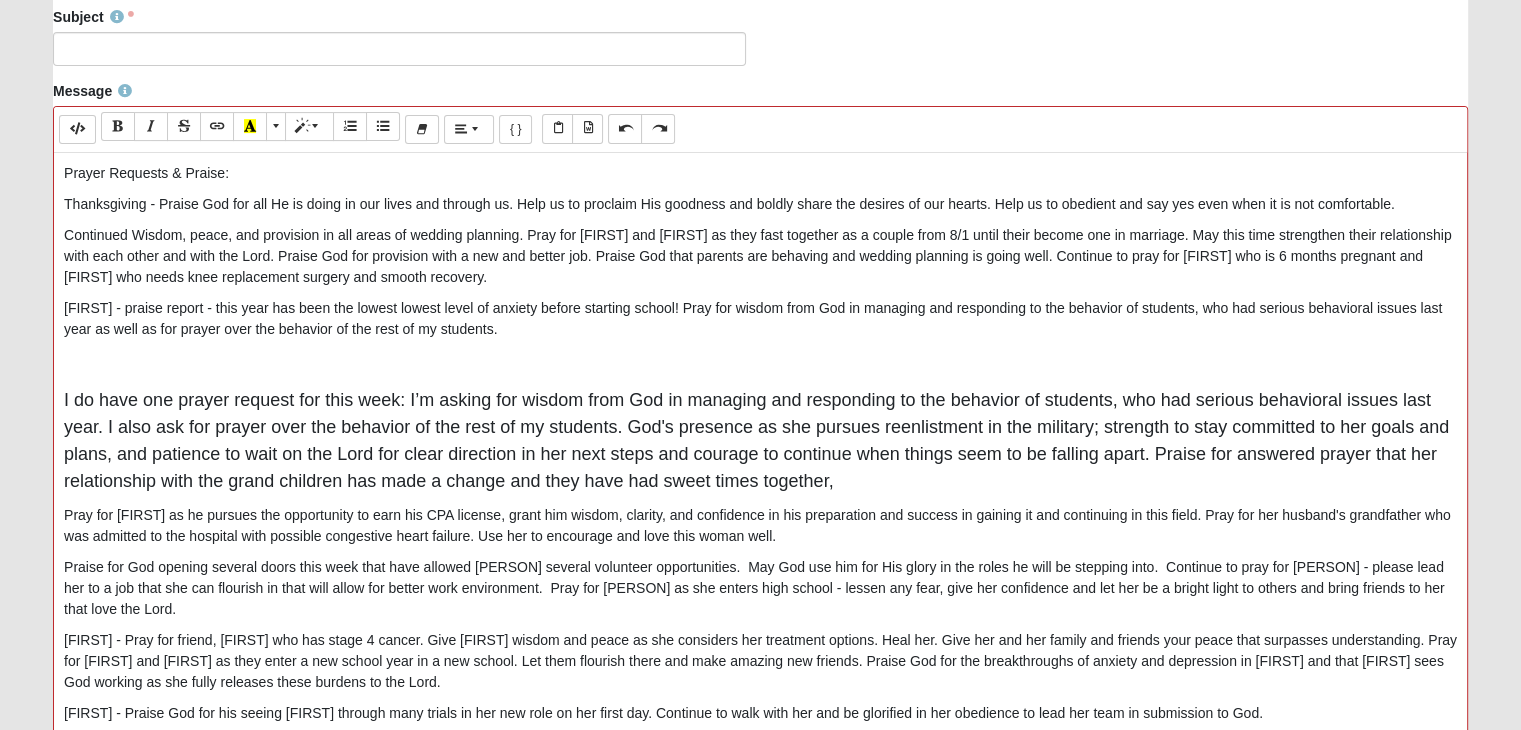 click on "[FIRST] - praise report - this year has been the lowest lowest level of anxiety before starting school! Pray for wisdom from God in managing and responding to the behavior of students, who had serious behavioral issues last year as well as for prayer over the behavior of the rest of my students." at bounding box center [760, 319] 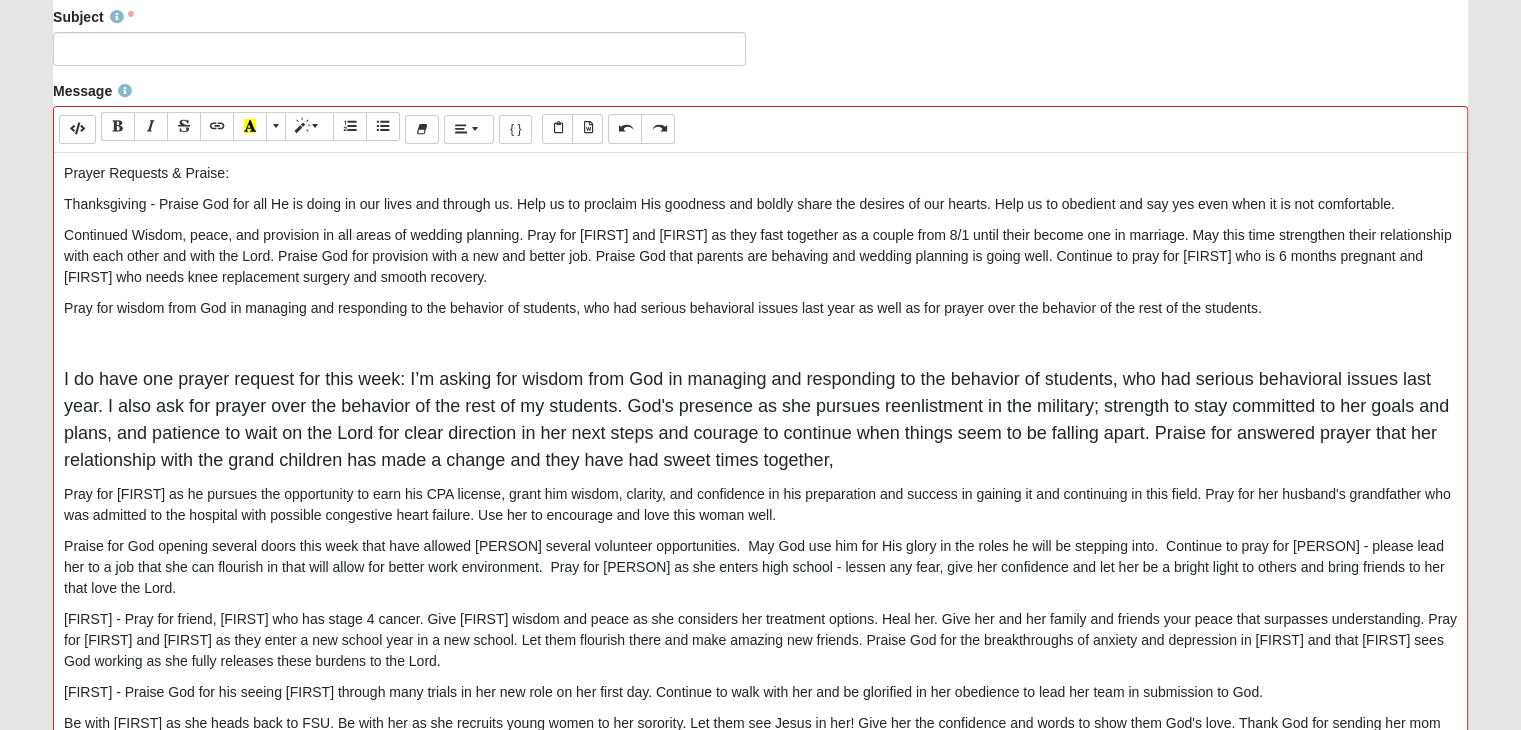 click on "Pray for wisdom from God in managing and responding to the behavior of students, who had serious behavioral issues last year as well as for prayer over the behavior of the rest of the students." at bounding box center (760, 308) 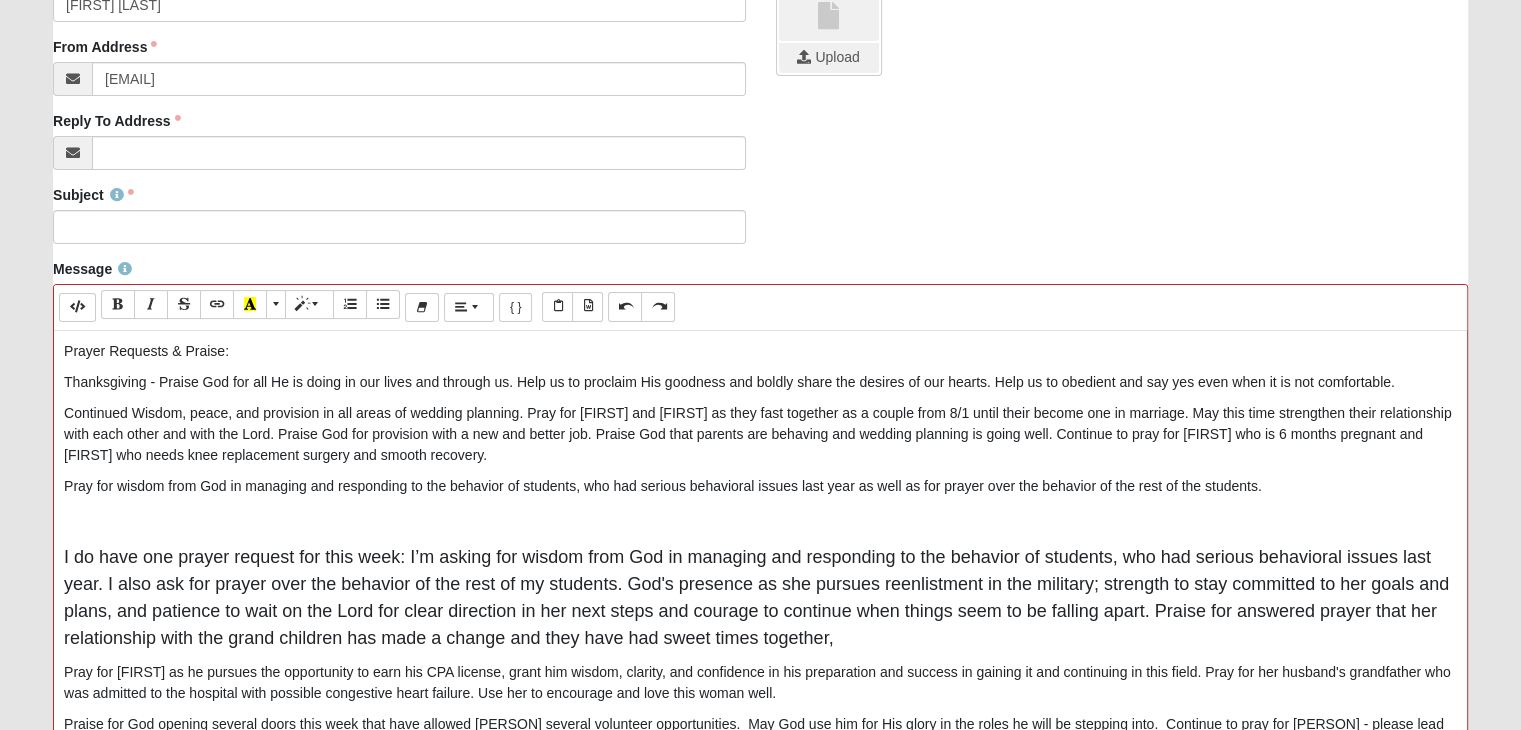 scroll, scrollTop: 400, scrollLeft: 0, axis: vertical 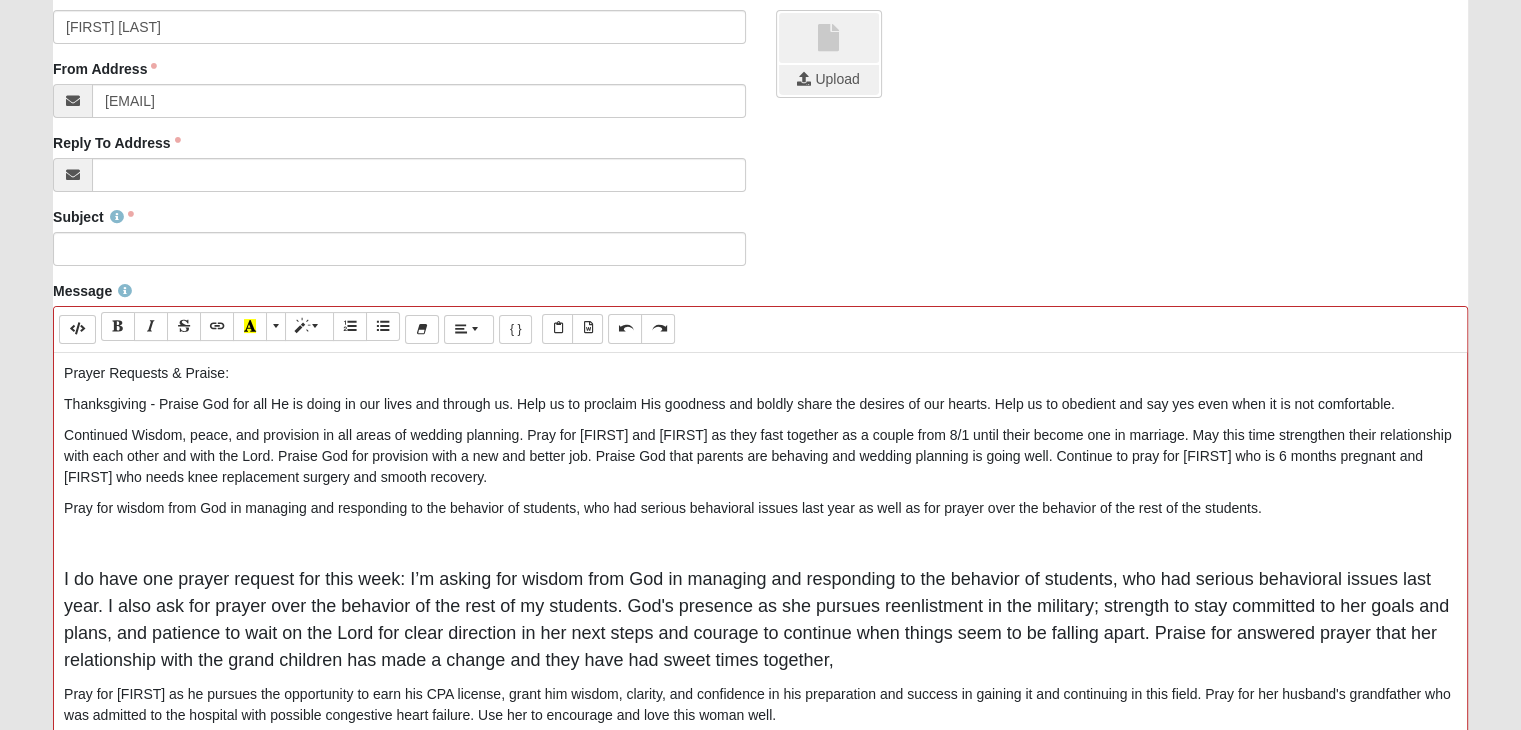 click on "Continued Wisdom, peace, and provision in all areas of wedding planning. Pray for [FIRST] and [FIRST] as they fast together as a couple from 8/1 until their become one in marriage. May this time strengthen their relationship with each other and with the Lord. Praise God for provision with a new and better job. Praise God that parents are behaving and wedding planning is going well. Continue to pray for [FIRST] who is 6 months pregnant and [FIRST] who needs knee replacement surgery and smooth recovery." at bounding box center (760, 456) 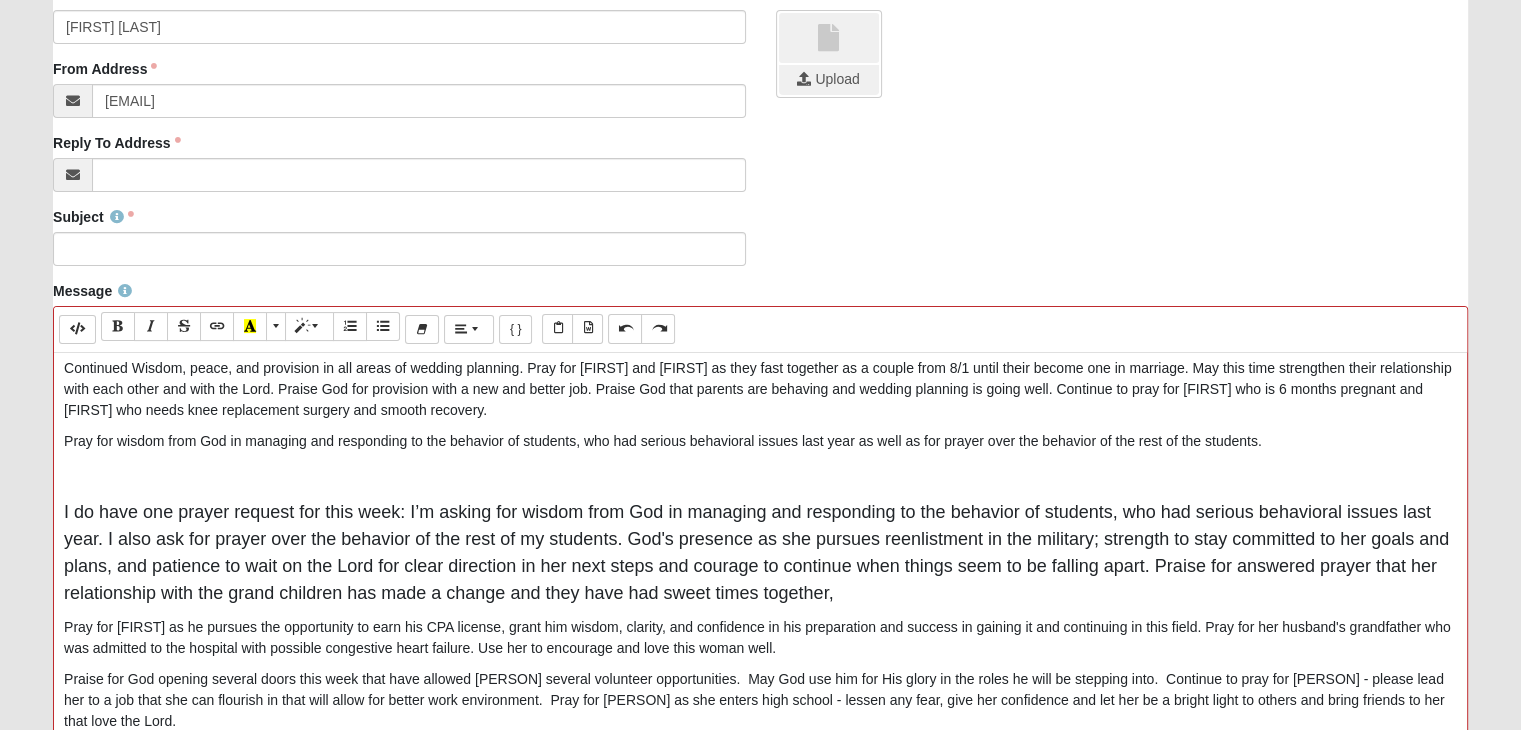 scroll, scrollTop: 100, scrollLeft: 0, axis: vertical 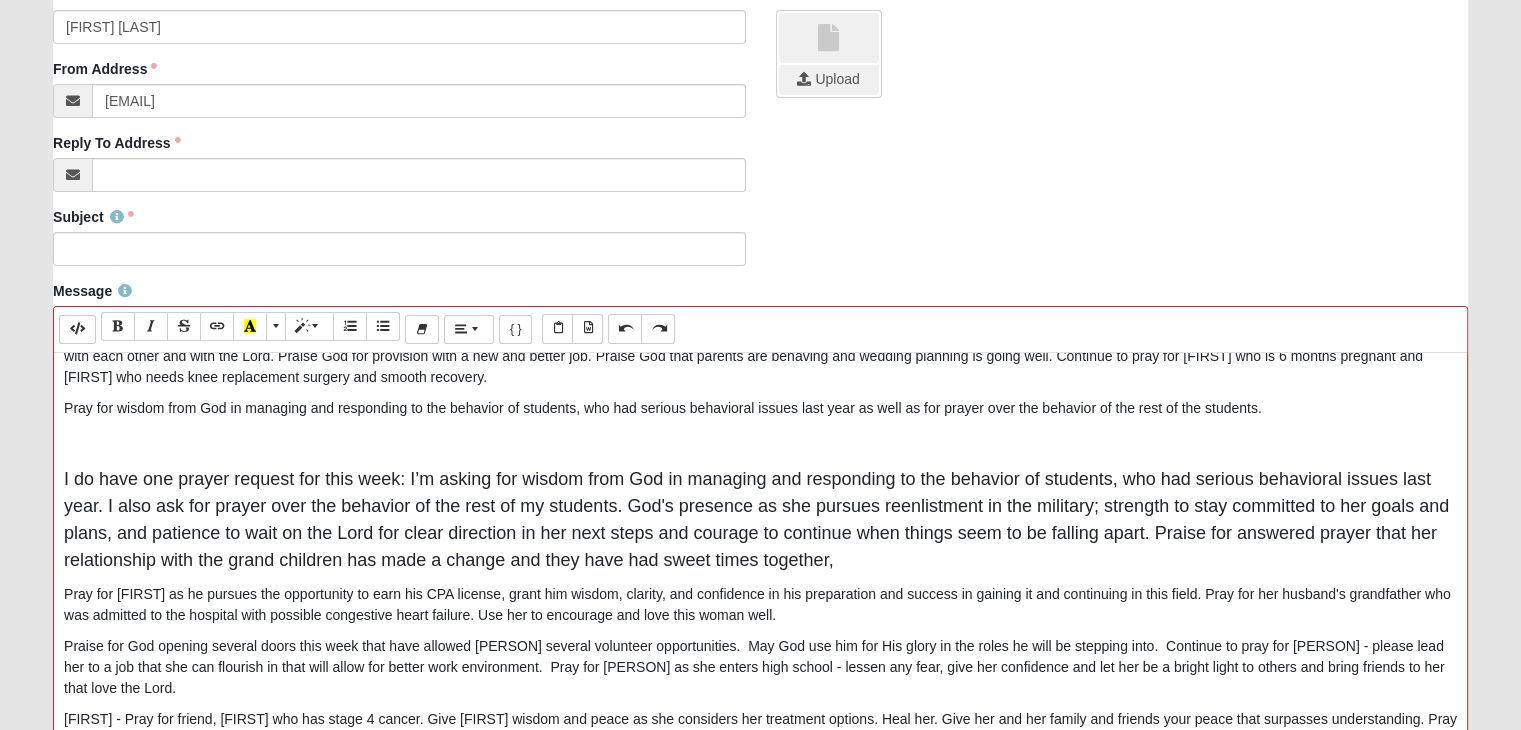 click at bounding box center (760, 442) 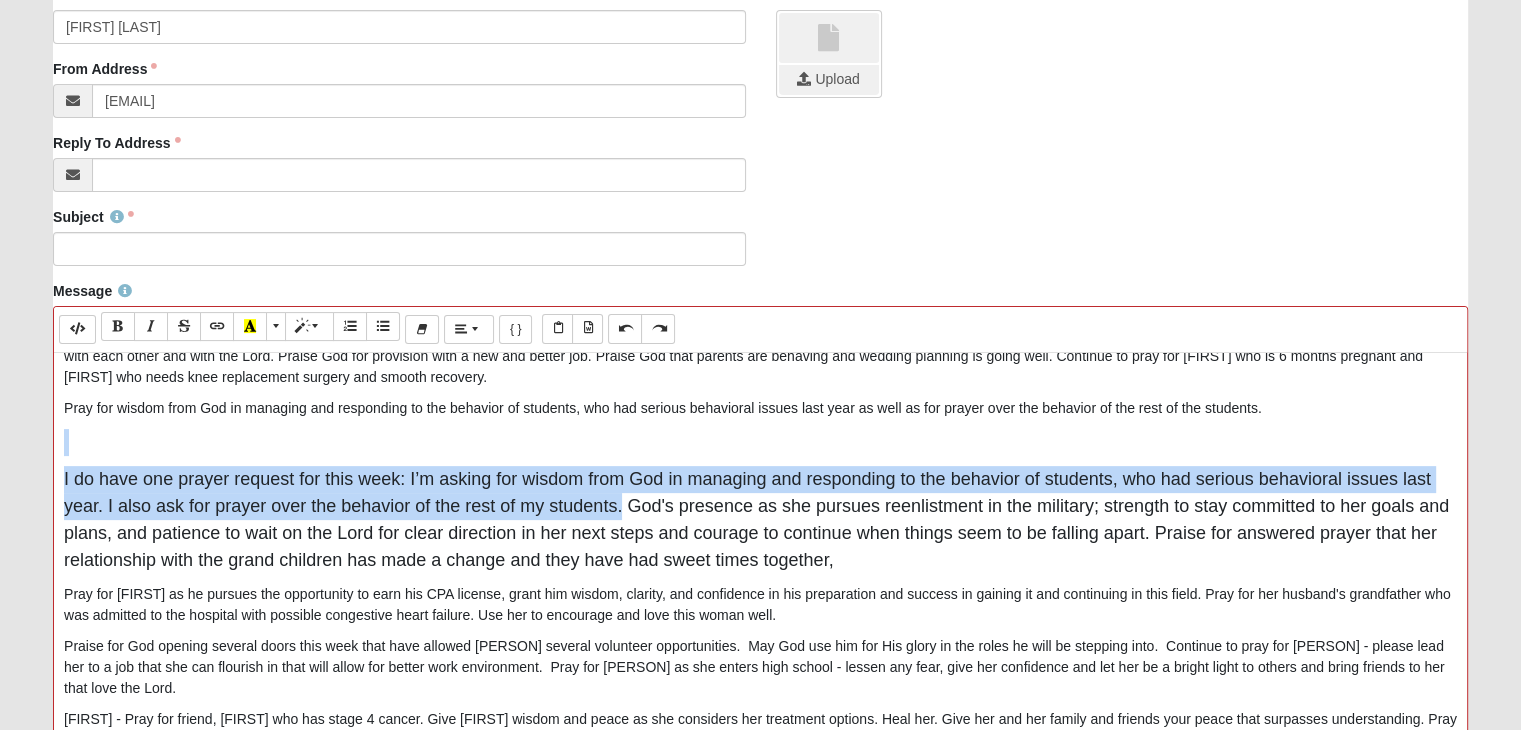 drag, startPoint x: 97, startPoint y: 469, endPoint x: 620, endPoint y: 515, distance: 525.01904 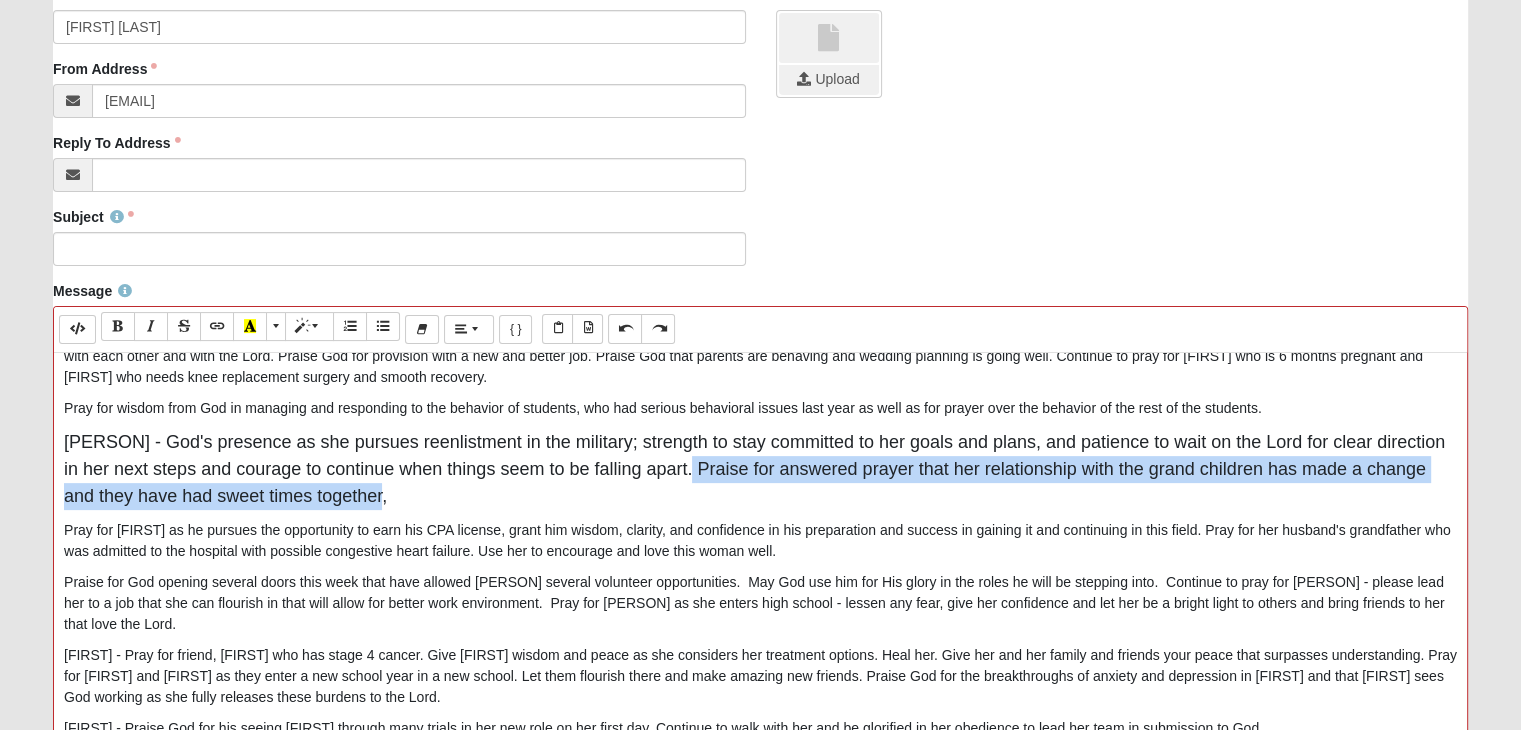 drag, startPoint x: 678, startPoint y: 486, endPoint x: 690, endPoint y: 509, distance: 25.942244 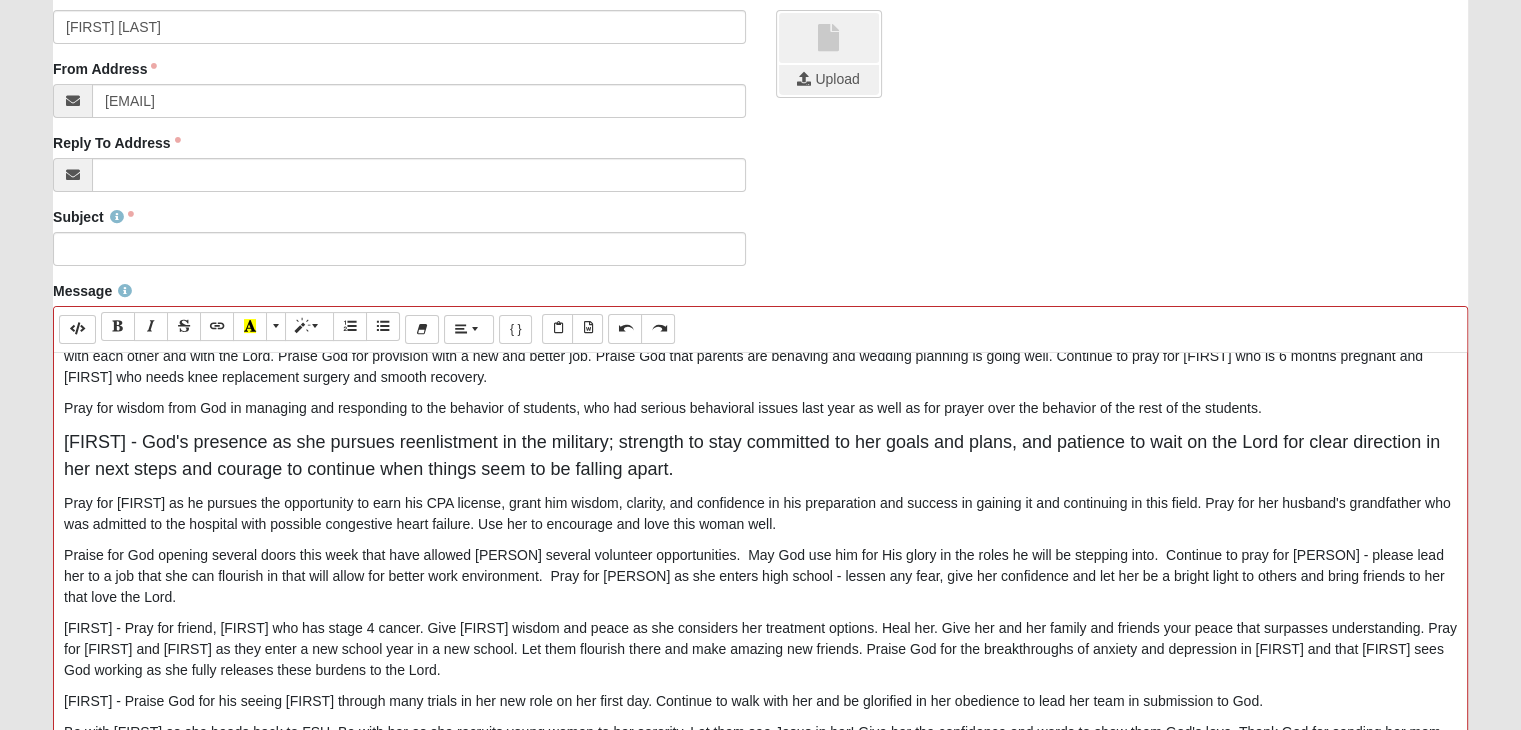 scroll, scrollTop: 200, scrollLeft: 0, axis: vertical 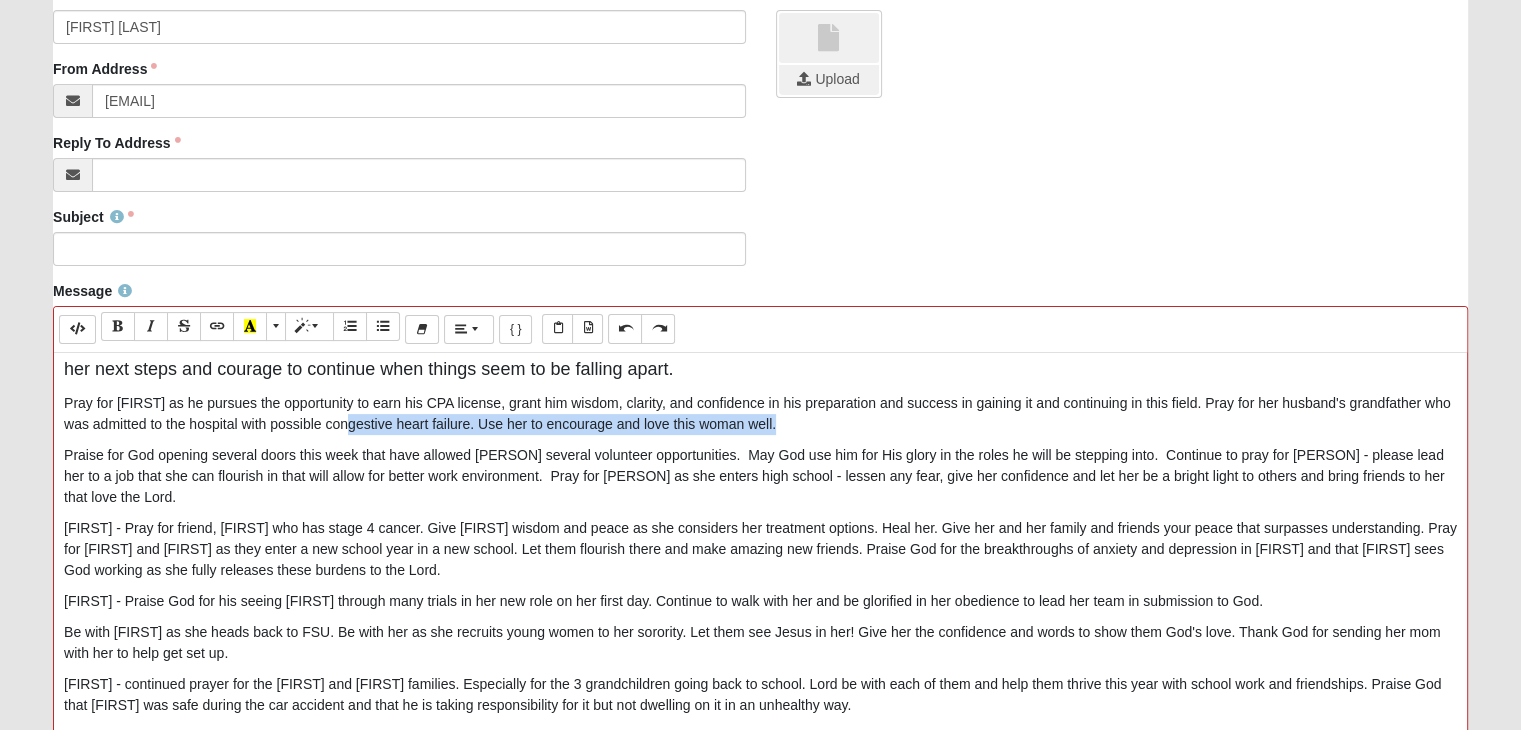 drag, startPoint x: 361, startPoint y: 443, endPoint x: 796, endPoint y: 440, distance: 435.01035 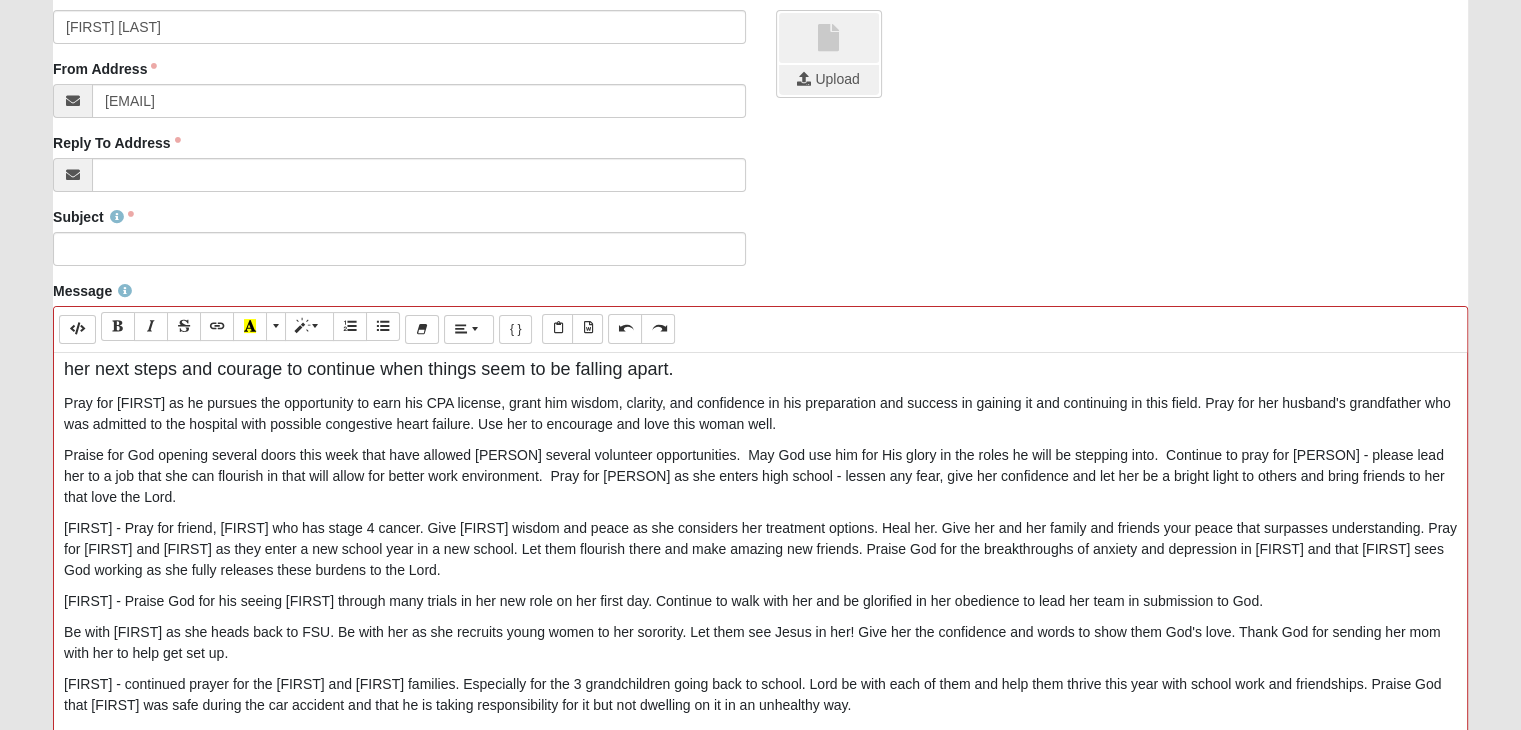drag, startPoint x: 362, startPoint y: 443, endPoint x: 1024, endPoint y: 451, distance: 662.04834 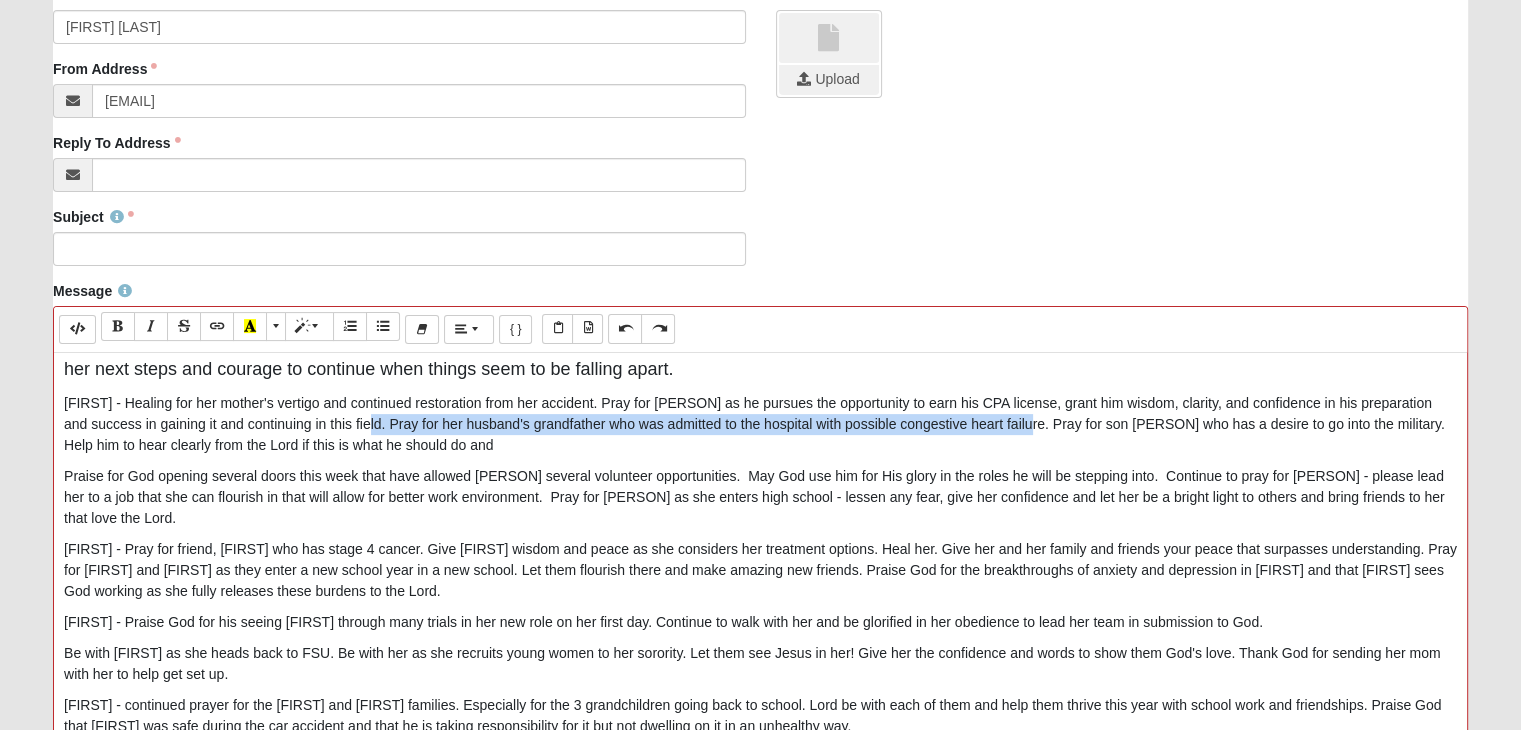 drag, startPoint x: 365, startPoint y: 441, endPoint x: 1024, endPoint y: 441, distance: 659 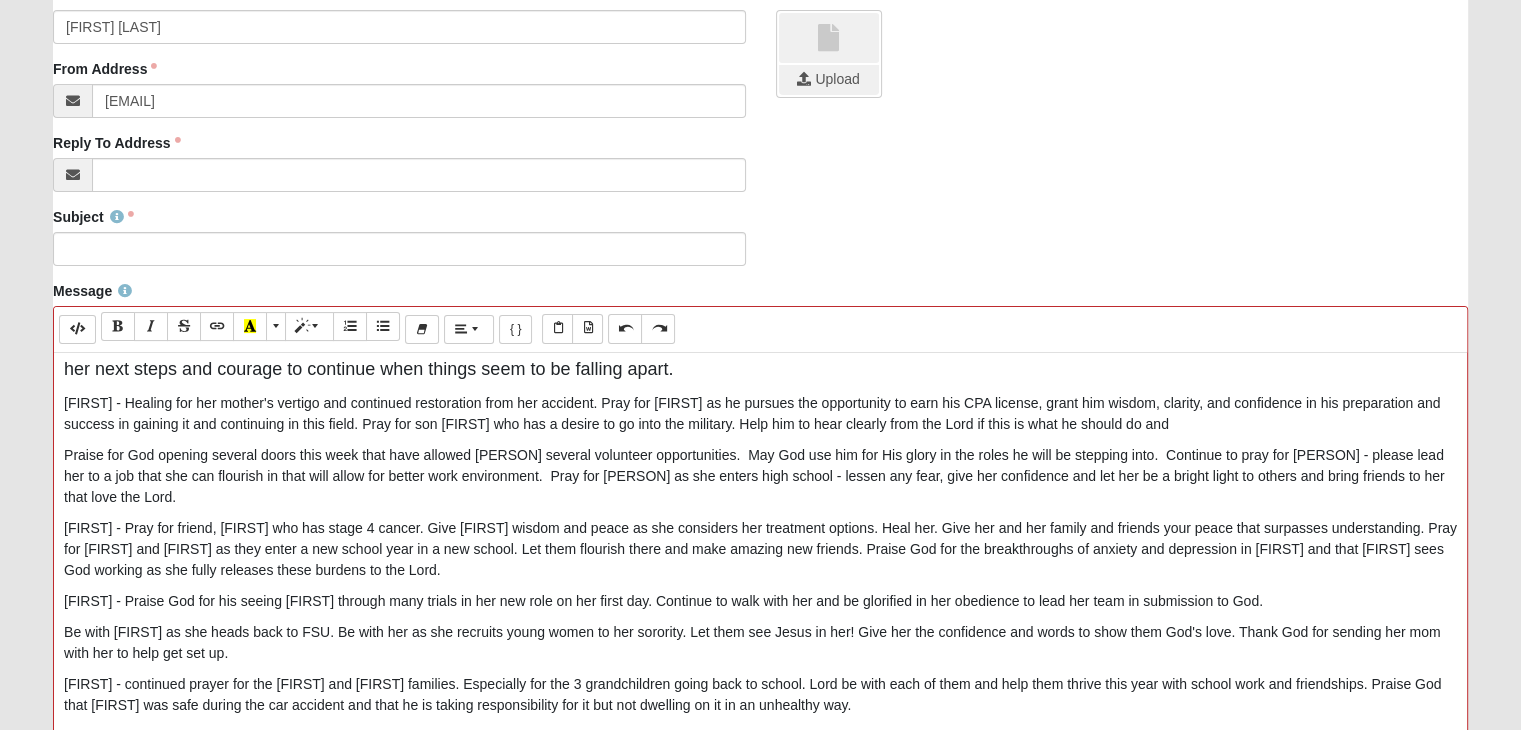 click on "[FIRST] - Healing for her mother's vertigo and continued restoration from her accident. Pray for [FIRST] as he pursues the opportunity to earn his CPA license, grant him wisdom, clarity, and confidence in his preparation and success in gaining it and continuing in this field. Pray for son [FIRST] who has a desire to go into the military. Help him to hear clearly from the Lord if this is what he should do and" at bounding box center (760, 414) 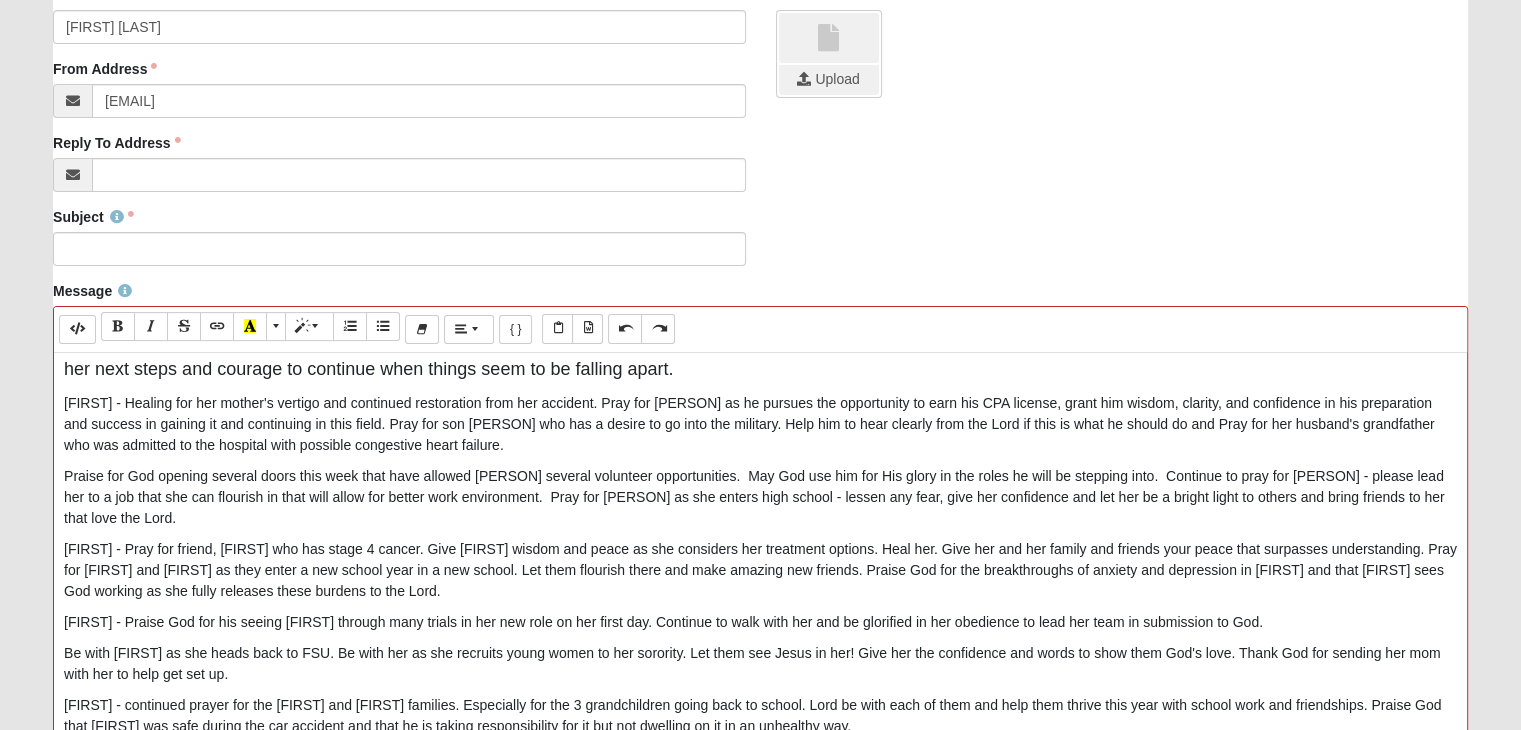 click on "[FIRST] - Healing for her mother's vertigo and continued restoration from her accident. Pray for [PERSON] as he pursues the opportunity to earn his CPA license, grant him wisdom, clarity, and confidence in his preparation and success in gaining it and continuing in this field. Pray for son [PERSON] who has a desire to go into the military. Help him to hear clearly from the Lord if this is what he should do and Pray for her husband's grandfather who was admitted to the hospital with possible congestive heart failure." at bounding box center (760, 424) 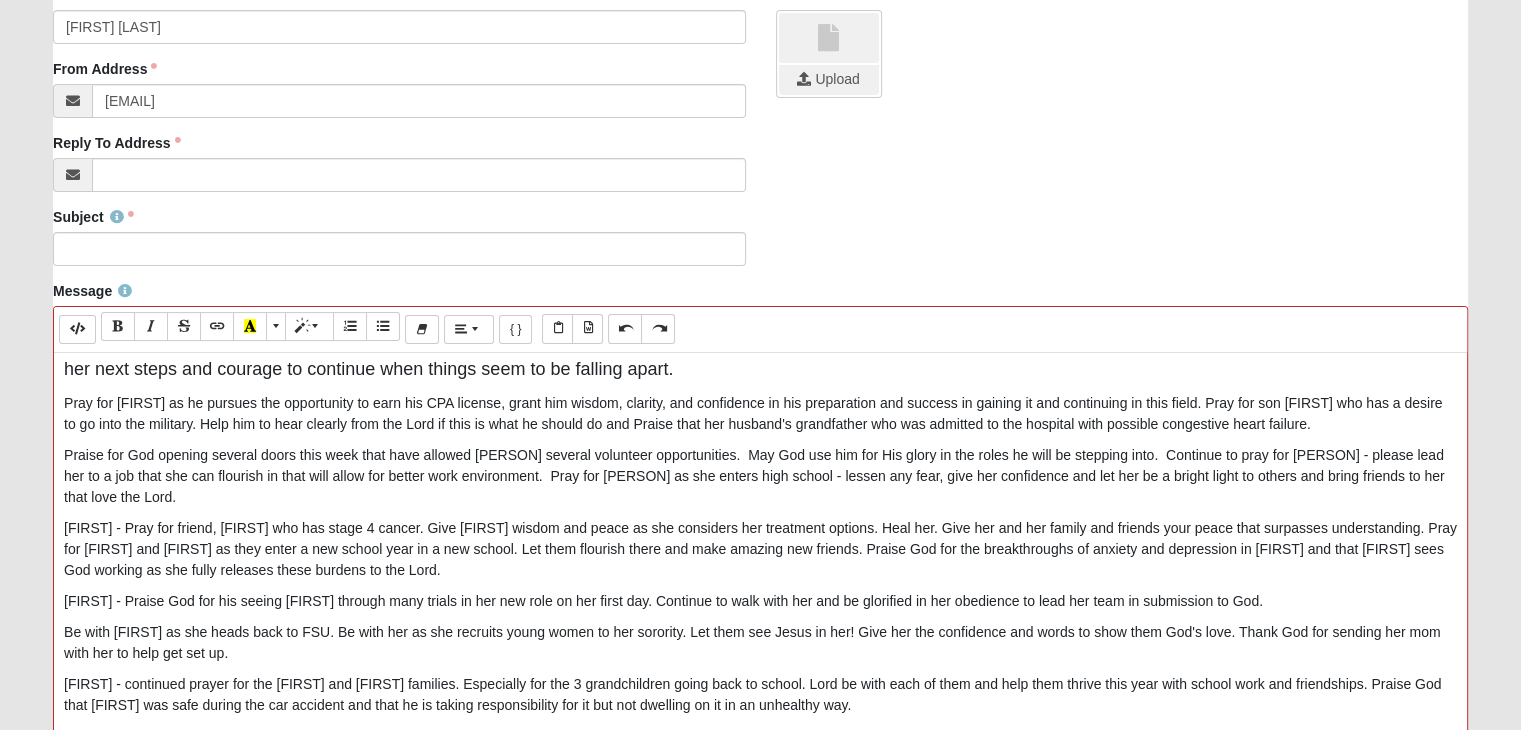 click on "Pray for [FIRST] as he pursues the opportunity to earn his CPA license, grant him wisdom, clarity, and confidence in his preparation and success in gaining it and continuing in this field. Pray for son [FIRST] who has a desire to go into the military. Help him to hear clearly from the Lord if this is what he should do and Praise that her husband's grandfather who was admitted to the hospital with possible congestive heart failure." at bounding box center [760, 414] 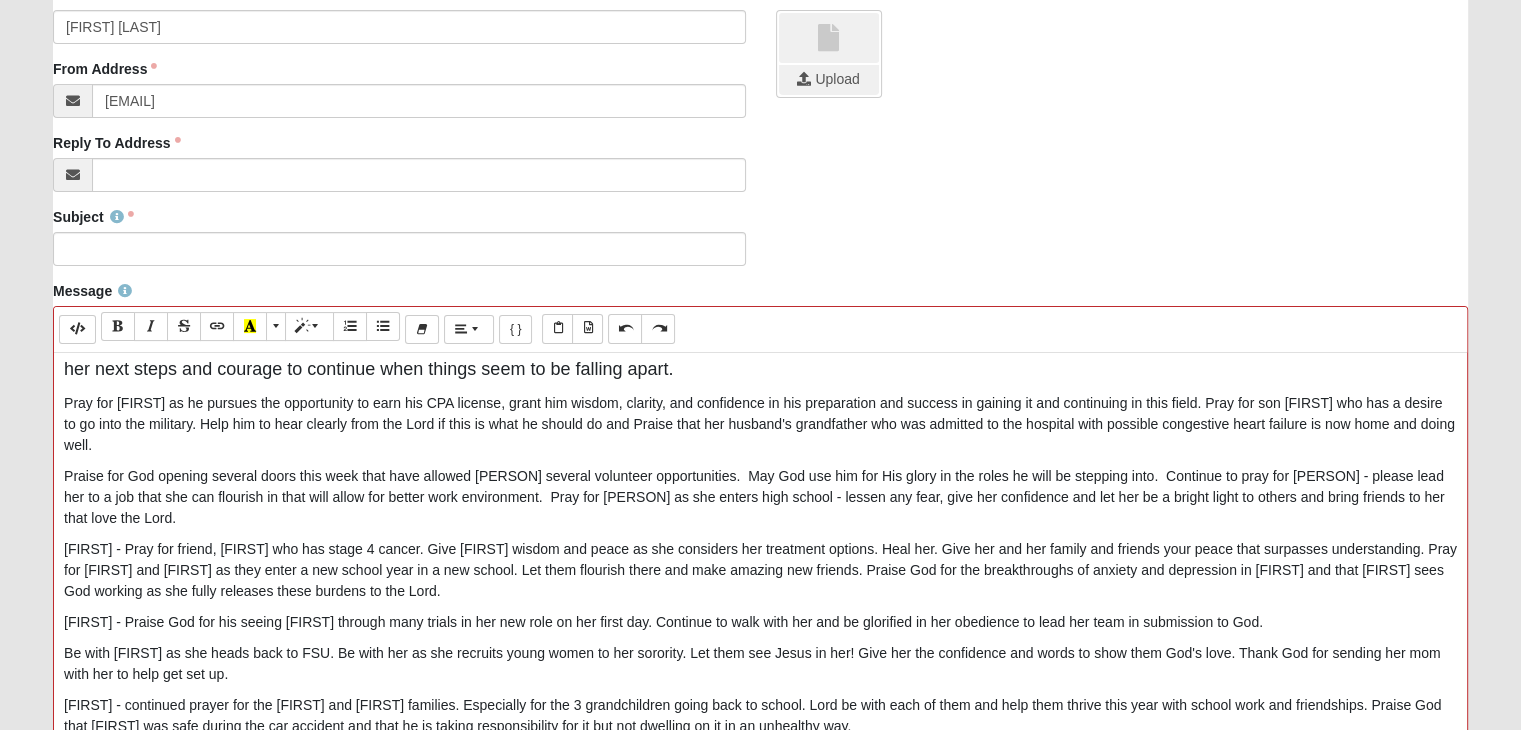 drag, startPoint x: 718, startPoint y: 445, endPoint x: 740, endPoint y: 437, distance: 23.409399 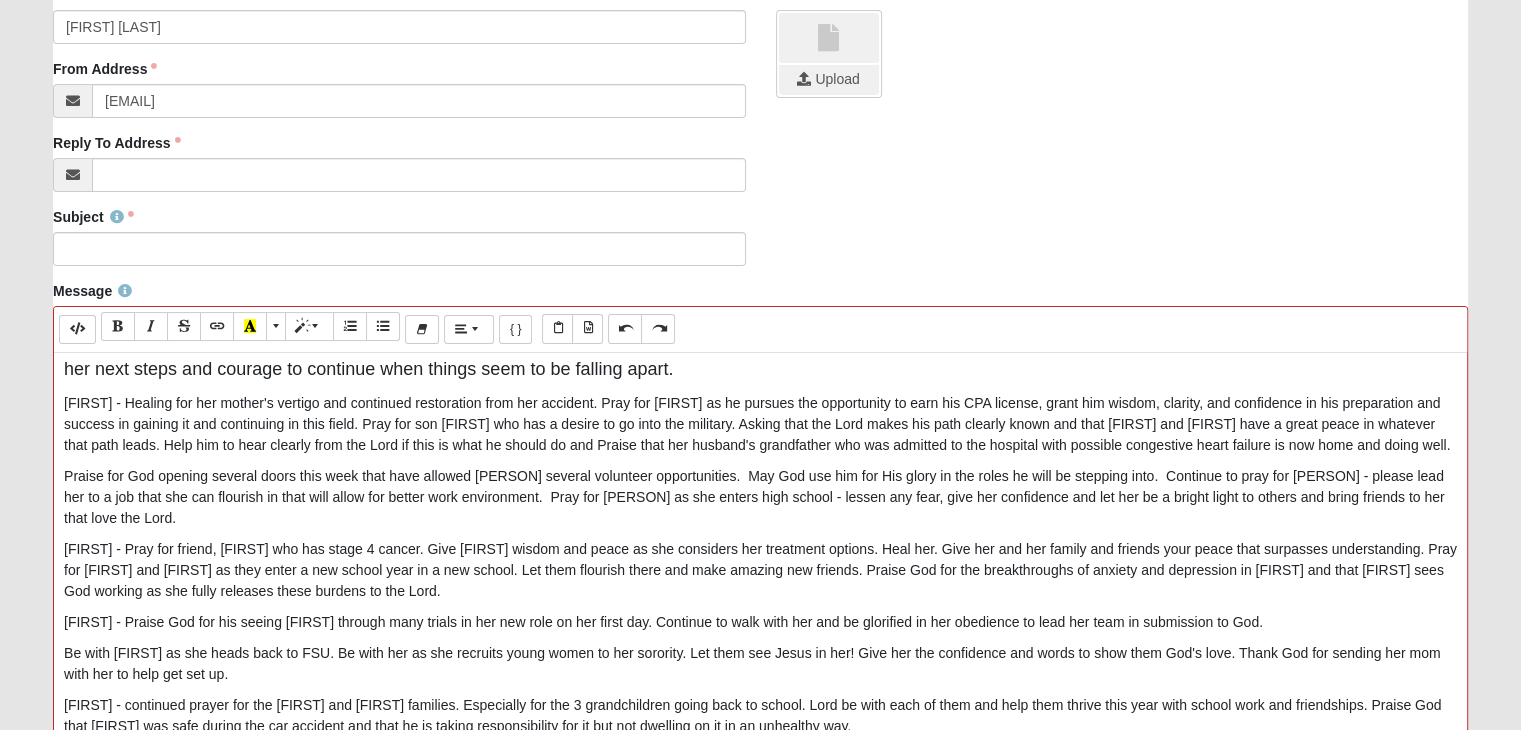 drag, startPoint x: 1359, startPoint y: 447, endPoint x: 1439, endPoint y: 431, distance: 81.58431 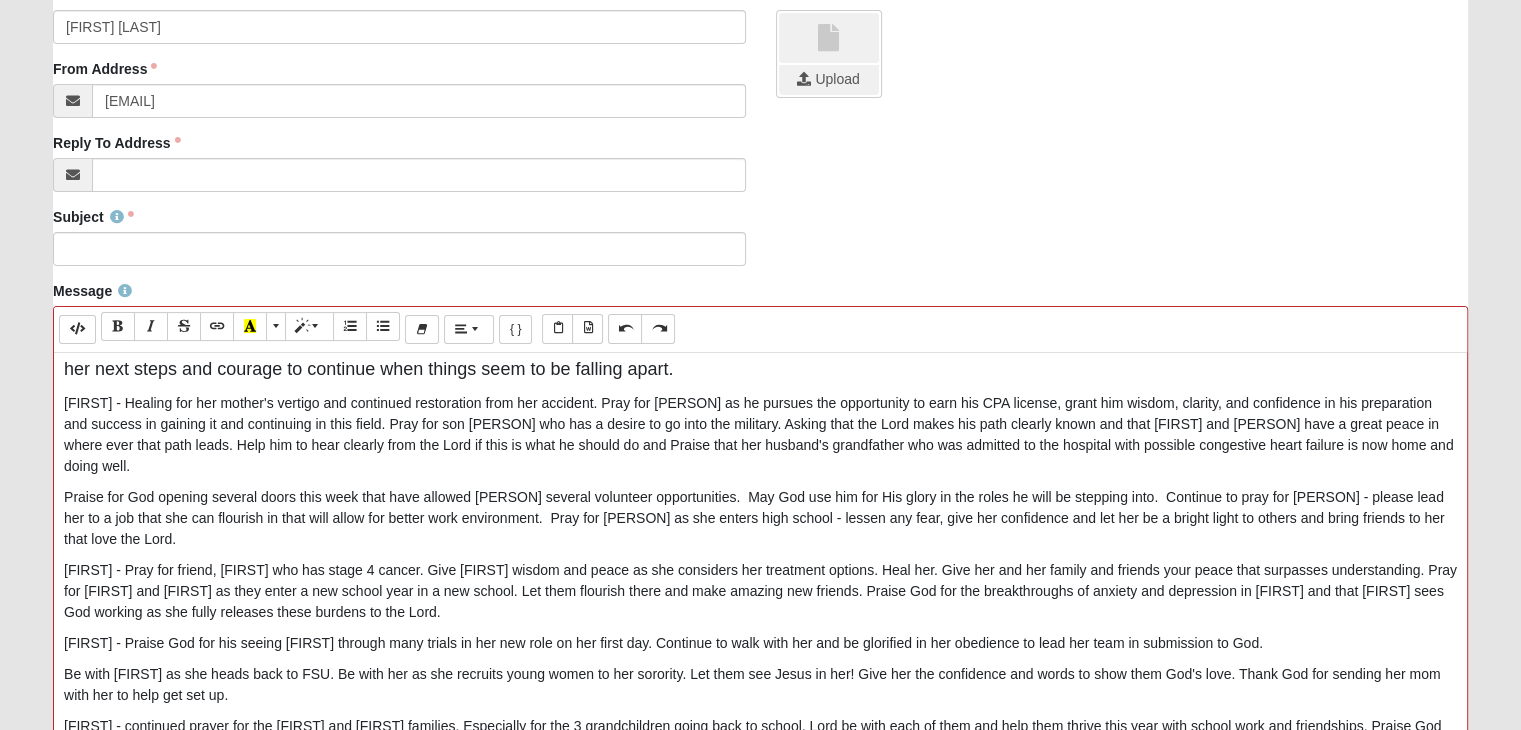 click on "[FIRST] - Healing for her mother's vertigo and continued restoration from her accident. Pray for [PERSON] as he pursues the opportunity to earn his CPA license, grant him wisdom, clarity, and confidence in his preparation and success in gaining it and continuing in this field. Pray for son [PERSON] who has a desire to go into the military. Asking that the Lord makes his path clearly known and that [FIRST] and [PERSON] have a great peace in where ever that path leads. Help him to hear clearly from the Lord if this is what he should do and Praise that her husband's grandfather who was admitted to the hospital with possible congestive heart failure is now home and doing well." at bounding box center (760, 435) 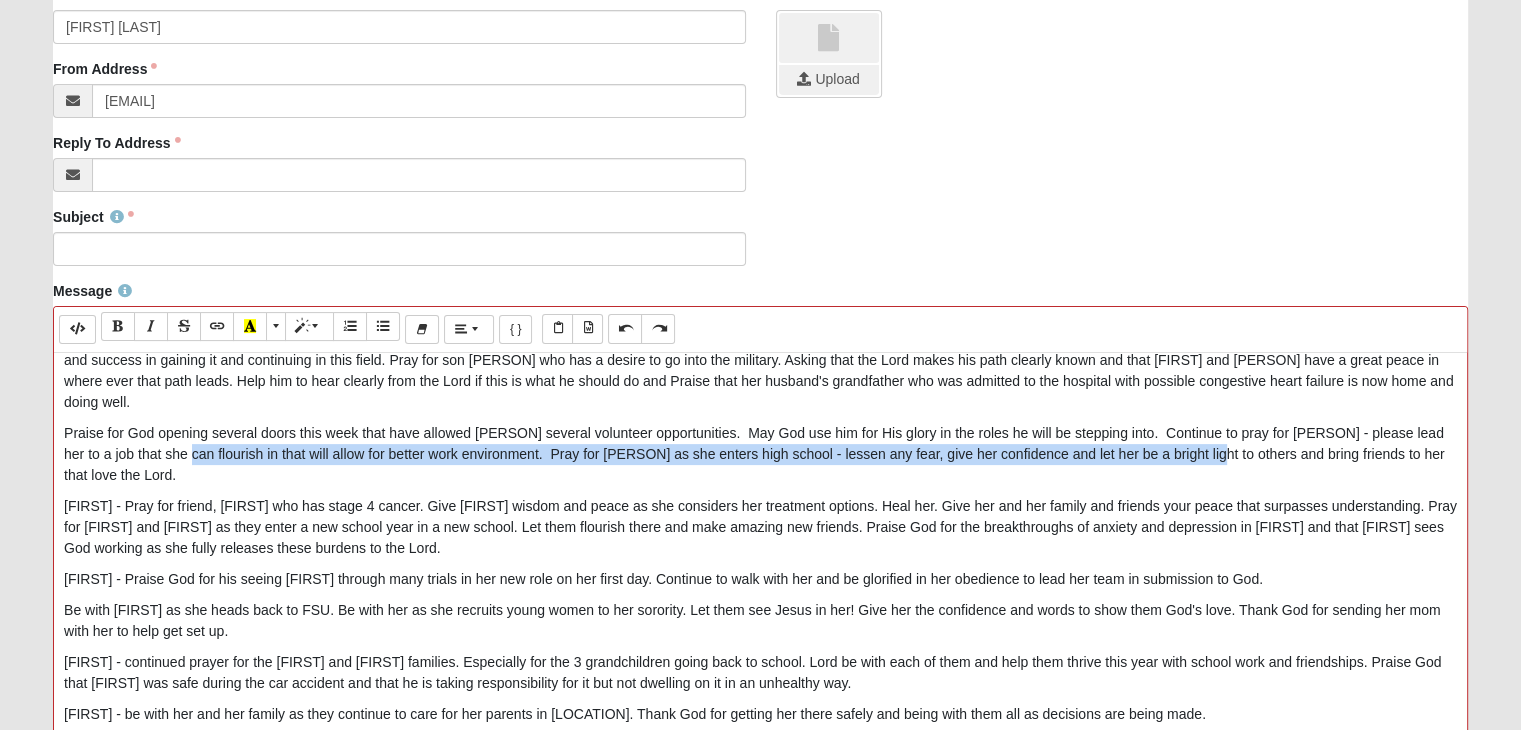 drag, startPoint x: 195, startPoint y: 436, endPoint x: 1253, endPoint y: 433, distance: 1058.0043 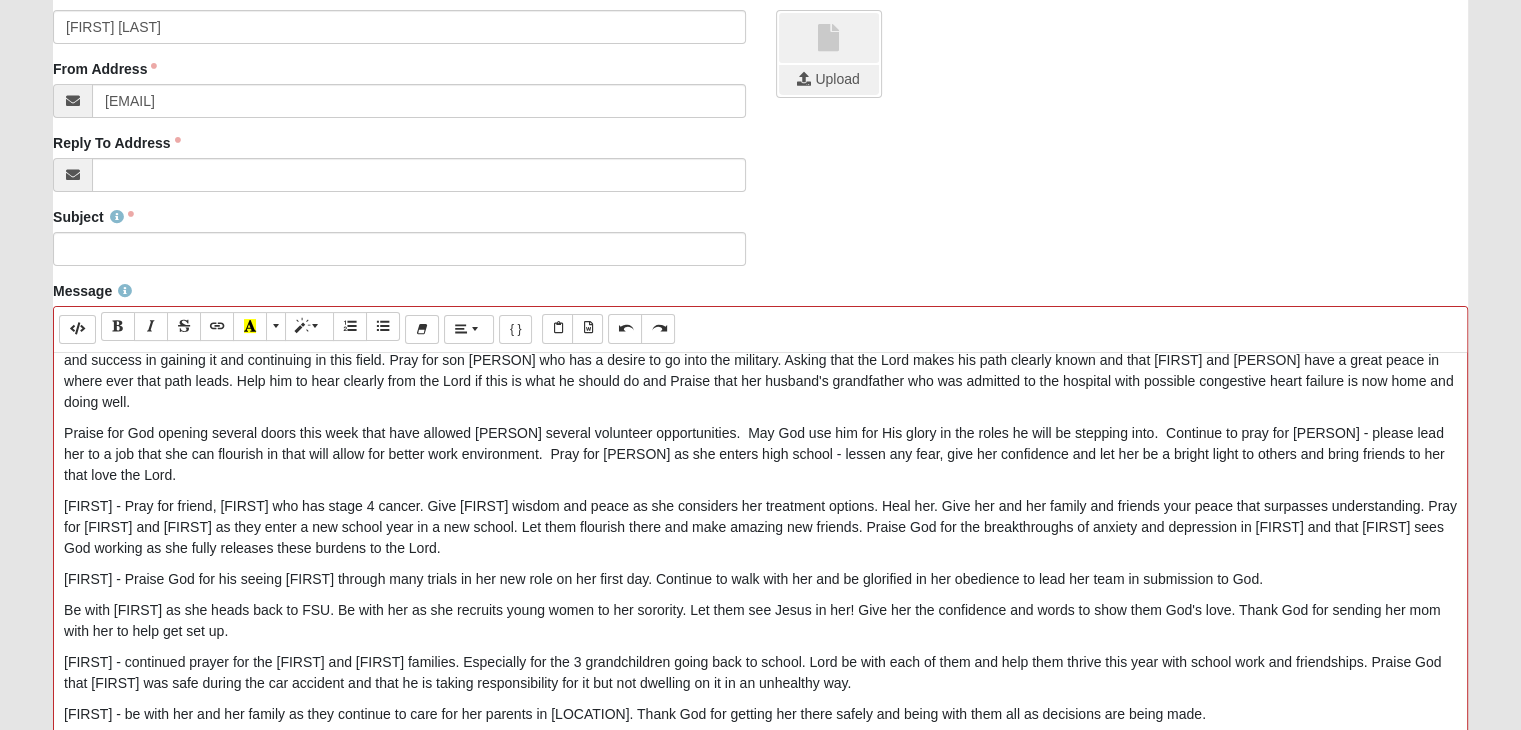 scroll, scrollTop: 284, scrollLeft: 0, axis: vertical 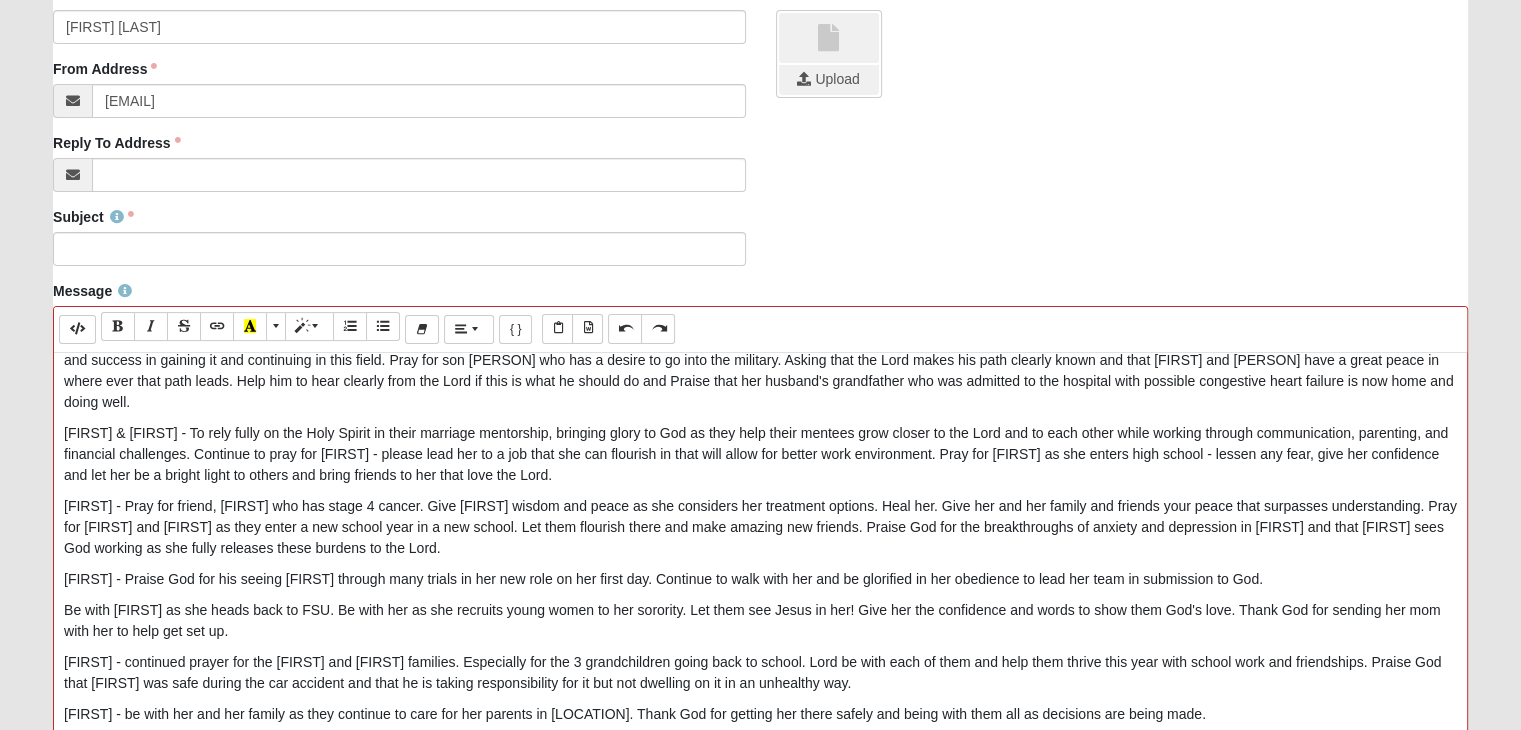 click on "[FIRST] & [FIRST] - To rely fully on the Holy Spirit in their marriage mentorship, bringing glory to God as they help their mentees grow closer to the Lord and to each other while working through communication, parenting, and financial challenges. Continue to pray for [FIRST] - please lead her to a job that she can flourish in that will allow for better work environment. Pray for [FIRST] as she enters high school - lessen any fear, give her confidence and let her be a bright light to others and bring friends to her that love the Lord." at bounding box center (760, 454) 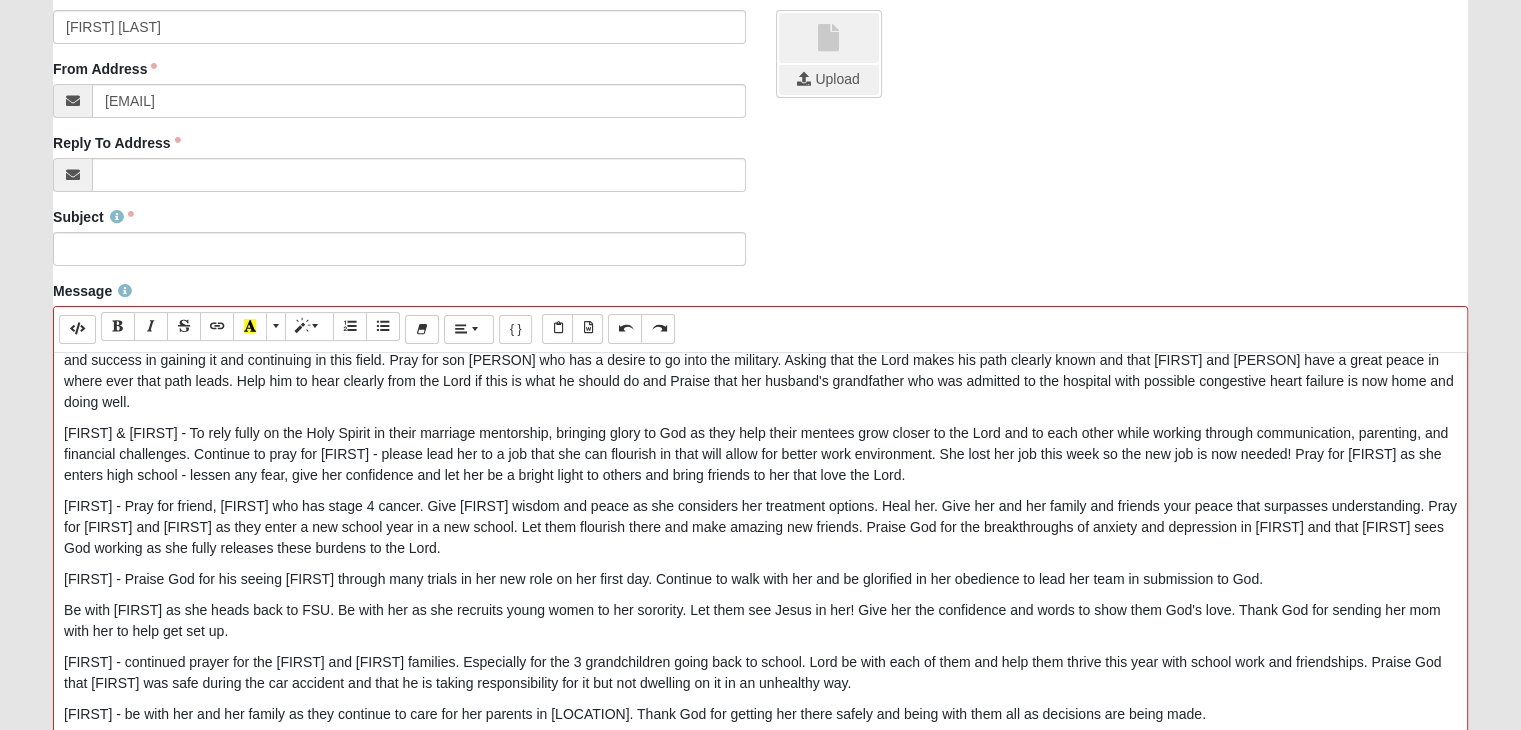 click on "[FIRST] & [FIRST] - To rely fully on the Holy Spirit in their marriage mentorship, bringing glory to God as they help their mentees grow closer to the Lord and to each other while working through communication, parenting, and financial challenges. Continue to pray for [FIRST] - please lead her to a job that she can flourish in that will allow for better work environment. She lost her job this week so the new job is now needed! Pray for [FIRST] as she enters high school - lessen any fear, give her confidence and let her be a bright light to others and bring friends to her that love the Lord." at bounding box center (760, 454) 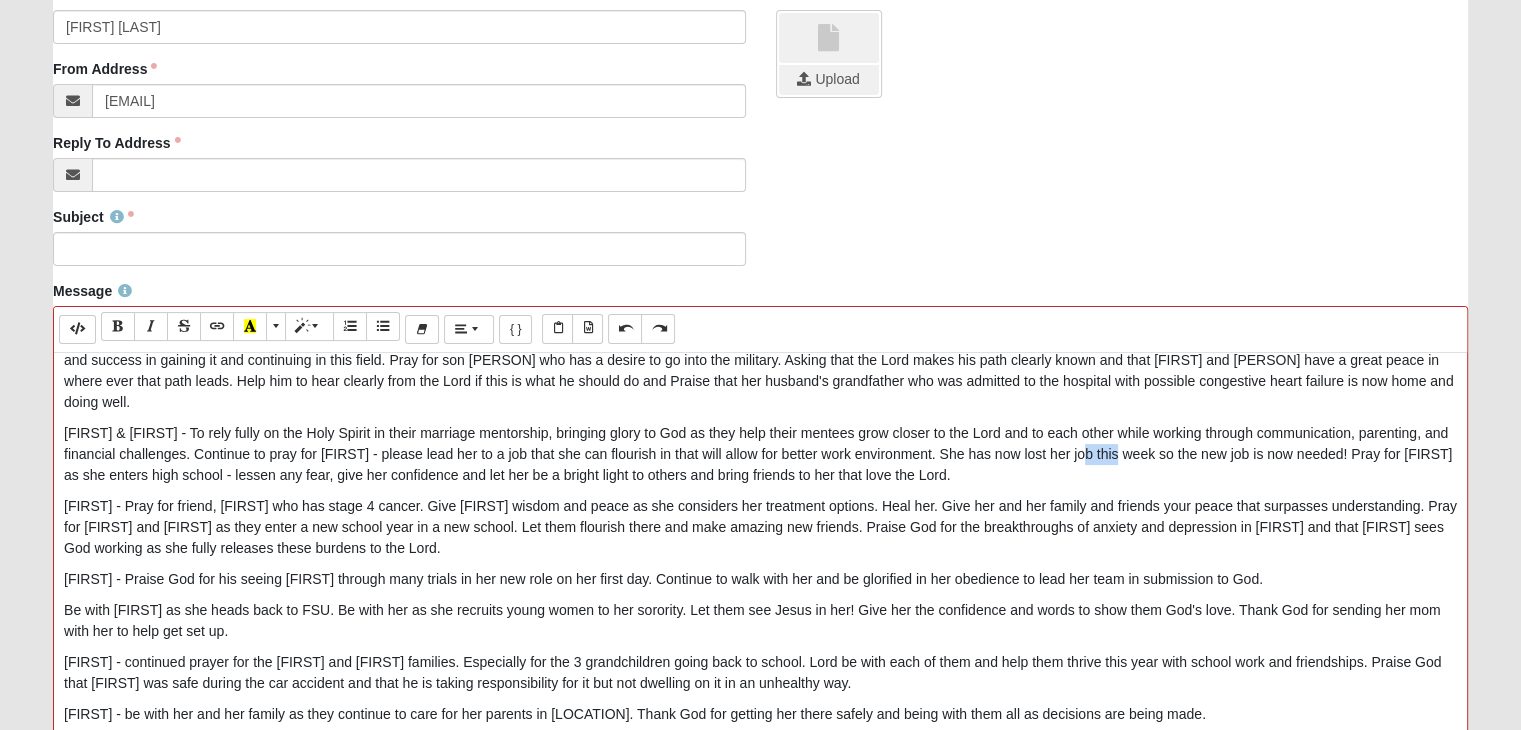 drag, startPoint x: 1106, startPoint y: 451, endPoint x: 1149, endPoint y: 447, distance: 43.185646 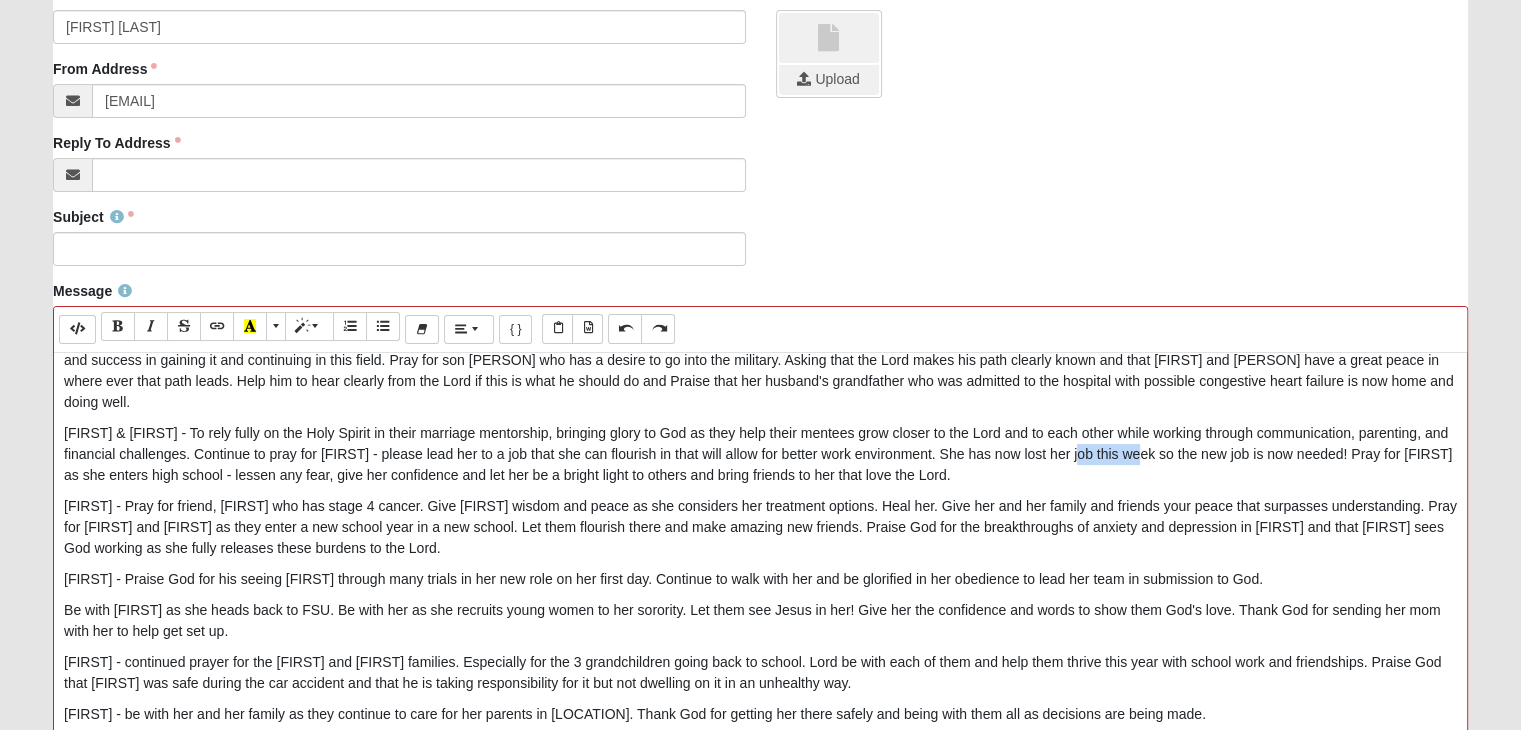drag, startPoint x: 1103, startPoint y: 451, endPoint x: 1168, endPoint y: 456, distance: 65.192024 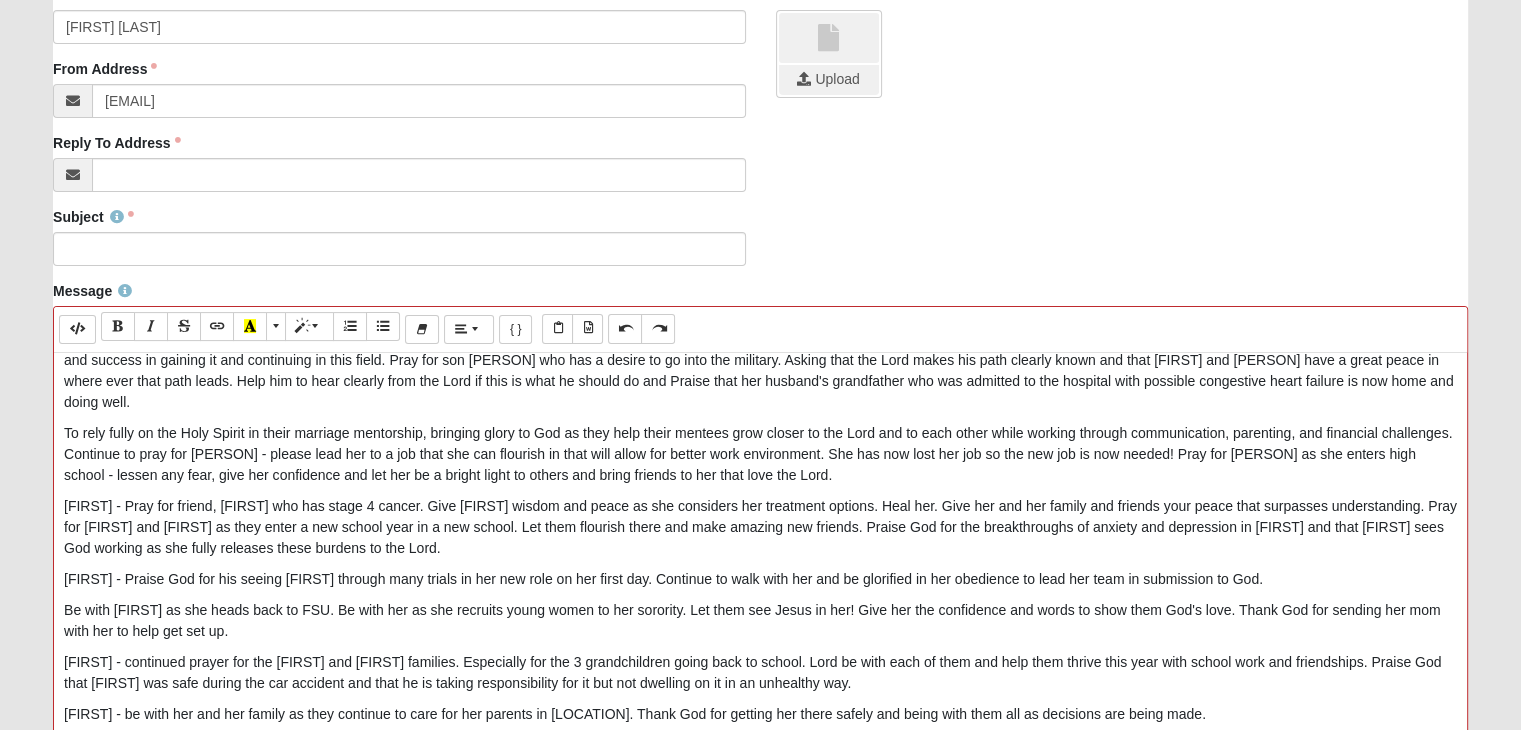 click on "To rely fully on the Holy Spirit in their marriage mentorship, bringing glory to God as they help their mentees grow closer to the Lord and to each other while working through communication, parenting, and financial challenges. Continue to pray for [PERSON] - please lead her to a job that she can flourish in that will allow for better work environment. She has now lost her job so the new job is now needed! Pray for [PERSON] as she enters high school - lessen any fear, give her confidence and let her be a bright light to others and bring friends to her that love the Lord." at bounding box center (760, 454) 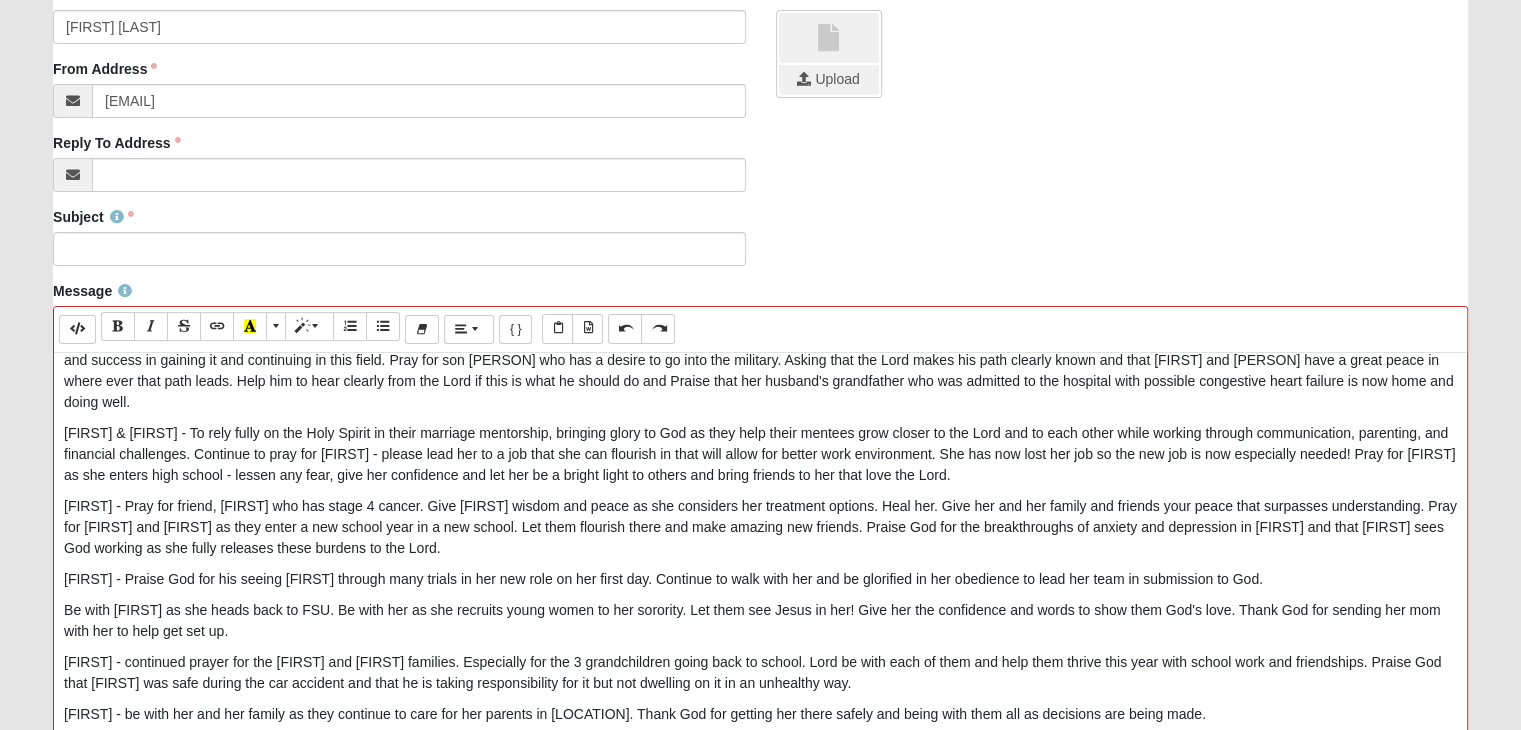 click on "[FIRST] & [FIRST] - To rely fully on the Holy Spirit in their marriage mentorship, bringing glory to God as they help their mentees grow closer to the Lord and to each other while working through communication, parenting, and financial challenges. Continue to pray for [FIRST] - please lead her to a job that she can flourish in that will allow for better work environment. She has now lost her job so the new job is now especially needed! Pray for [FIRST] as she enters high school - lessen any fear, give her confidence and let her be a bright light to others and bring friends to her that love the Lord." at bounding box center (760, 454) 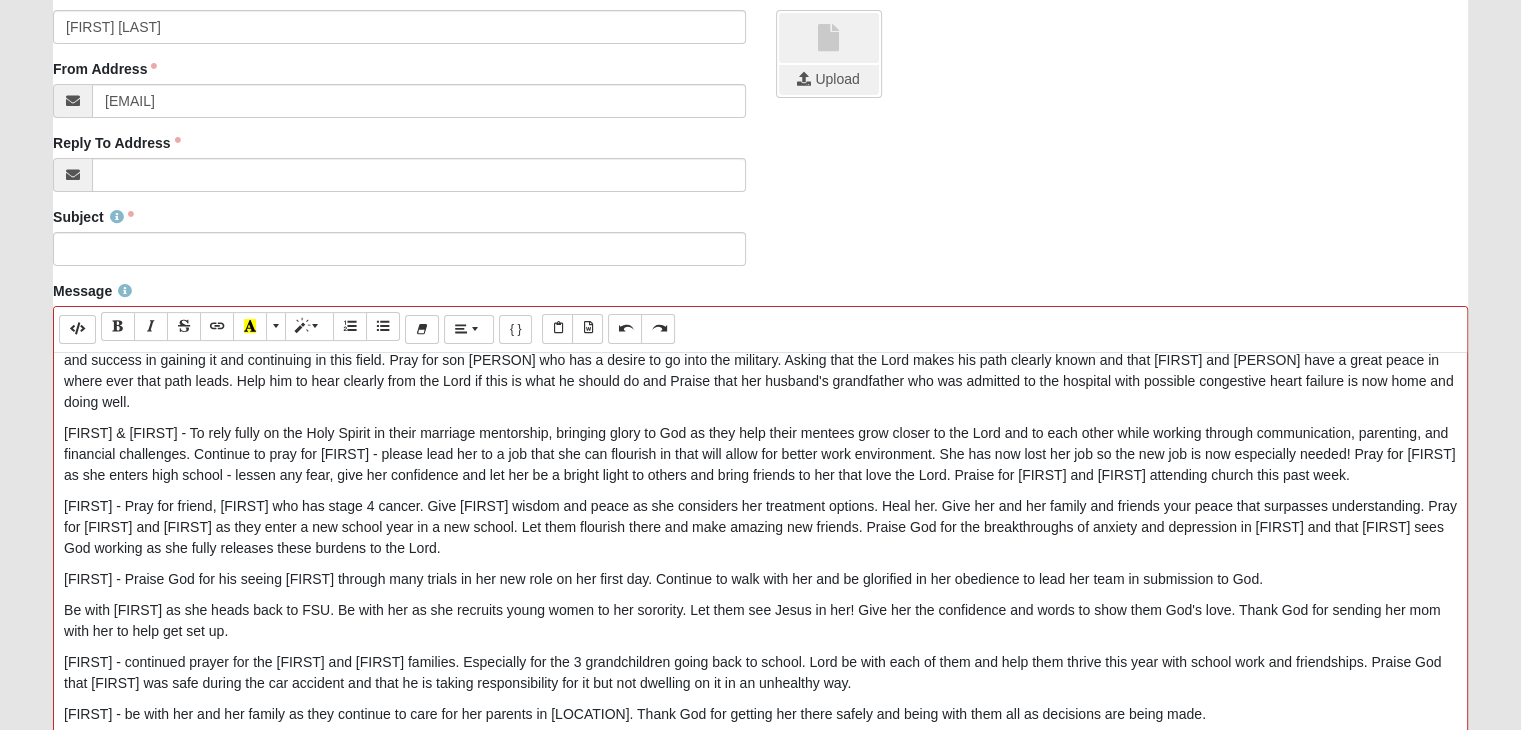 drag, startPoint x: 1013, startPoint y: 472, endPoint x: 1426, endPoint y: 469, distance: 413.0109 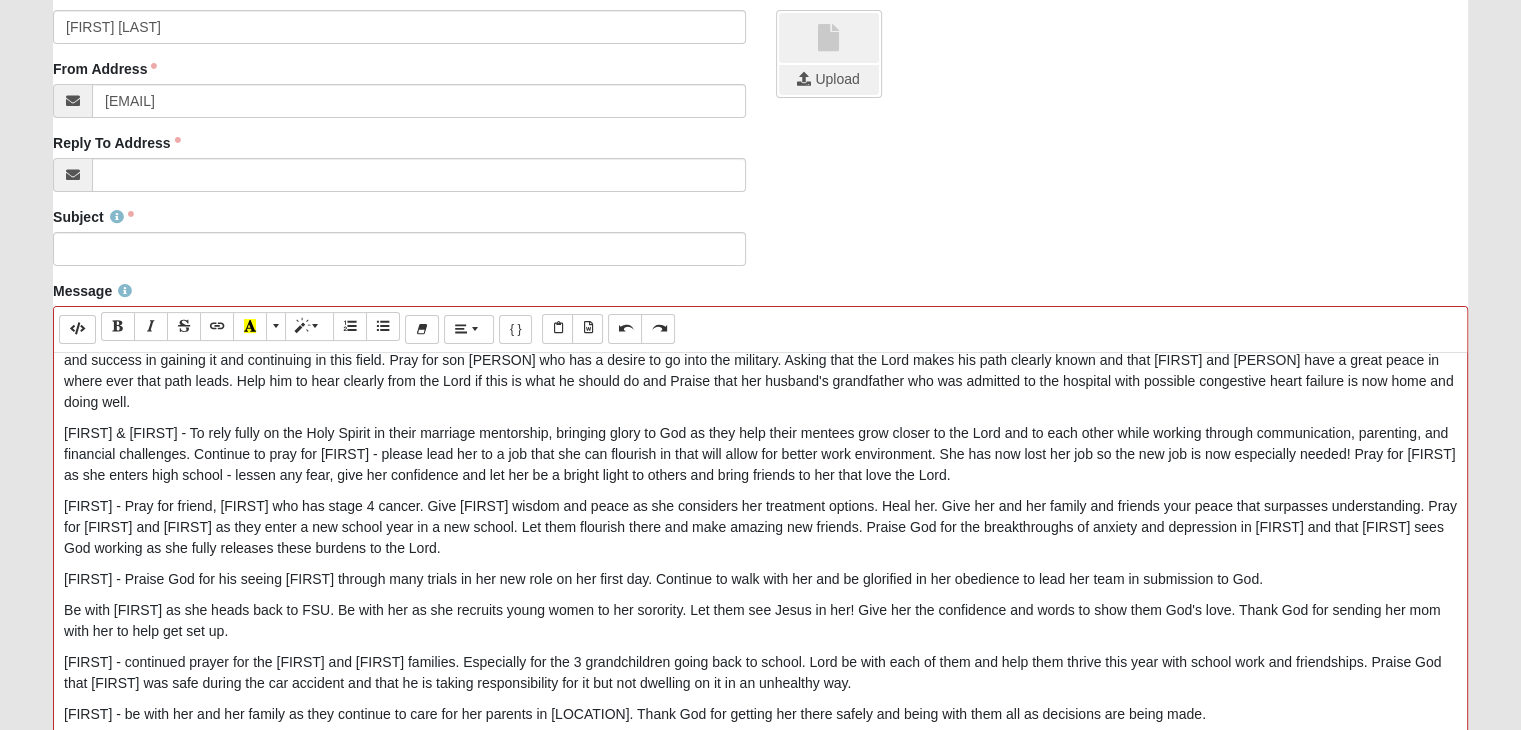 click on "[FIRST] & [FIRST] - To rely fully on the Holy Spirit in their marriage mentorship, bringing glory to God as they help their mentees grow closer to the Lord and to each other while working through communication, parenting, and financial challenges. Continue to pray for [FIRST] - please lead her to a job that she can flourish in that will allow for better work environment. She has now lost her job so the new job is now especially needed! Pray for [FIRST] as she enters high school - lessen any fear, give her confidence and let her be a bright light to others and bring friends to her that love the Lord." at bounding box center [760, 454] 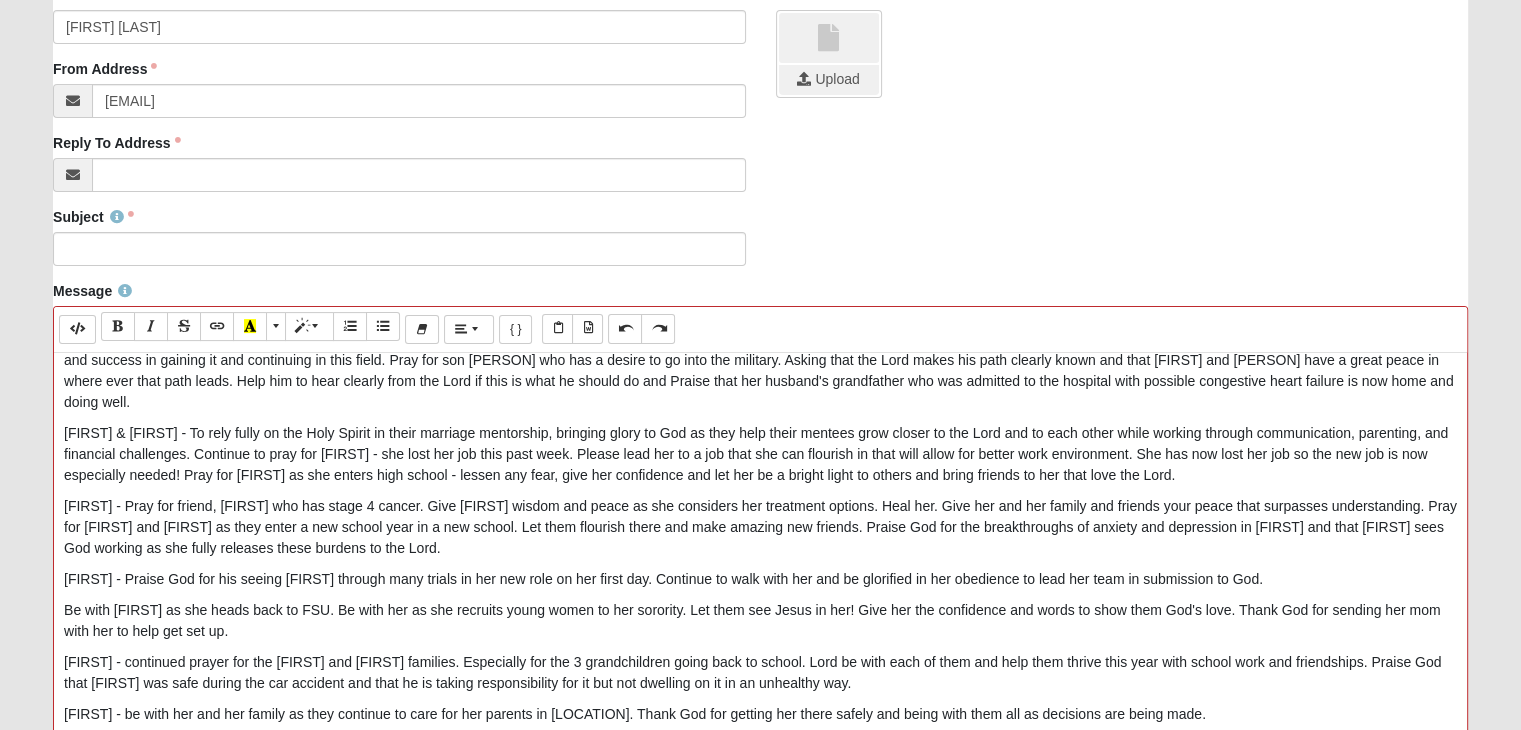 click on "[FIRST] & [FIRST] - To rely fully on the Holy Spirit in their marriage mentorship, bringing glory to God as they help their mentees grow closer to the Lord and to each other while working through communication, parenting, and financial challenges. Continue to pray for [FIRST] - she lost her job this past week. Please lead her to a job that she can flourish in that will allow for better work environment. She has now lost her job so the new job is now especially needed! Pray for [FIRST] as she enters high school - lessen any fear, give her confidence and let her be a bright light to others and bring friends to her that love the Lord." at bounding box center [760, 454] 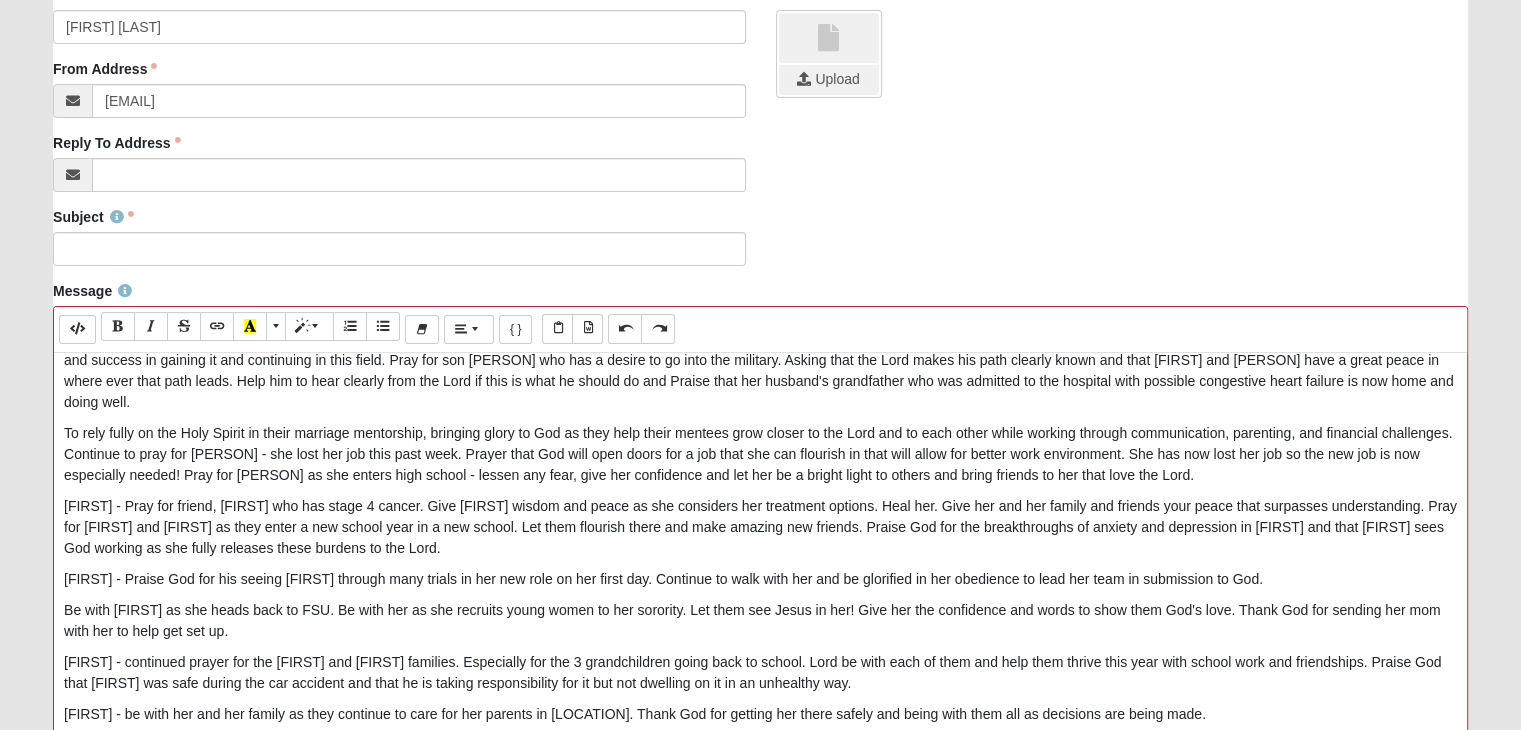 click on "To rely fully on the Holy Spirit in their marriage mentorship, bringing glory to God as they help their mentees grow closer to the Lord and to each other while working through communication, parenting, and financial challenges. Continue to pray for [PERSON] - she lost her job this past week. Prayer that God will open doors for a job that she can flourish in that will allow for better work environment. She has now lost her job so the new job is now especially needed! Pray for [PERSON] as she enters high school - lessen any fear, give her confidence and let her be a bright light to others and bring friends to her that love the Lord." at bounding box center (760, 454) 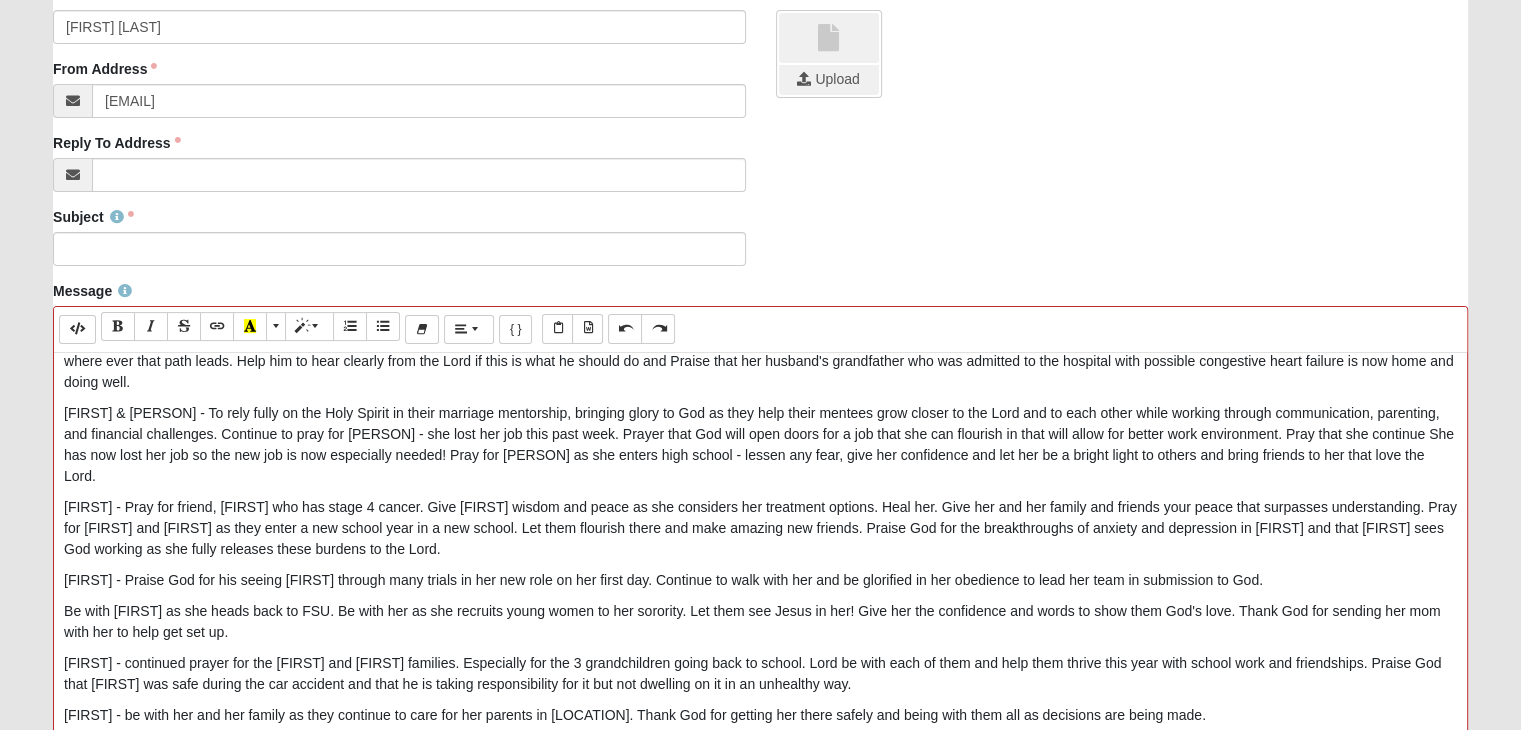 scroll, scrollTop: 300, scrollLeft: 0, axis: vertical 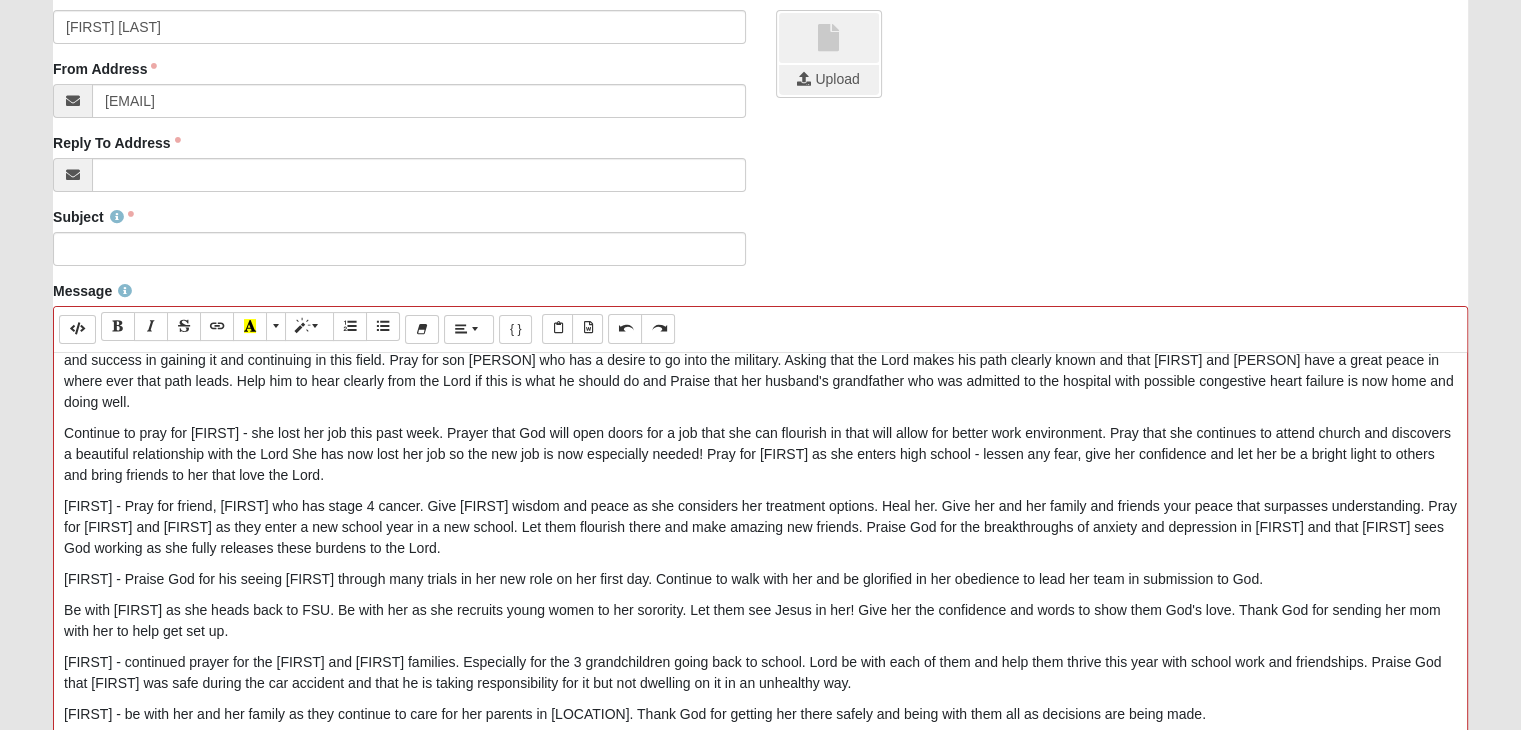 click on "Continue to pray for [FIRST] - she lost her job this past week. Prayer that God will open doors for a job that she can flourish in that will allow for better work environment. Pray that she continues to attend church and discovers a beautiful relationship with the Lord She has now lost her job so the new job is now especially needed! Pray for [FIRST] as she enters high school - lessen any fear, give her confidence and let her be a bright light to others and bring friends to her that love the Lord." at bounding box center (760, 454) 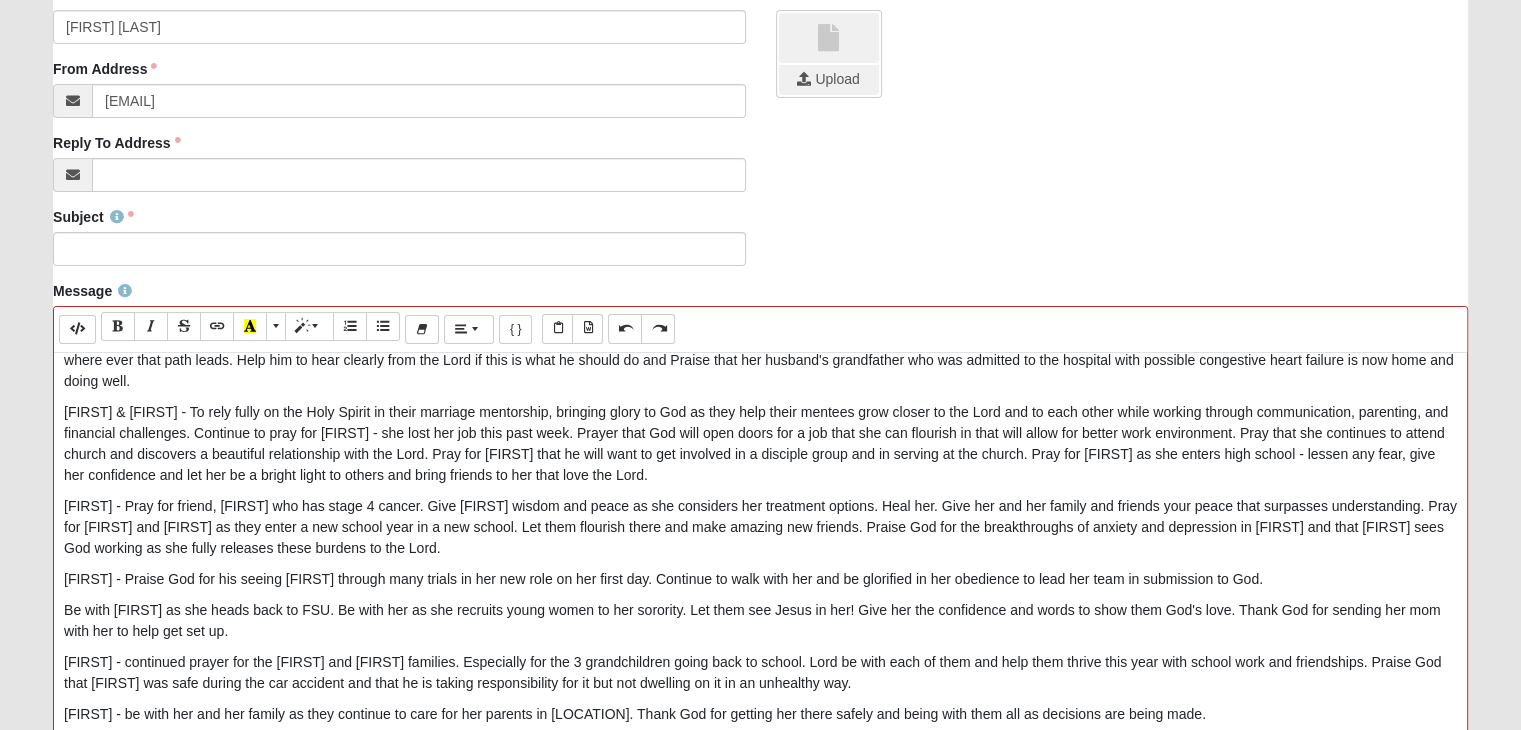 click on "[FIRST] & [FIRST] - To rely fully on the Holy Spirit in their marriage mentorship, bringing glory to God as they help their mentees grow closer to the Lord and to each other while working through communication, parenting, and financial challenges. Continue to pray for [FIRST] - she lost her job this past week. Prayer that God will open doors for a job that she can flourish in that will allow for better work environment. Pray that she continues to attend church and discovers a beautiful relationship with the Lord. Pray for [FIRST] that he will want to get involved in a disciple group and in serving at the church. Pray for [FIRST] as she enters high school - lessen any fear, give her confidence and let her be a bright light to others and bring friends to her that love the Lord." at bounding box center [760, 444] 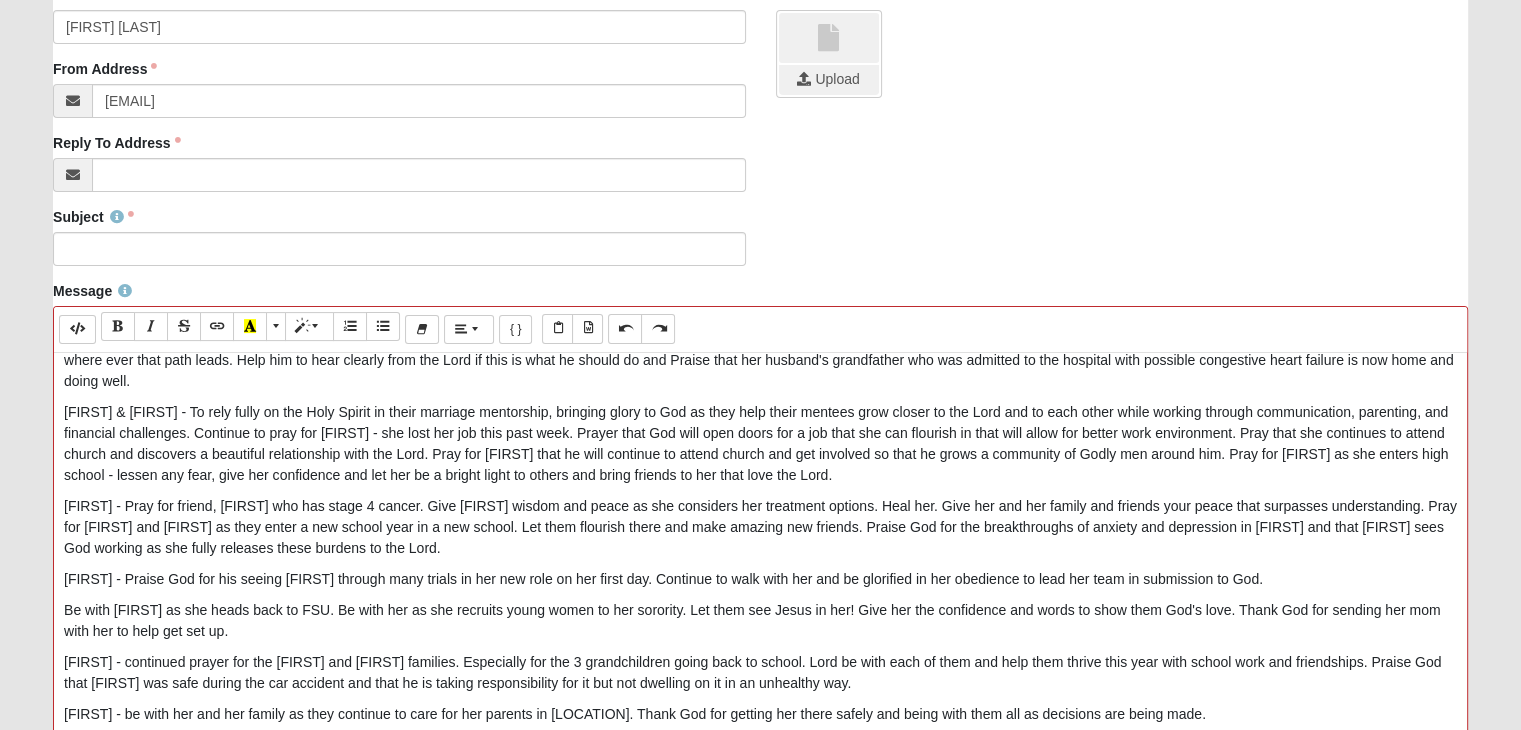 click on "[FIRST] & [FIRST] - To rely fully on the Holy Spirit in their marriage mentorship, bringing glory to God as they help their mentees grow closer to the Lord and to each other while working through communication, parenting, and financial challenges. Continue to pray for [FIRST] - she lost her job this past week. Prayer that God will open doors for a job that she can flourish in that will allow for better work environment. Pray that she continues to attend church and discovers a beautiful relationship with the Lord. Pray for [FIRST] that he will continue to attend church and get involved so that he grows a community of Godly men around him. Pray for [FIRST] as she enters high school - lessen any fear, give her confidence and let her be a bright light to others and bring friends to her that love the Lord." at bounding box center [760, 444] 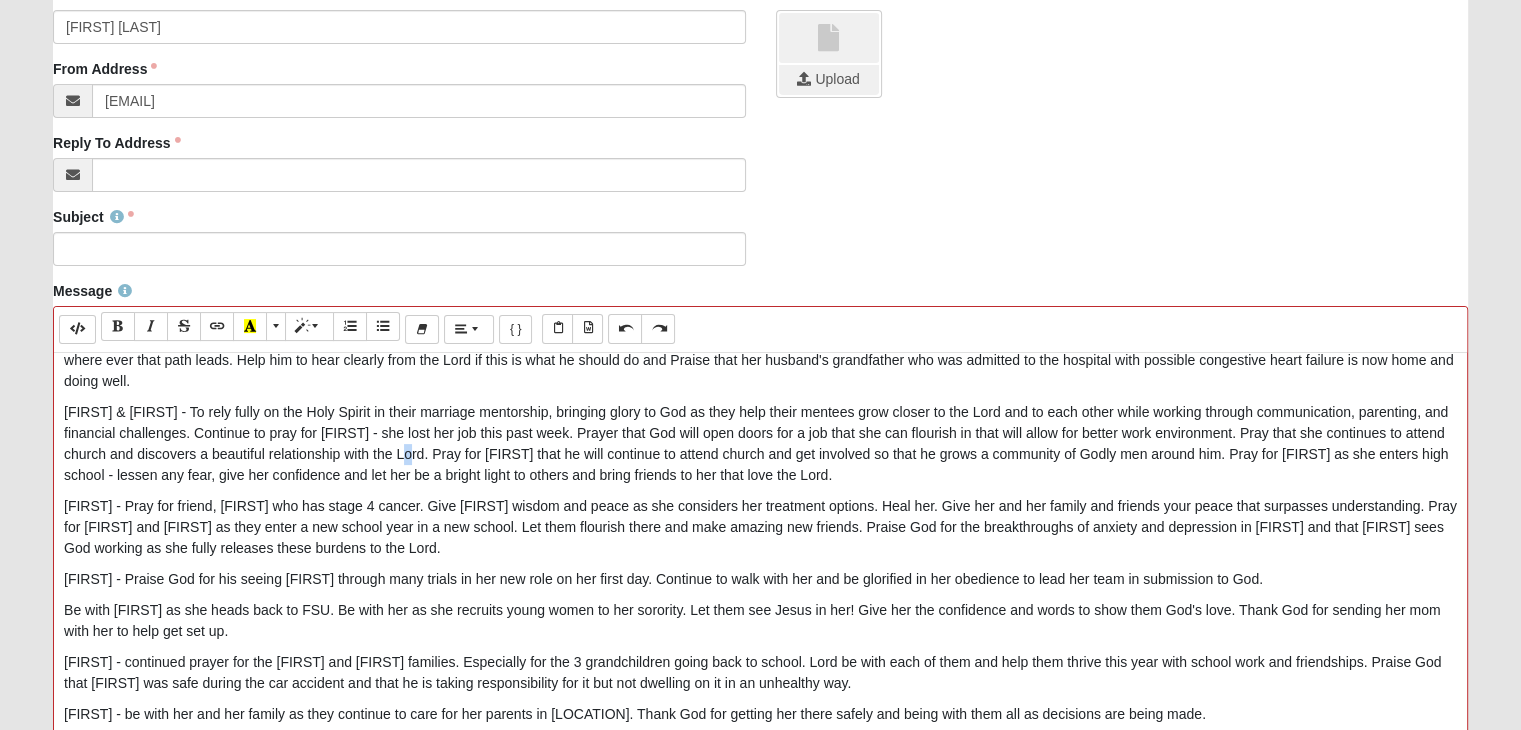 click on "[FIRST] & [FIRST] - To rely fully on the Holy Spirit in their marriage mentorship, bringing glory to God as they help their mentees grow closer to the Lord and to each other while working through communication, parenting, and financial challenges. Continue to pray for [FIRST] - she lost her job this past week. Prayer that God will open doors for a job that she can flourish in that will allow for better work environment. Pray that she continues to attend church and discovers a beautiful relationship with the Lord. Pray for [FIRST] that he will continue to attend church and get involved so that he grows a community of Godly men around him. Pray for [FIRST] as she enters high school - lessen any fear, give her confidence and let her be a bright light to others and bring friends to her that love the Lord." at bounding box center (760, 444) 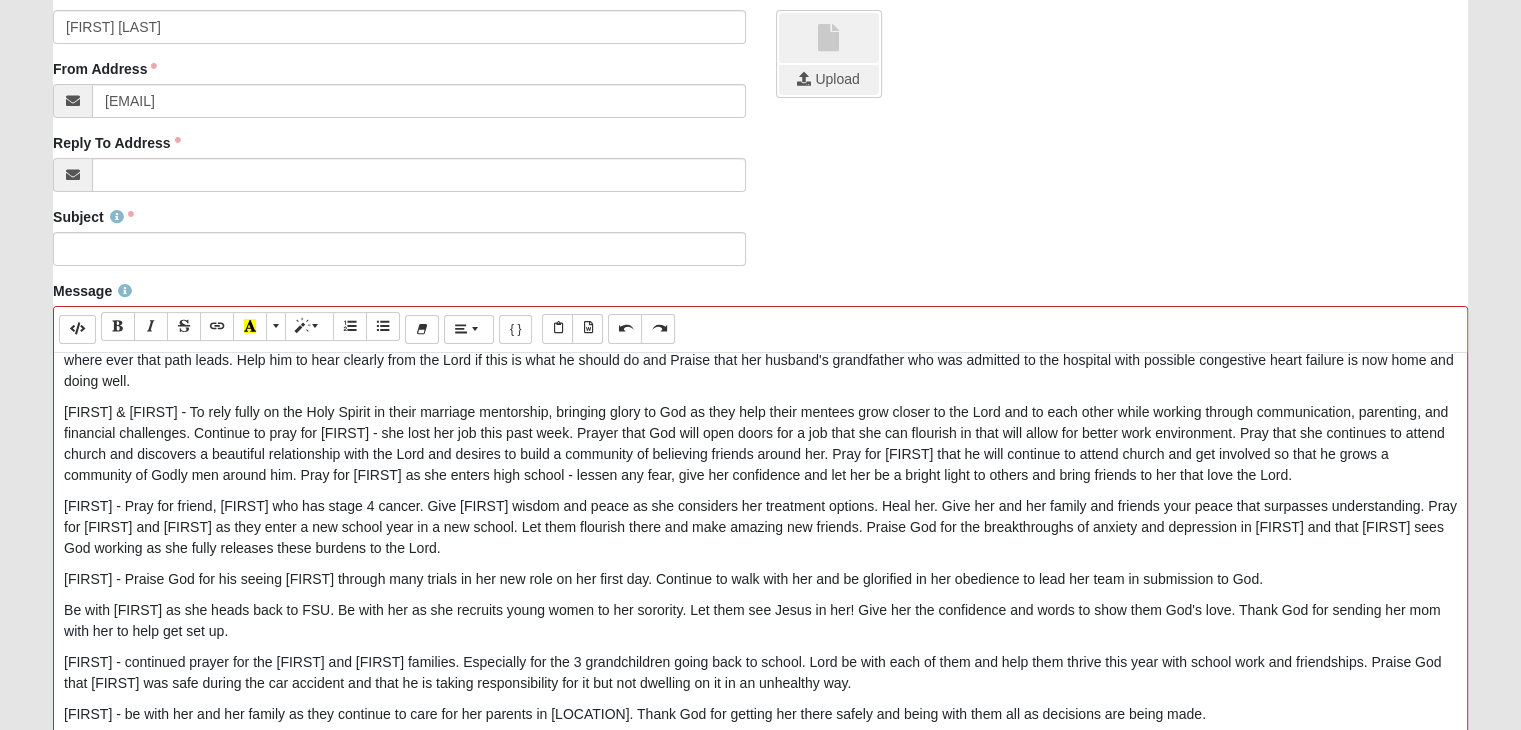 scroll, scrollTop: 306, scrollLeft: 0, axis: vertical 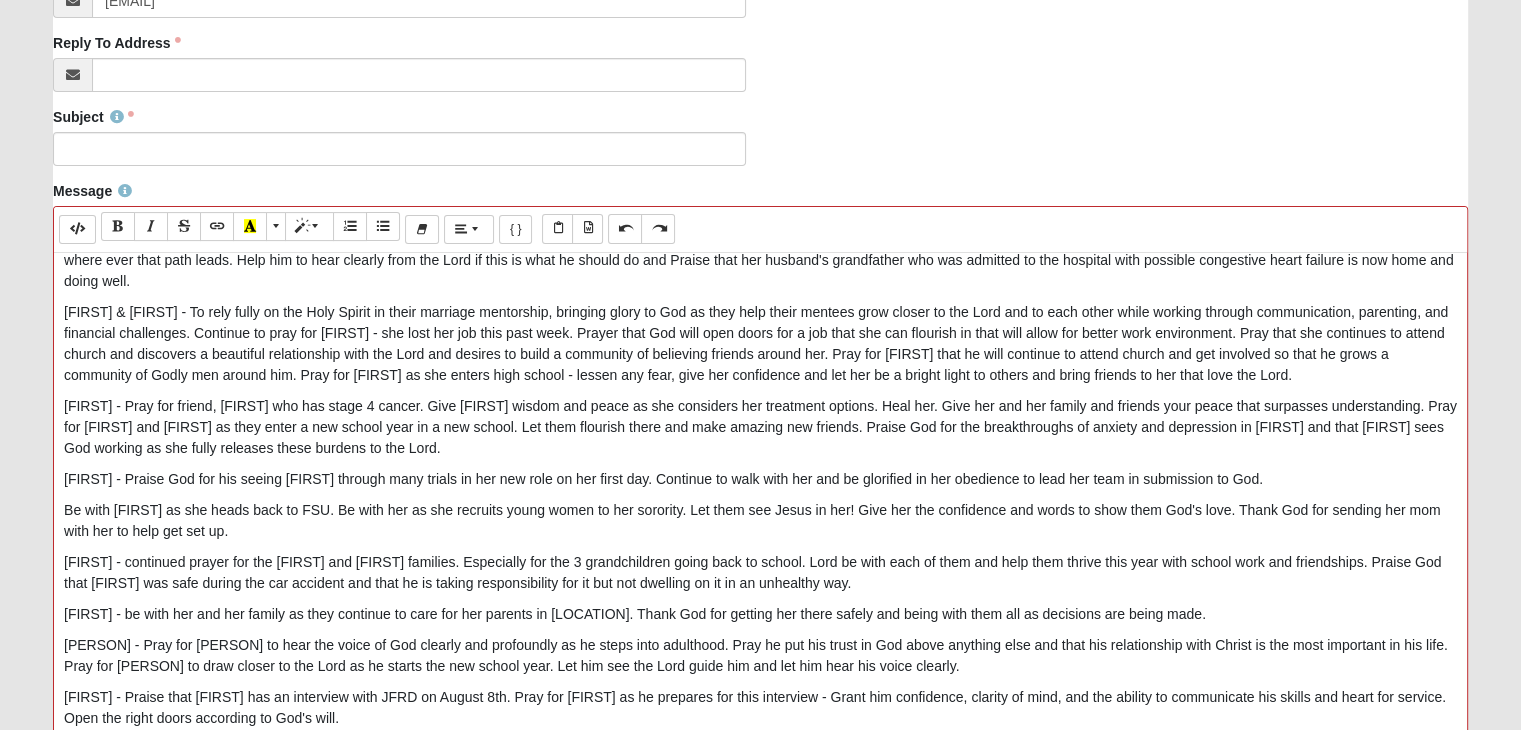 click on "[FIRST] - Pray for friend, [FIRST] who has stage 4 cancer. Give [FIRST] wisdom and peace as she considers her treatment options. Heal her. Give her and her family and friends your peace that surpasses understanding. Pray for [FIRST] and [FIRST] as they enter a new school year in a new school. Let them flourish there and make amazing new friends. Praise God for the breakthroughs of anxiety and depression in [FIRST] and that [FIRST] sees God working as she fully releases these burdens to the Lord." at bounding box center [760, 427] 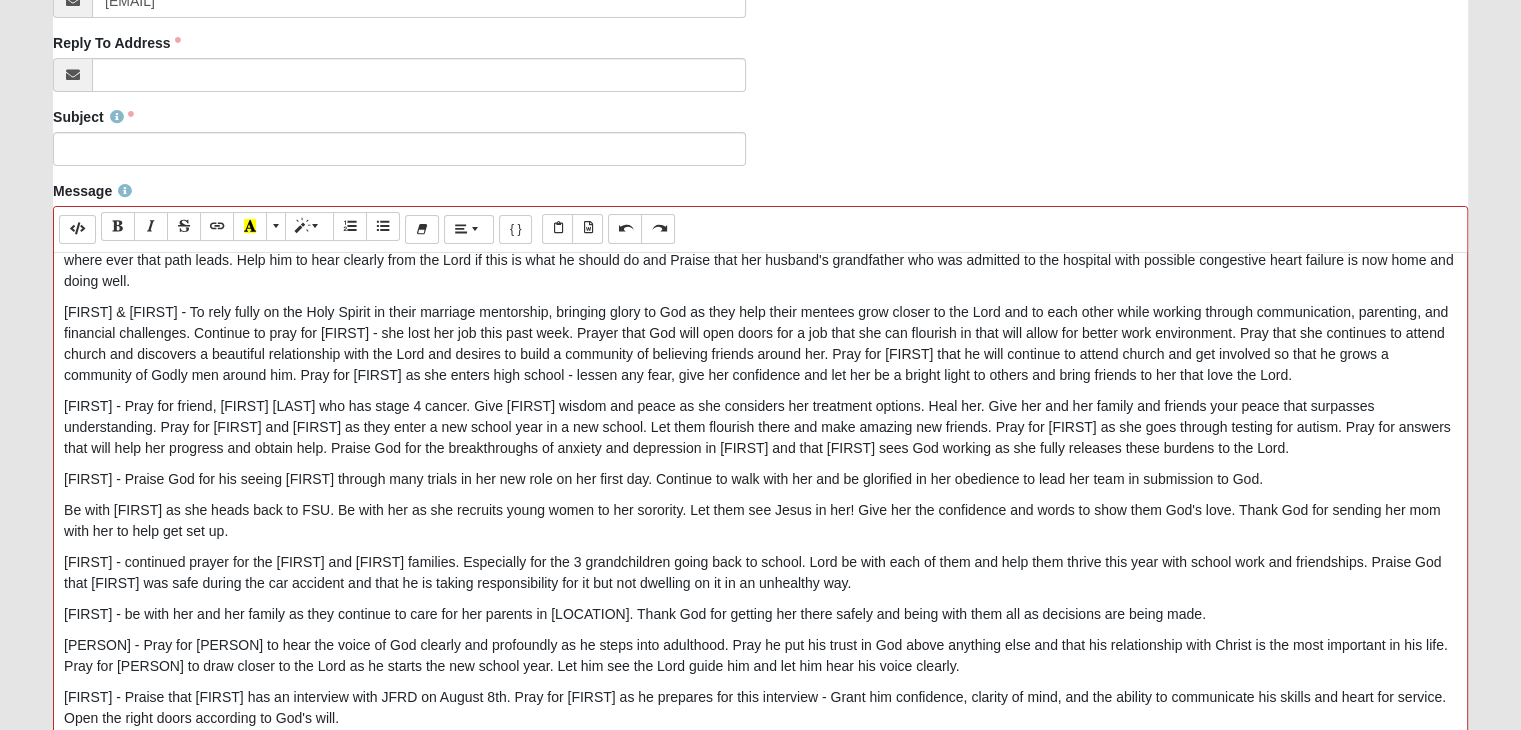 drag, startPoint x: 1306, startPoint y: 419, endPoint x: 1324, endPoint y: 413, distance: 18.973665 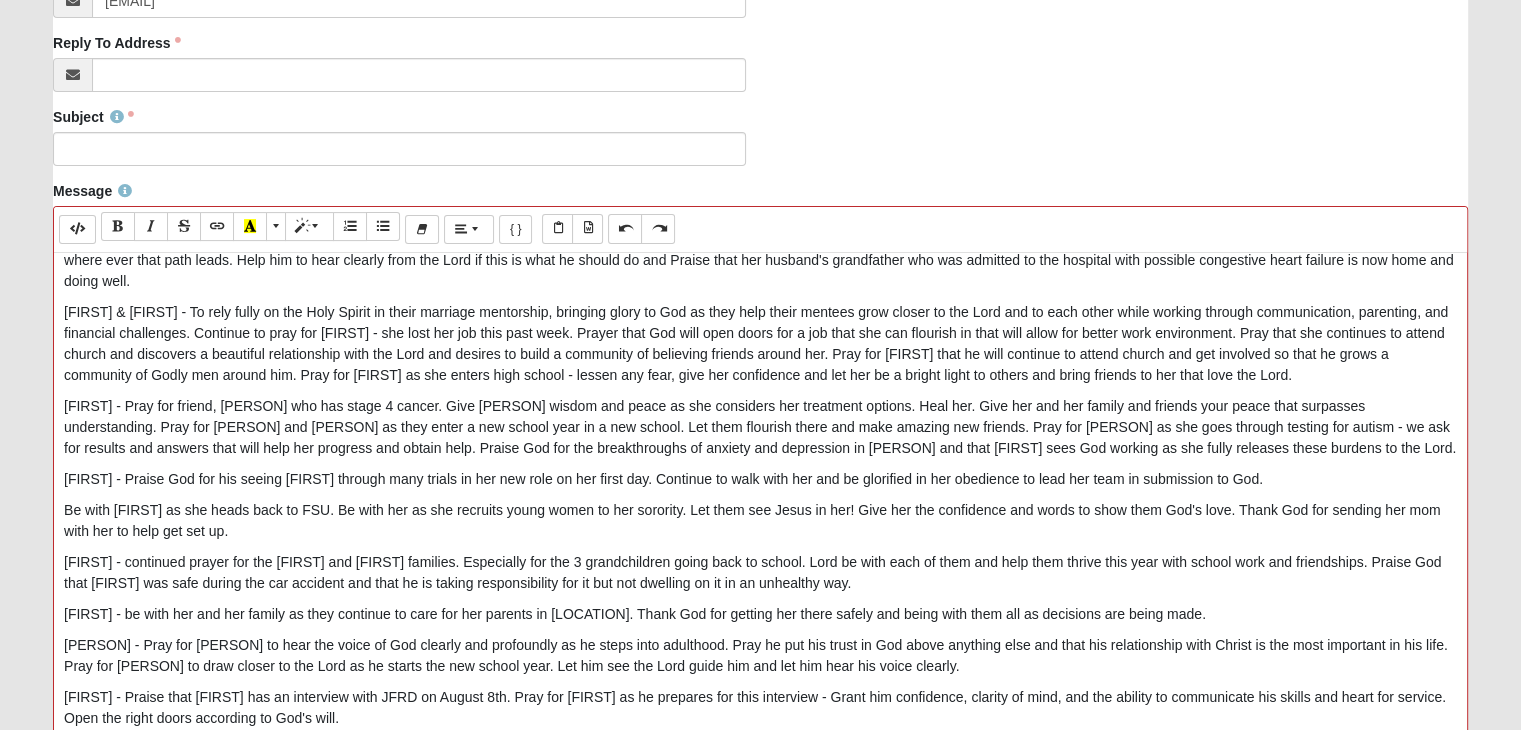 drag, startPoint x: 305, startPoint y: 445, endPoint x: 337, endPoint y: 437, distance: 32.984844 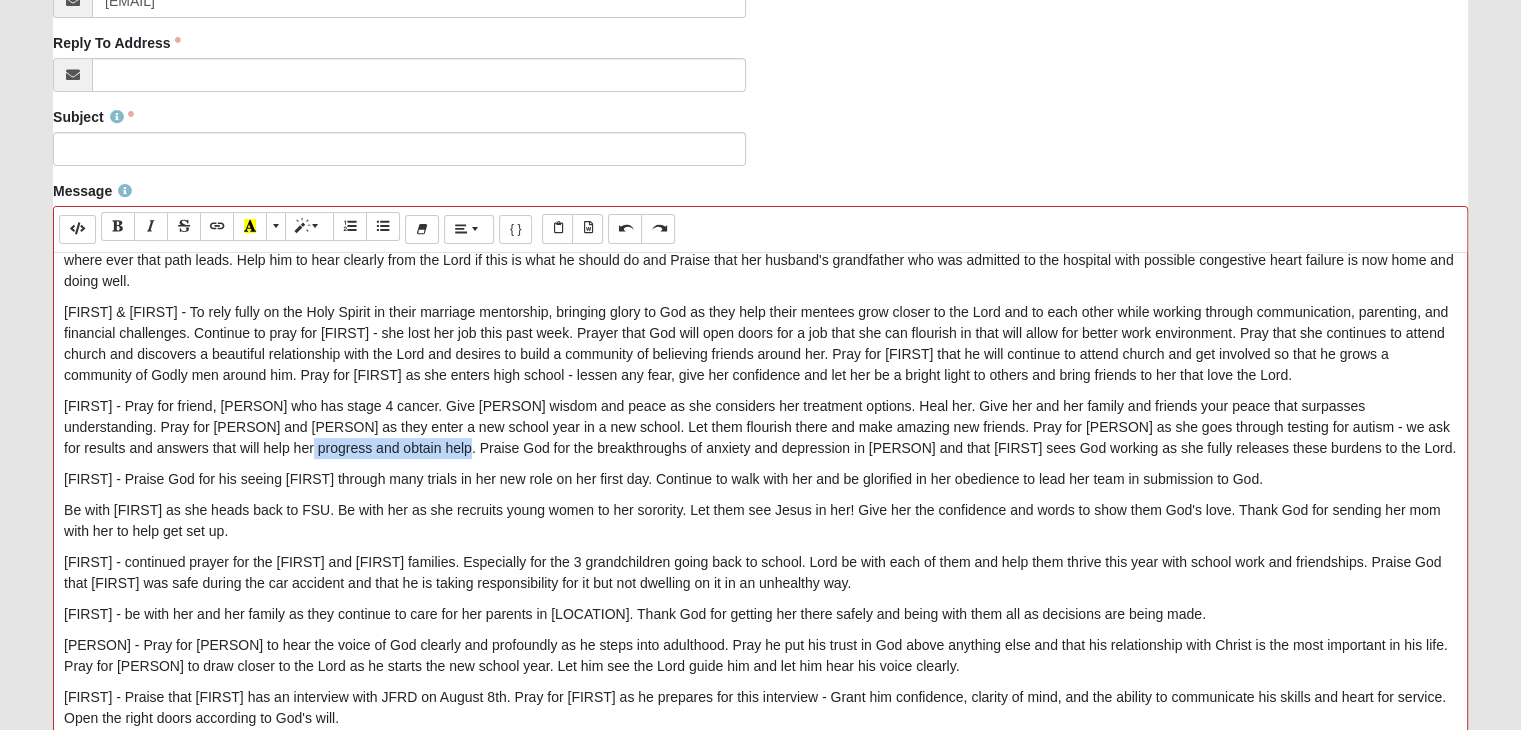 drag, startPoint x: 249, startPoint y: 445, endPoint x: 405, endPoint y: 445, distance: 156 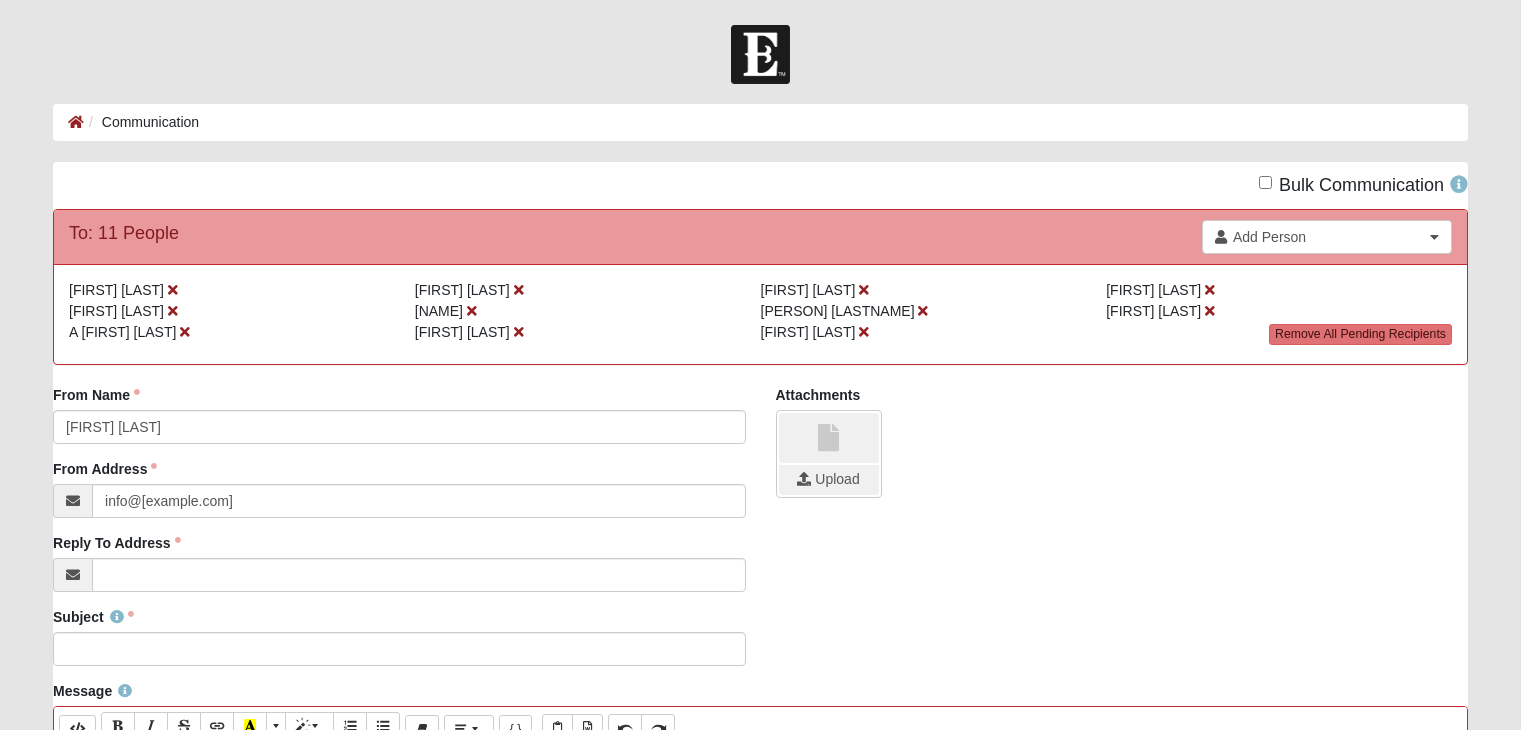 scroll, scrollTop: 500, scrollLeft: 0, axis: vertical 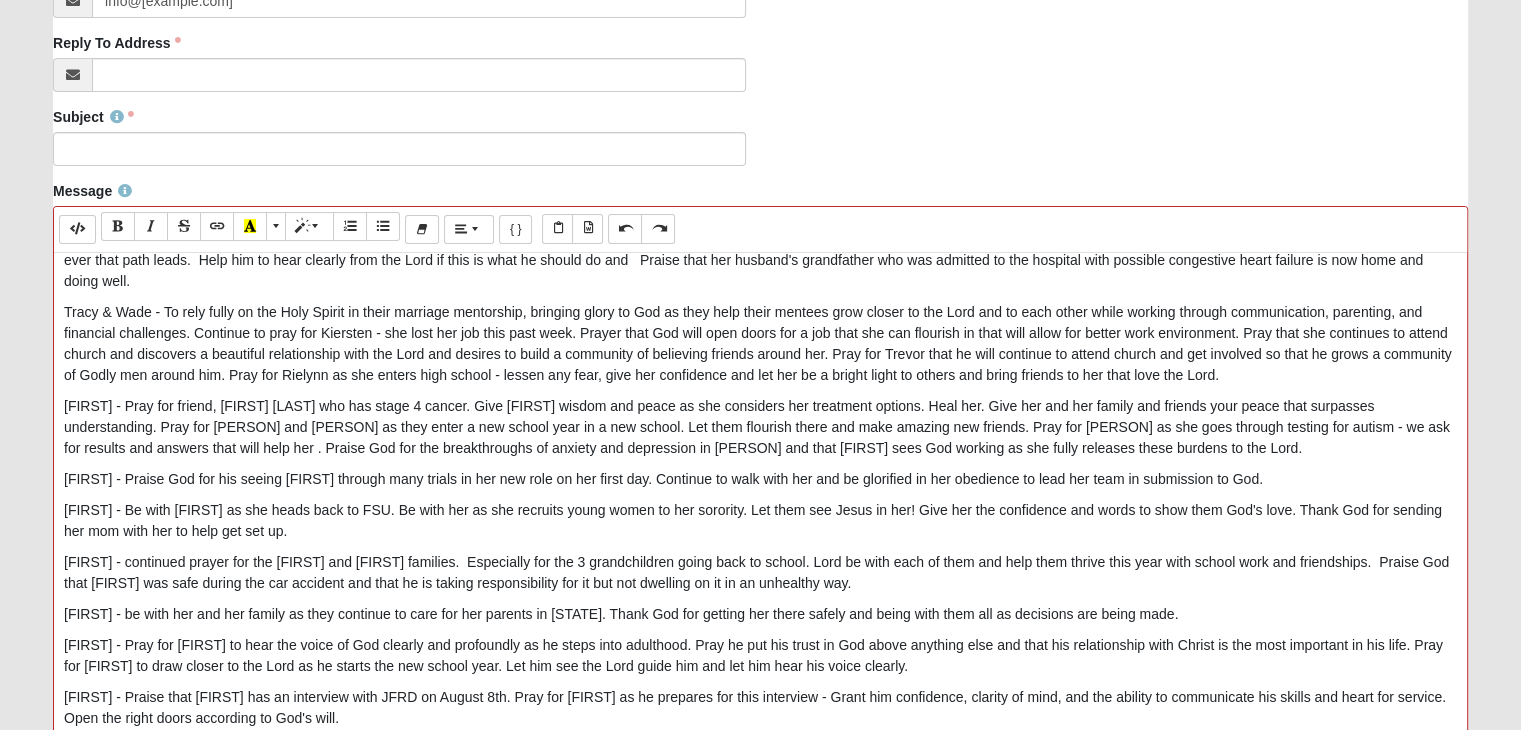 type 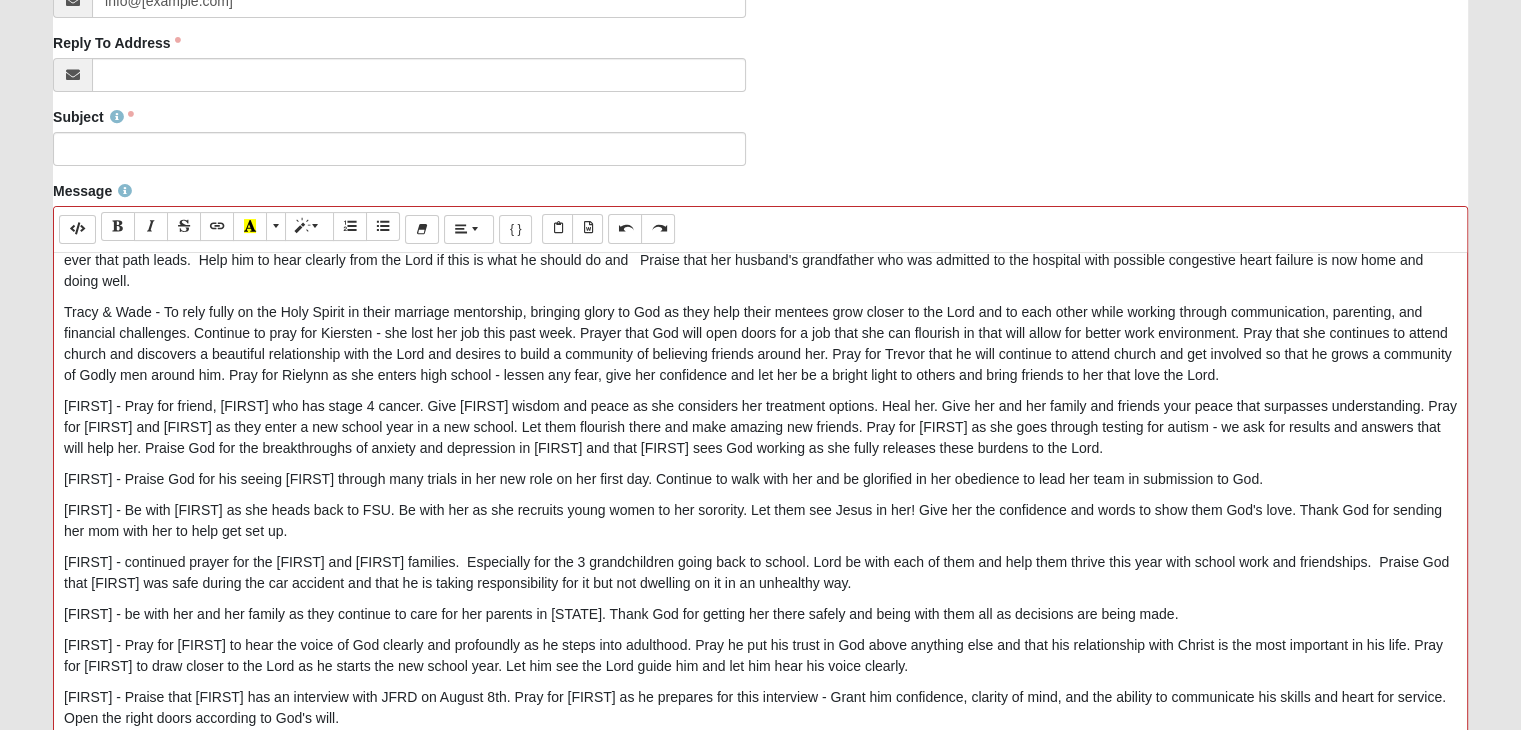 click on "[FIRST] - Pray for friend, [FIRST] who has stage 4 cancer. Give [FIRST] wisdom and peace as she considers her treatment options. Heal her. Give her and her family and friends your peace that surpasses understanding. Pray for [FIRST] and [FIRST] as they enter a new school year in a new school. Let them flourish there and make amazing new friends. Pray for [FIRST] as she goes through testing for autism - we ask for results and answers that will help her. Praise God for the breakthroughs of anxiety and depression in [FIRST] and that [FIRST] sees God working as she fully releases these burdens to the Lord." at bounding box center (760, 427) 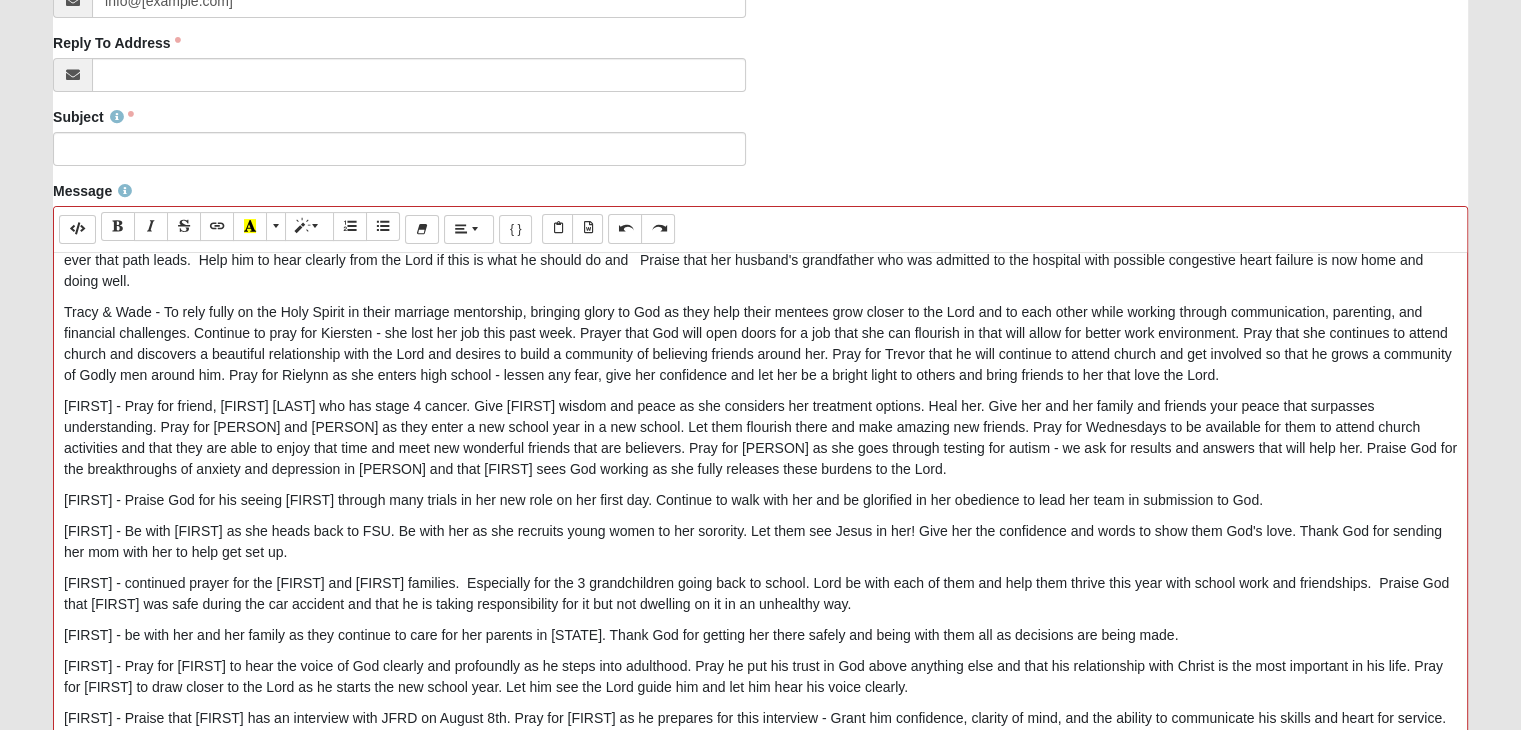 click on "[FIRST] - Pray for friend, [FIRST] [LAST] who has stage 4 cancer. Give [FIRST] wisdom and peace as she considers her treatment options. Heal her. Give her and her family and friends your peace that surpasses understanding. Pray for [PERSON] and [PERSON] as they enter a new school year in a new school. Let them flourish there and make amazing new friends. Pray for Wednesdays to be available for them to attend church activities and that they are able to enjoy that time and meet new wonderful friends that are believers. Pray for [PERSON] as she goes through testing for autism - we ask for results and answers that will help her. Praise God for the breakthroughs of anxiety and depression in [PERSON] and that [FIRST] sees God working as she fully releases these burdens to the Lord." at bounding box center [760, 438] 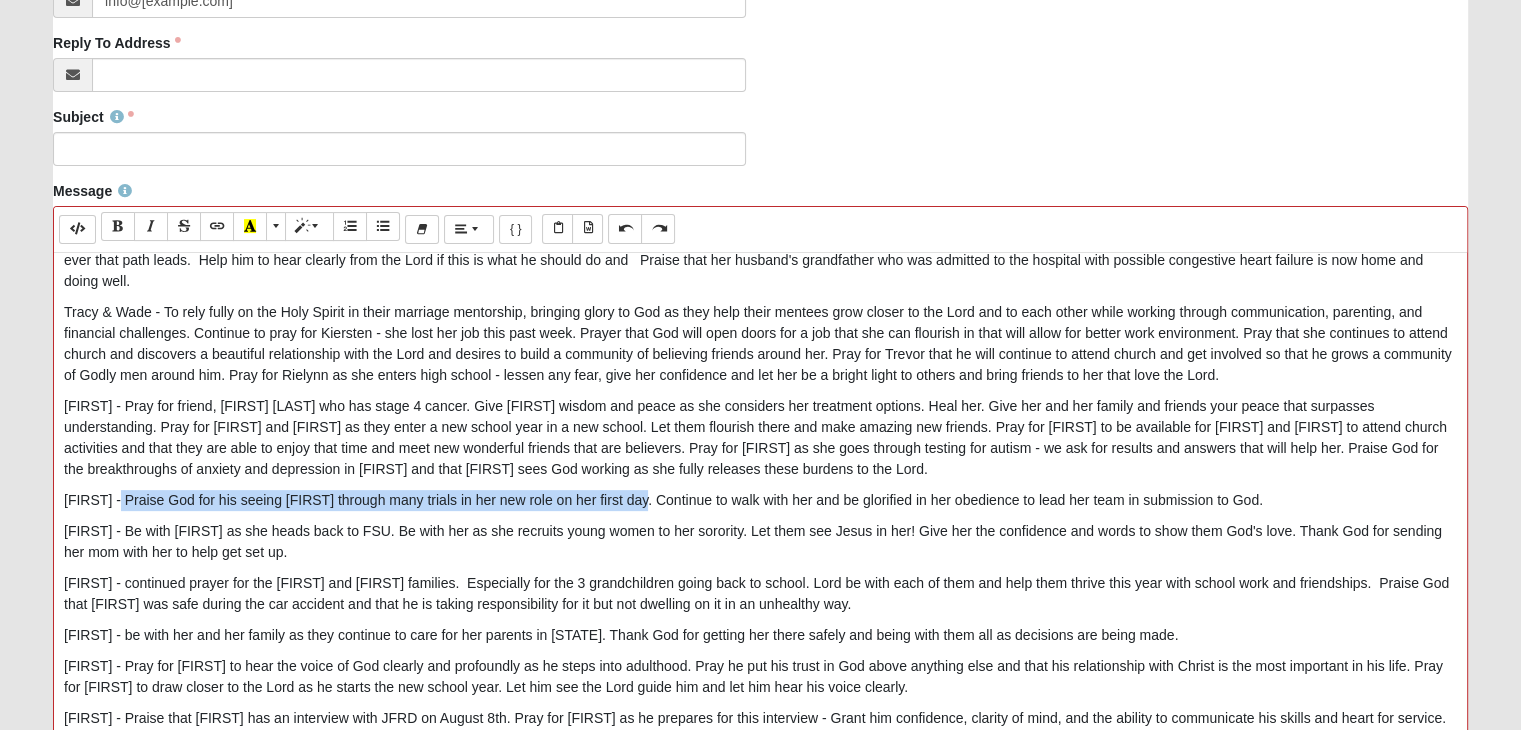 drag, startPoint x: 120, startPoint y: 498, endPoint x: 648, endPoint y: 497, distance: 528.001 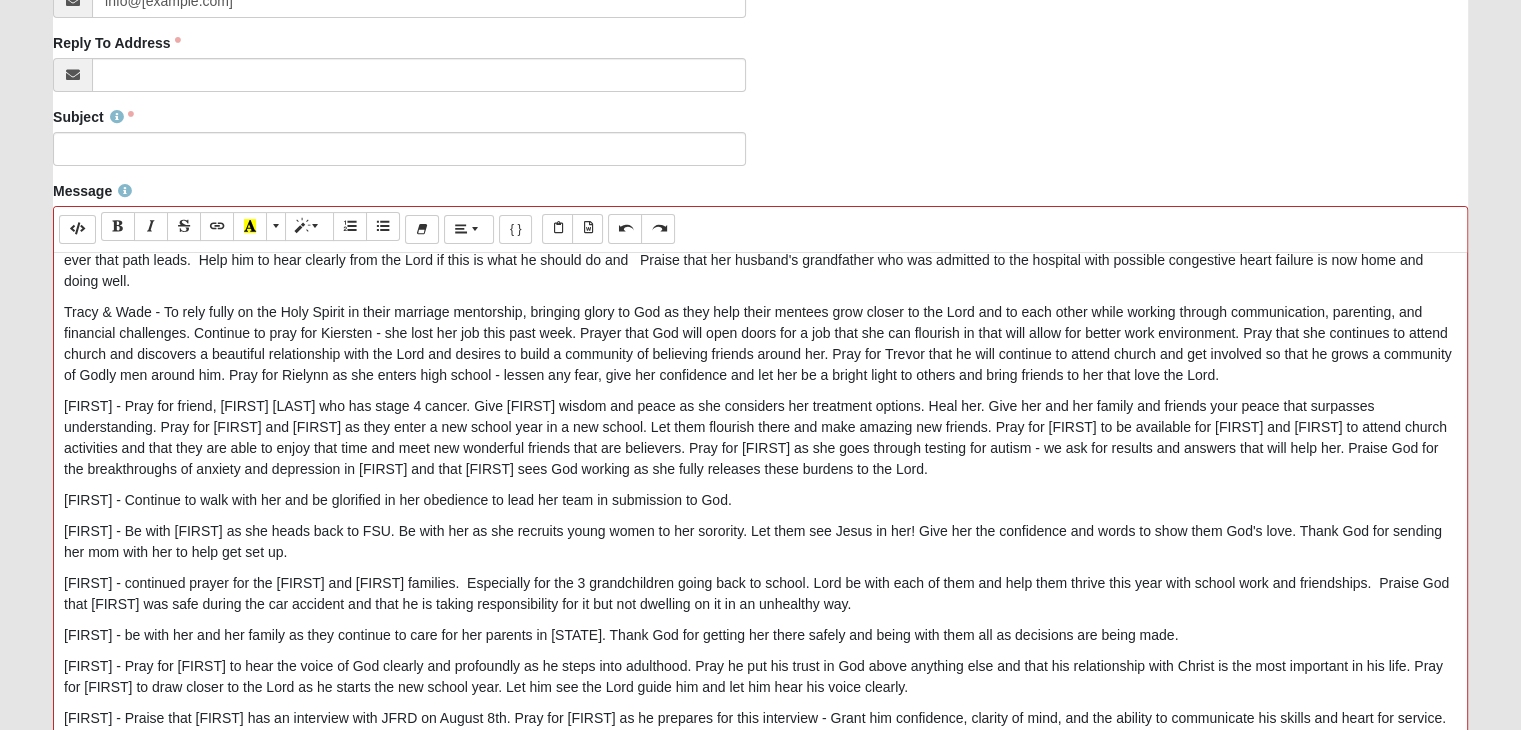 click on "[FIRST] - Continue to walk with her and be glorified in her obedience to lead her team in submission to God." at bounding box center (760, 500) 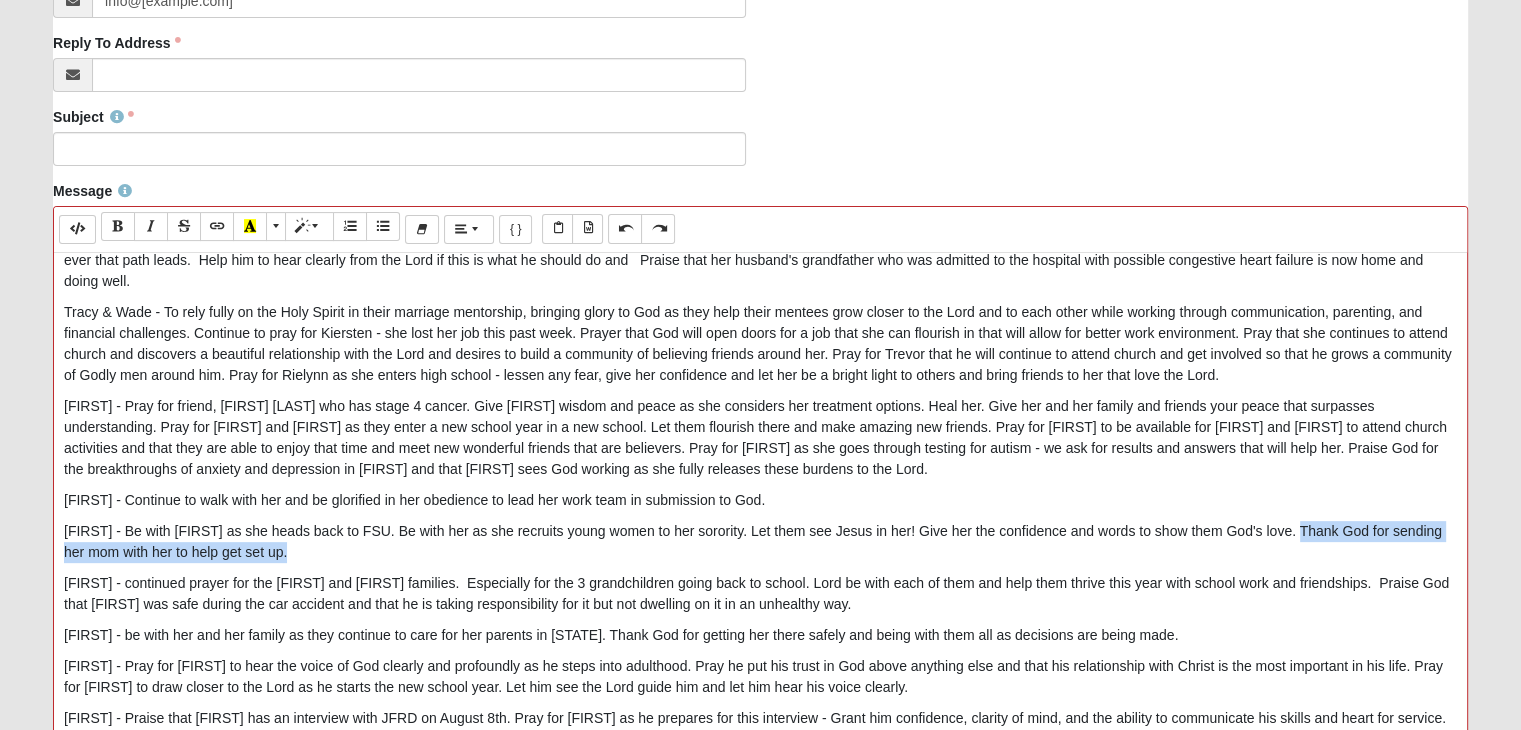 drag, startPoint x: 1291, startPoint y: 531, endPoint x: 1301, endPoint y: 545, distance: 17.20465 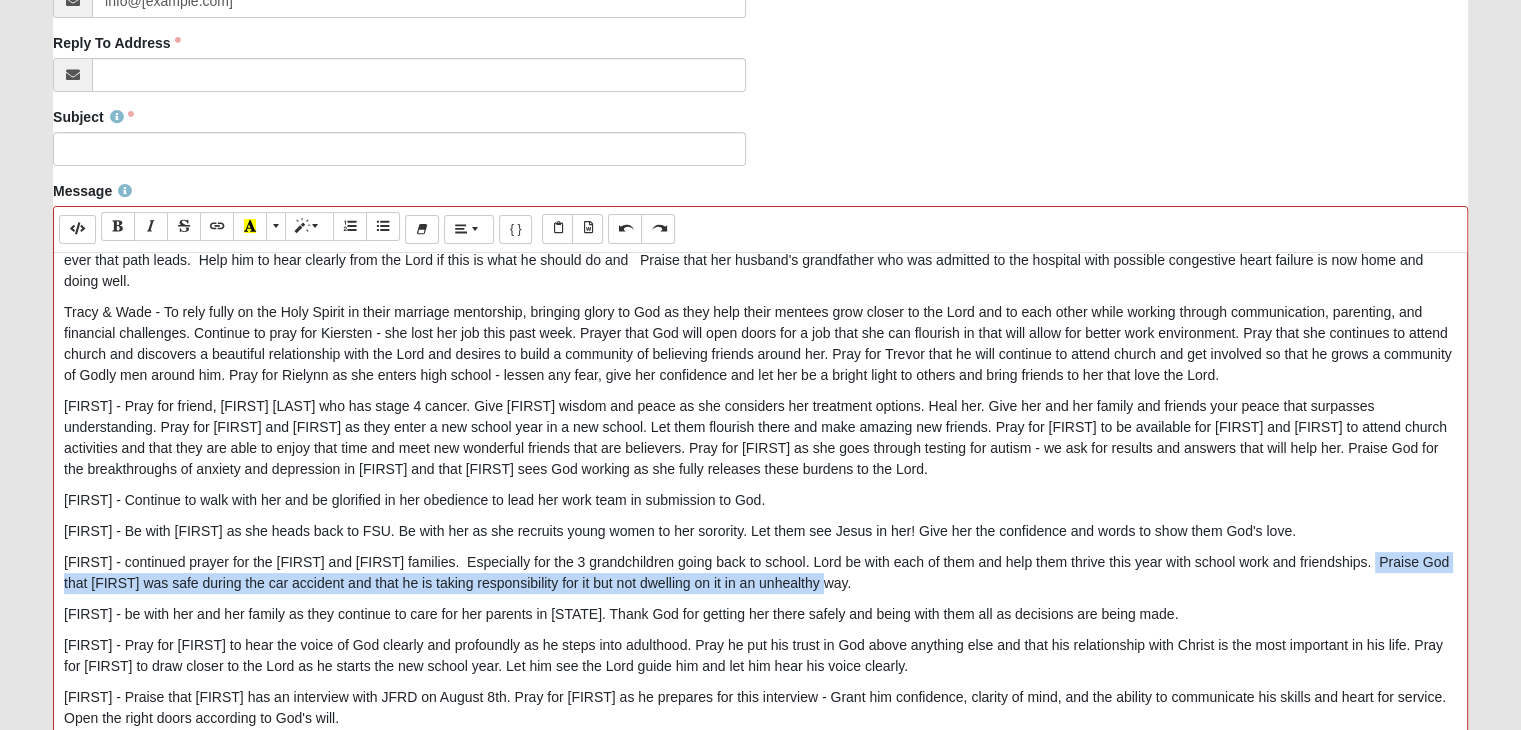 drag, startPoint x: 1370, startPoint y: 559, endPoint x: 1383, endPoint y: 576, distance: 21.400934 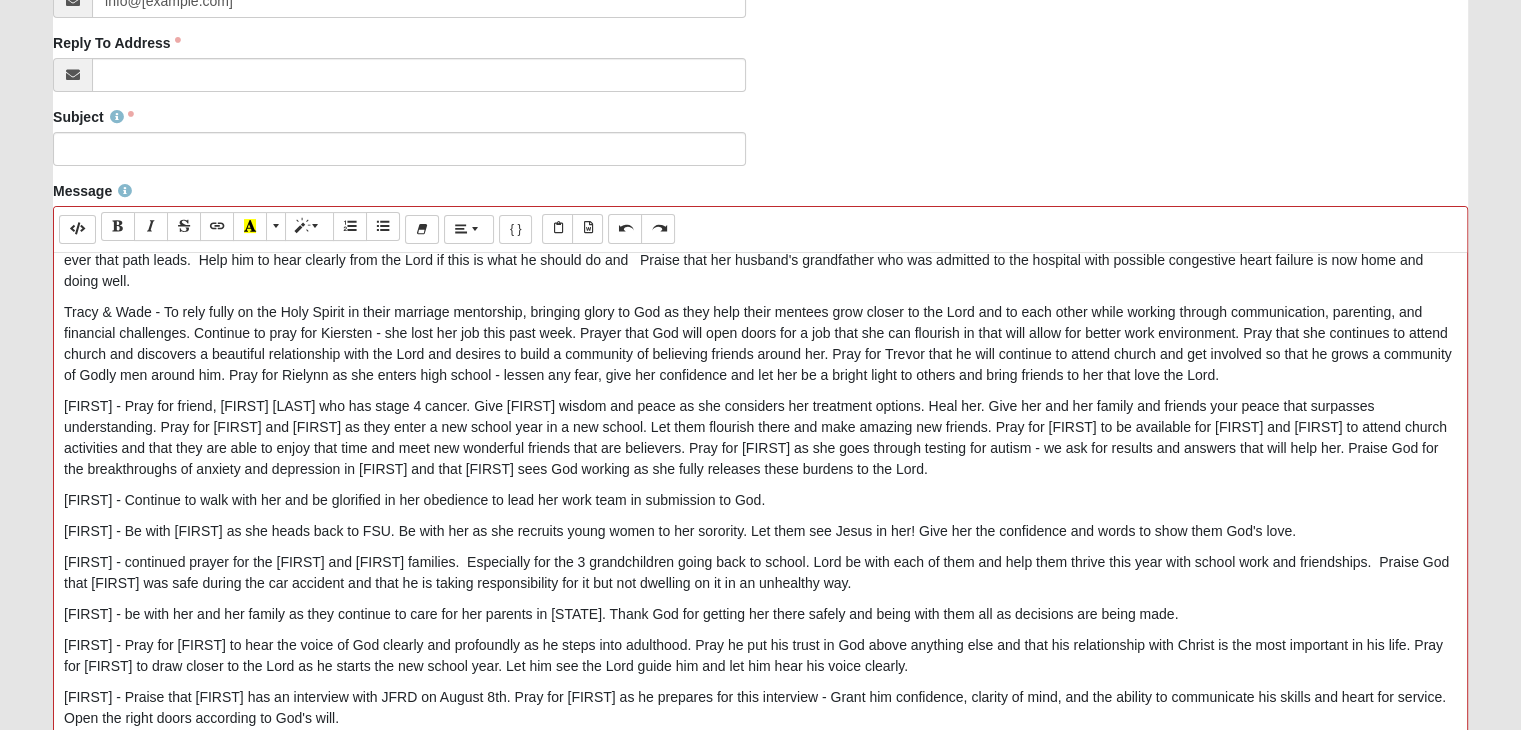 scroll, scrollTop: 284, scrollLeft: 0, axis: vertical 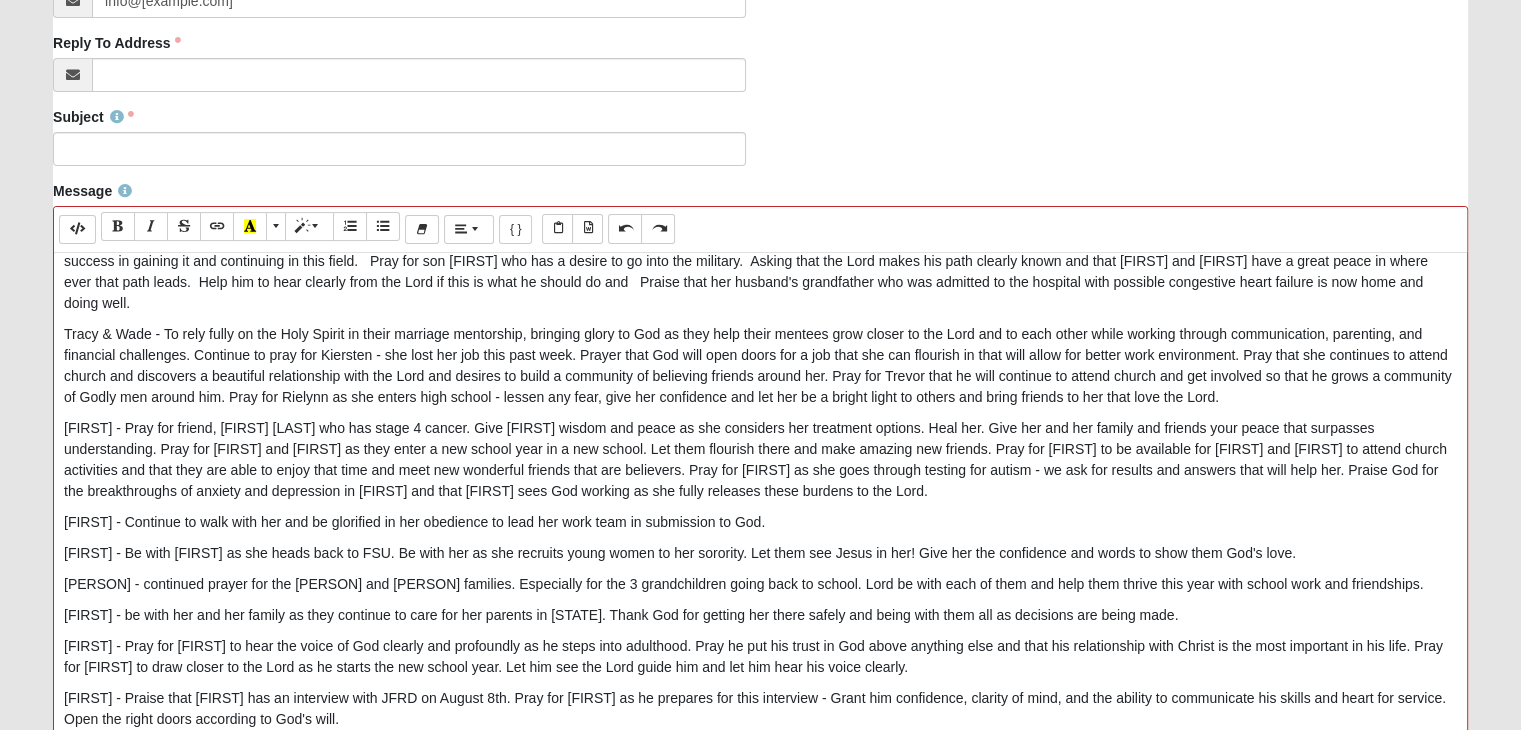 click on "[FIRST] - be with her and her family as they continue to care for her parents in [STATE]. Thank God for getting her there safely and being with them all as decisions are being made." at bounding box center (760, 615) 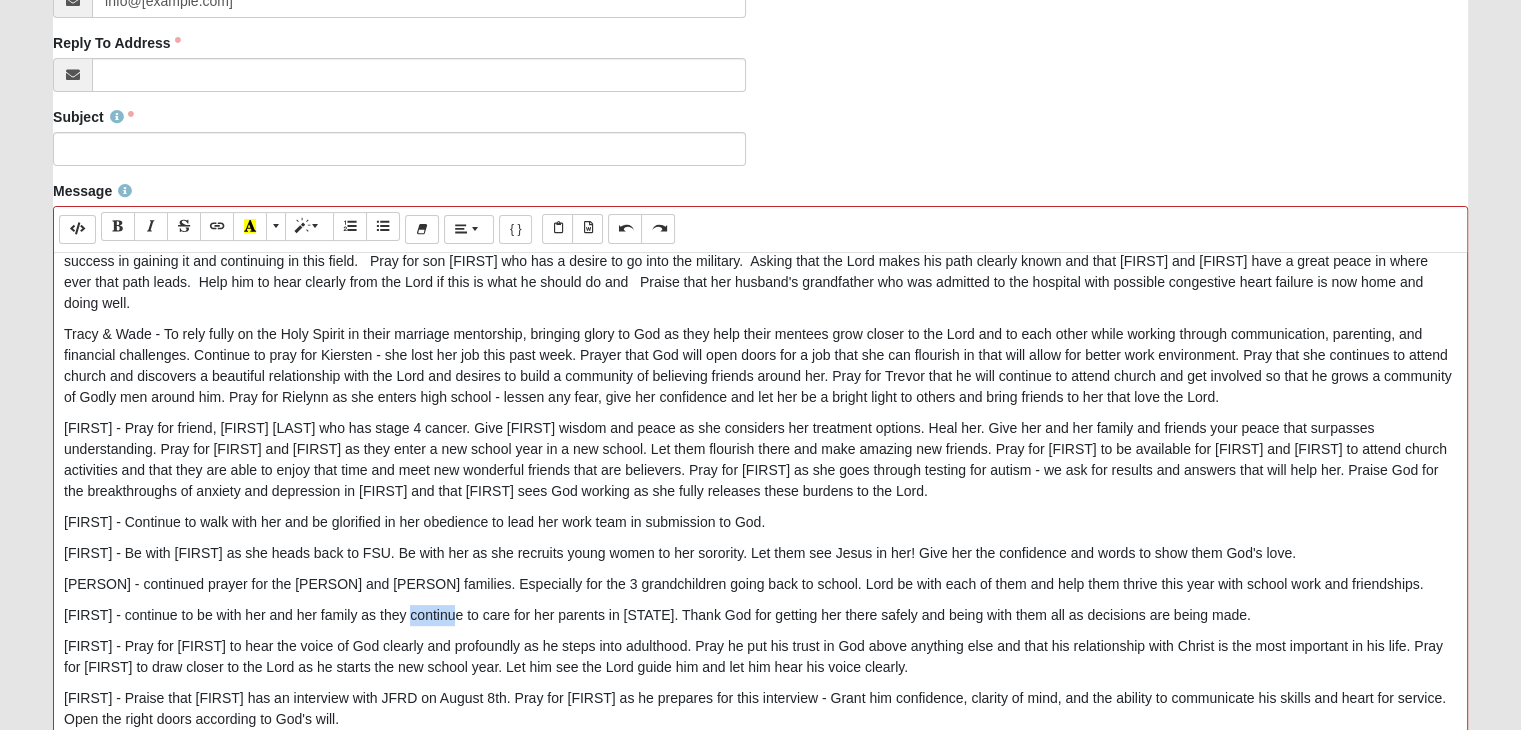 drag, startPoint x: 399, startPoint y: 612, endPoint x: 447, endPoint y: 612, distance: 48 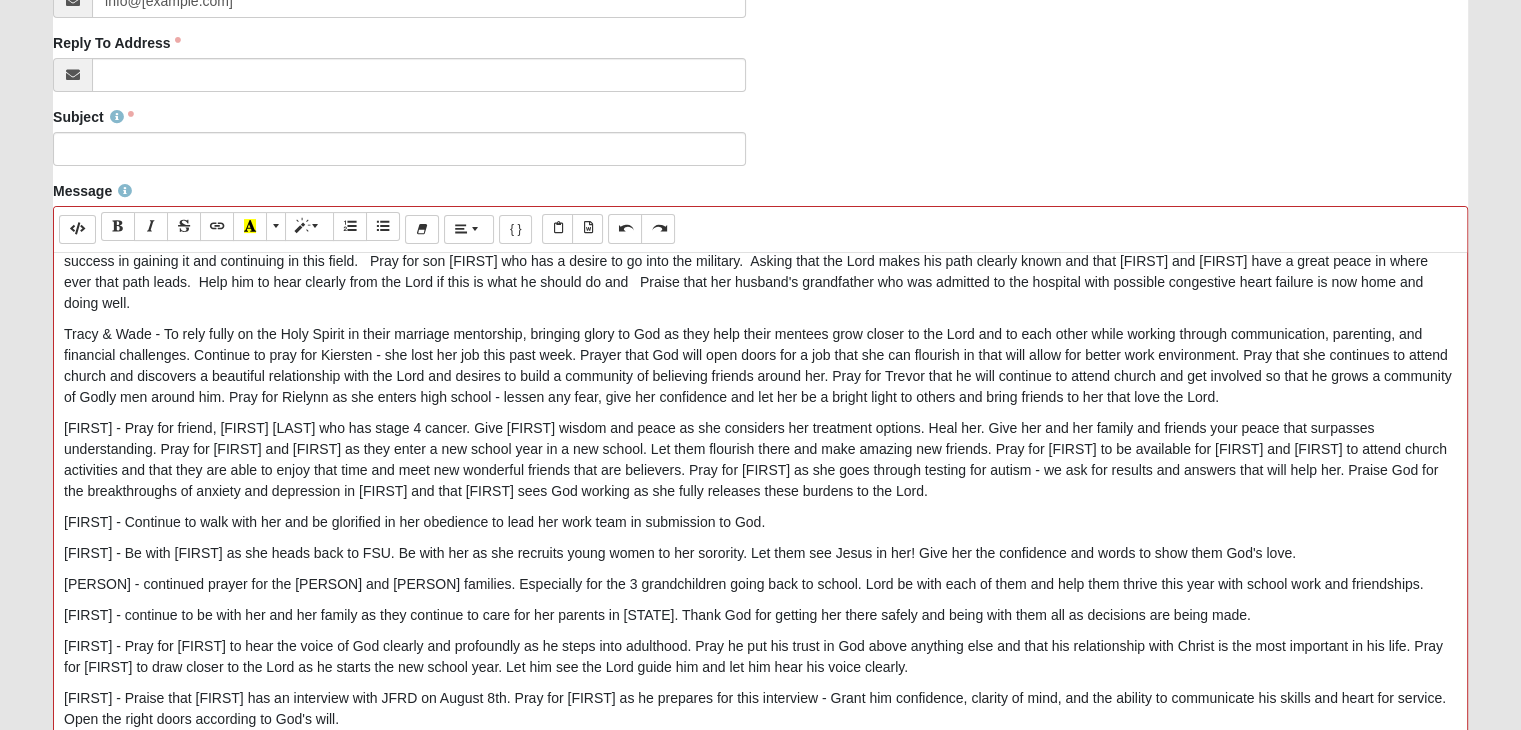 click on "[FIRST] - continue to be with her and her family as they continue to care for her parents in [STATE]. Thank God for getting her there safely and being with them all as decisions are being made." at bounding box center [760, 615] 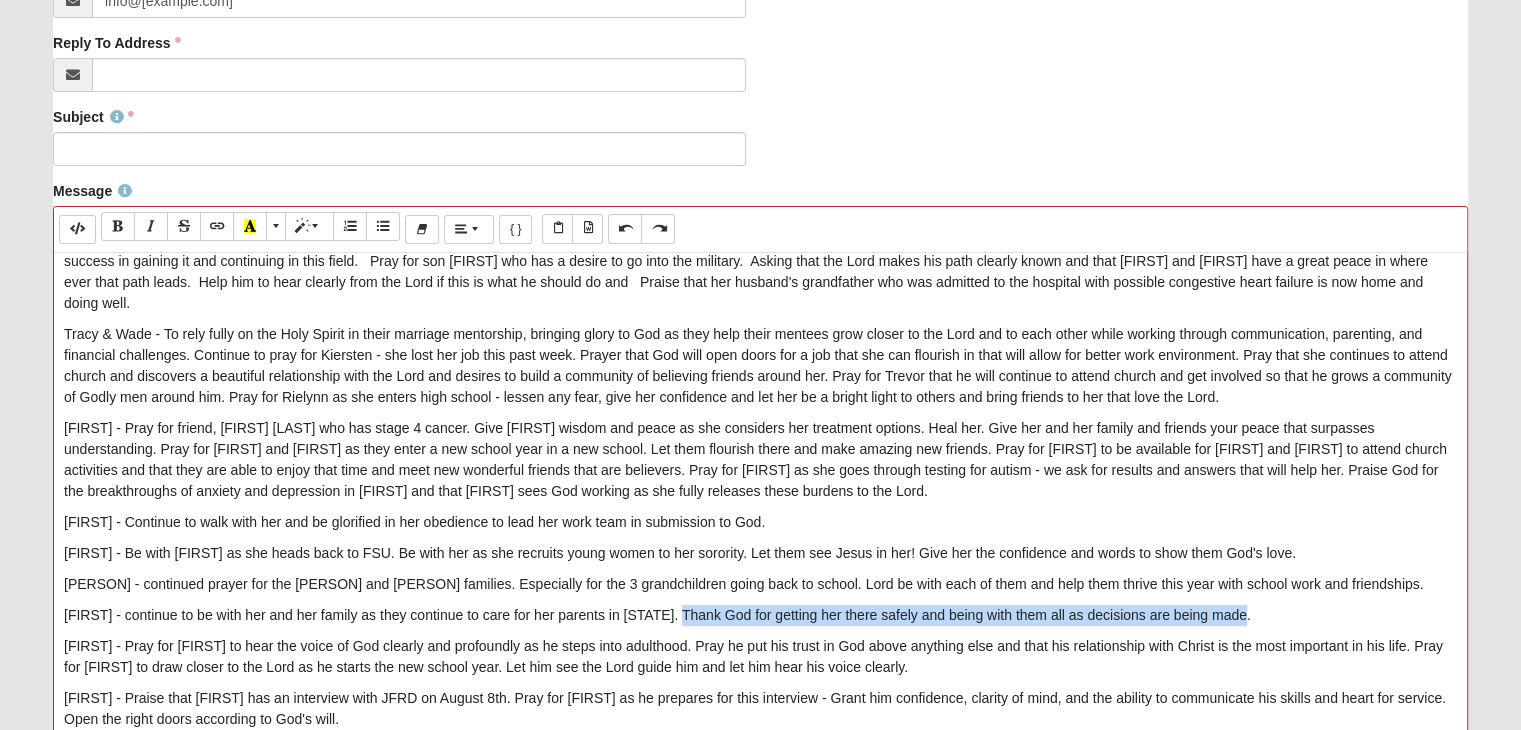 drag, startPoint x: 649, startPoint y: 612, endPoint x: 1264, endPoint y: 607, distance: 615.0203 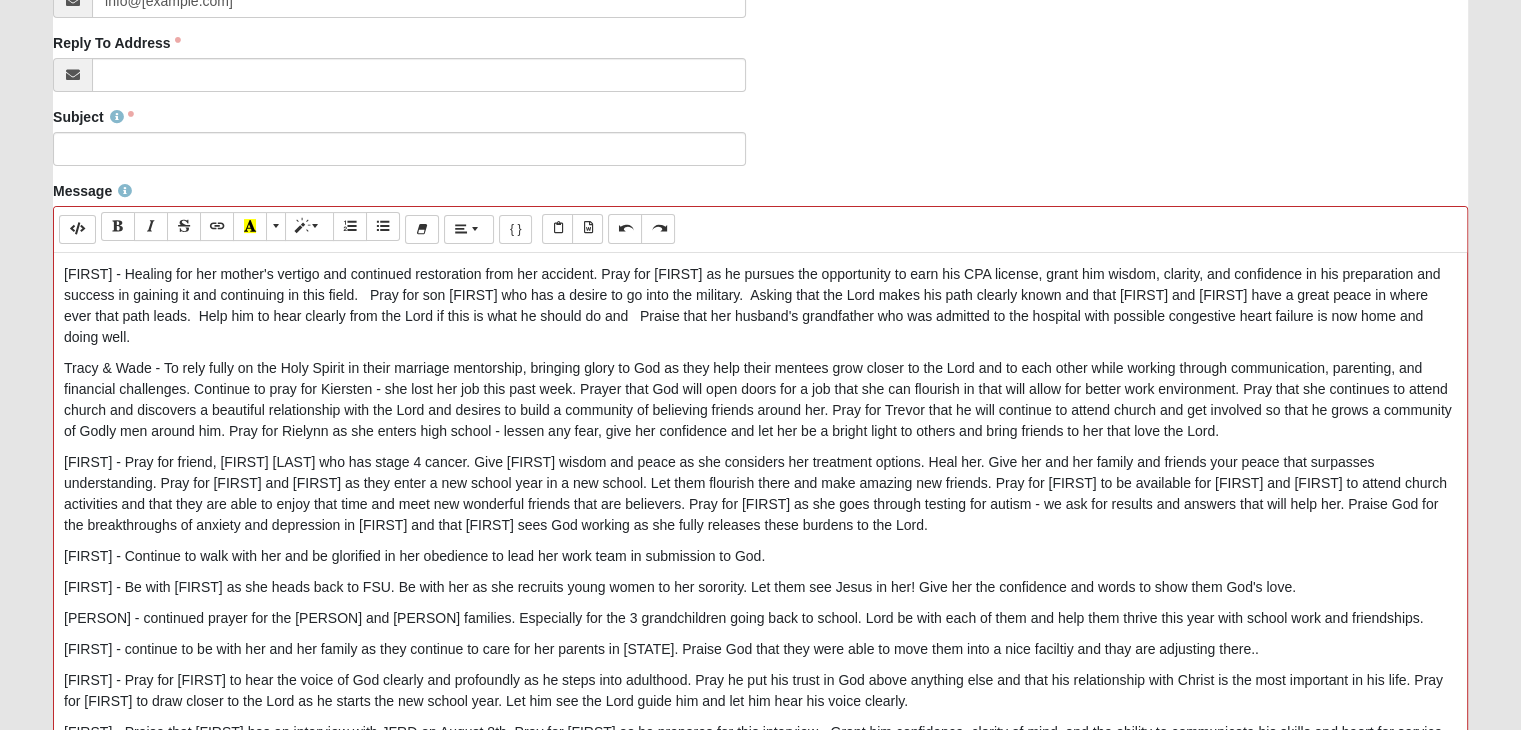 scroll, scrollTop: 284, scrollLeft: 0, axis: vertical 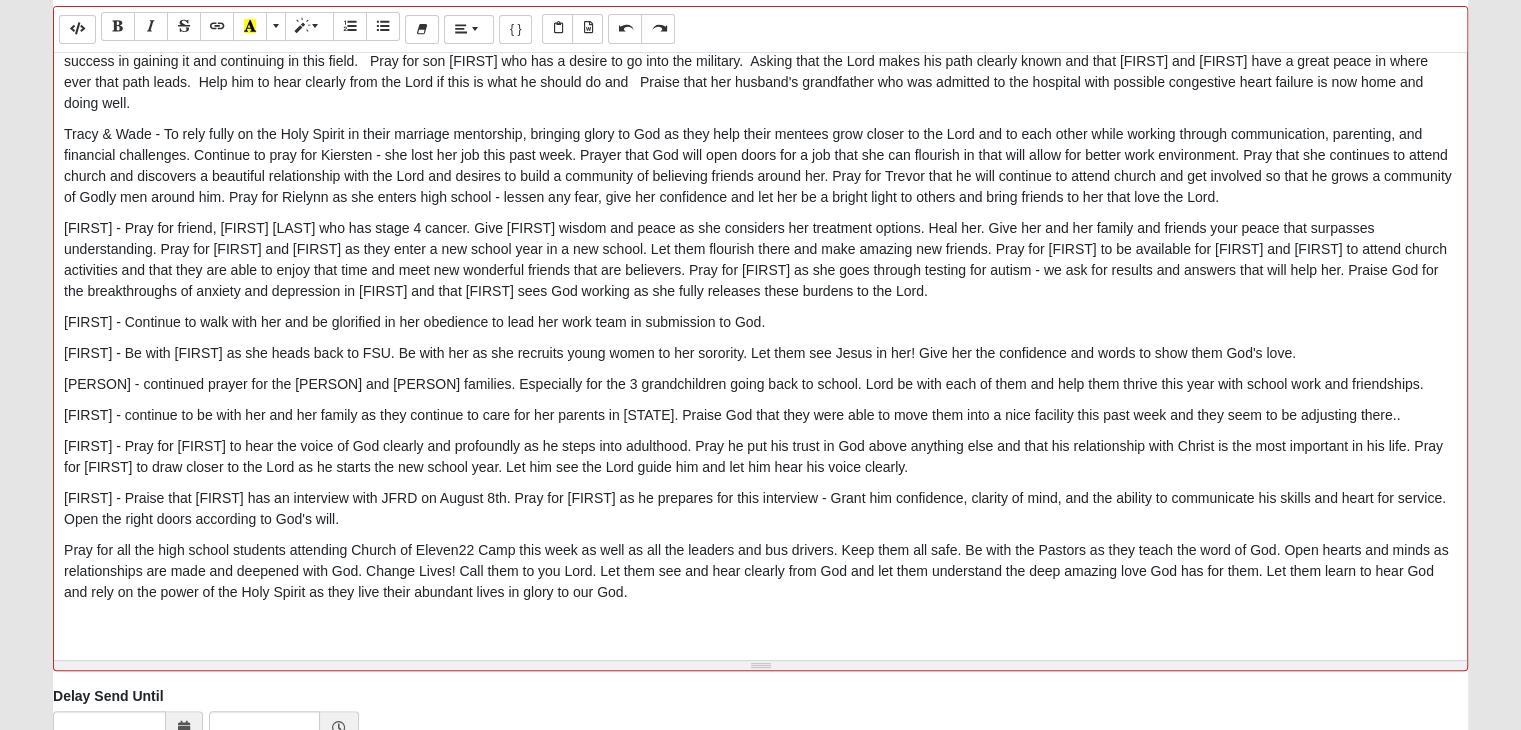 click on "[FIRST]  - continue to be with her and her family as they continue to care for her parents in [STATE]. Praise God that they were able to move them into a nice facility this past week and they seem to be adjusting there.." at bounding box center (760, 415) 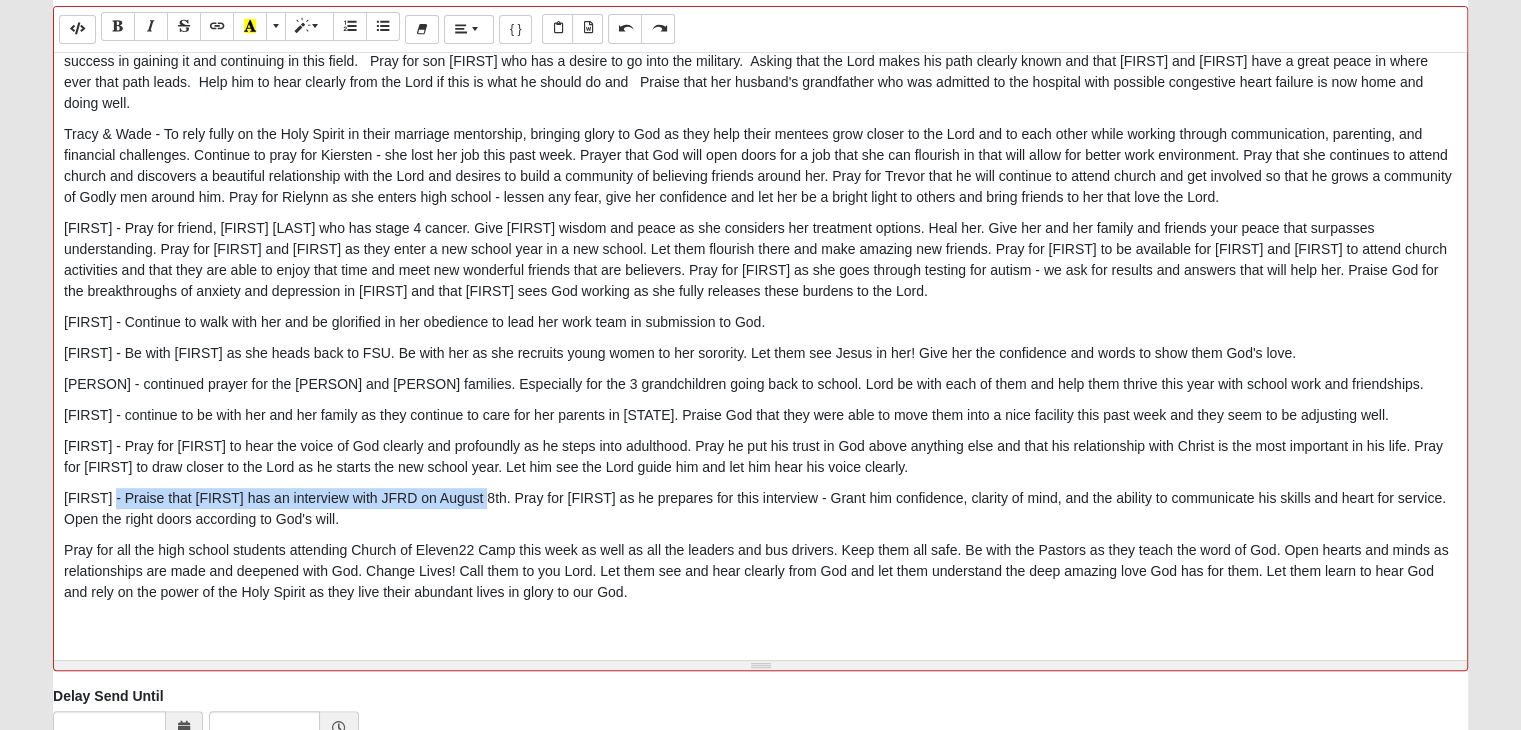 drag, startPoint x: 114, startPoint y: 493, endPoint x: 480, endPoint y: 481, distance: 366.19666 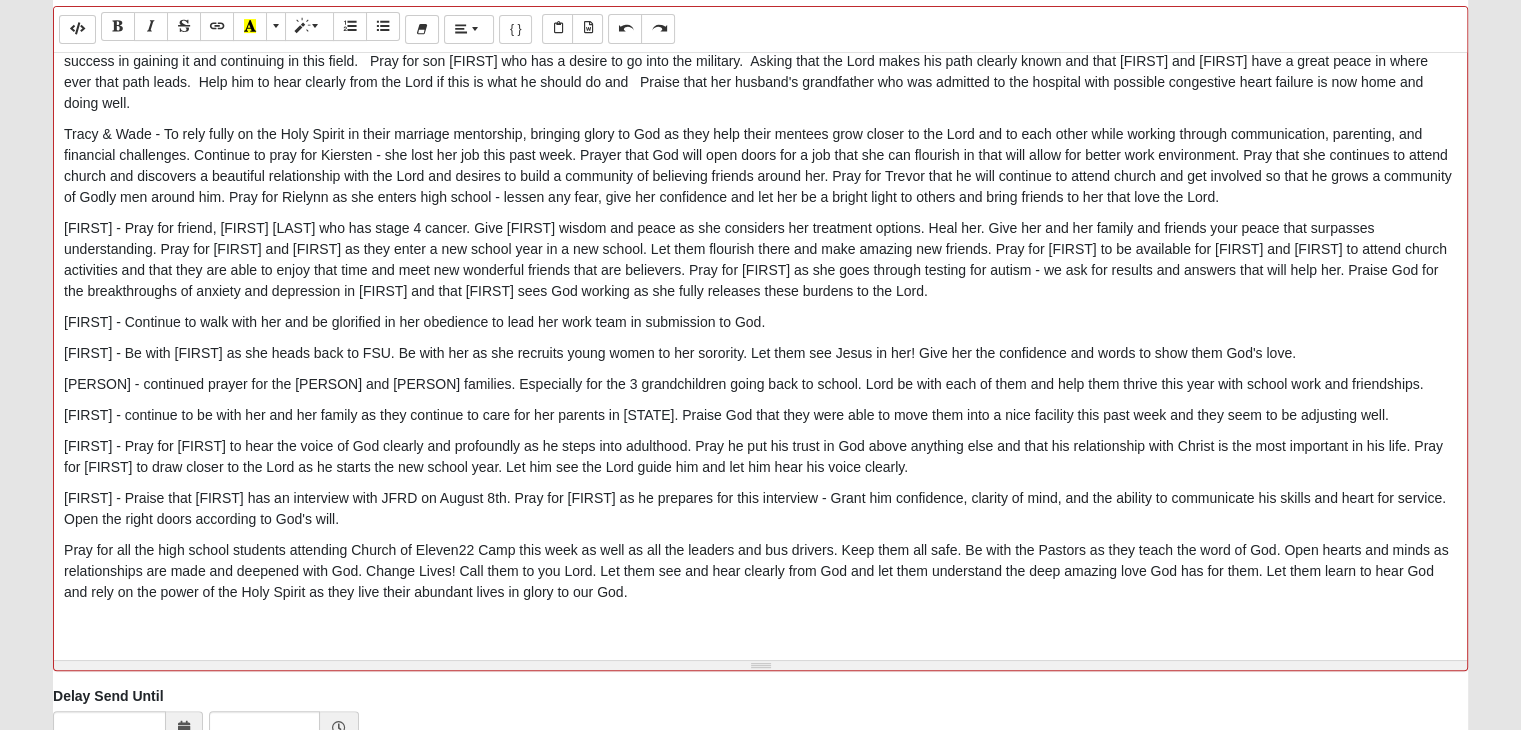 click on "Prayer Requests & Praise: Thanksgiving - Praise God for all He is doing in our lives and through us. Help us to proclaim His goodness and boldly share the desires of our hearts. Help us to obedient and say yes even when it is not comfortable.  [FIRST] - Continued Wisdom, peace, and provision in all areas of wedding planning. Pray for [FIRST] and [FIRST] as they fast together as a couple from 8/1 until their become one in marriage. May this time strengthen their relationship with each other and with the Lord. Praise God for provision with a new and better job. Praise God that parents are behaving and wedding planning is going well. Continue to pray for [FIRST] who is 6 months pregnant and [FIRST] who needs knee replacement surgery and smooth recovery.  [FIRST] - God's presence as she pursues reenlistment in the military; strength to stay committed to her goals and plans, and patience to wait on the Lord for clear direction in her next steps and courage to continue when things seem to be falling apart." at bounding box center (760, 353) 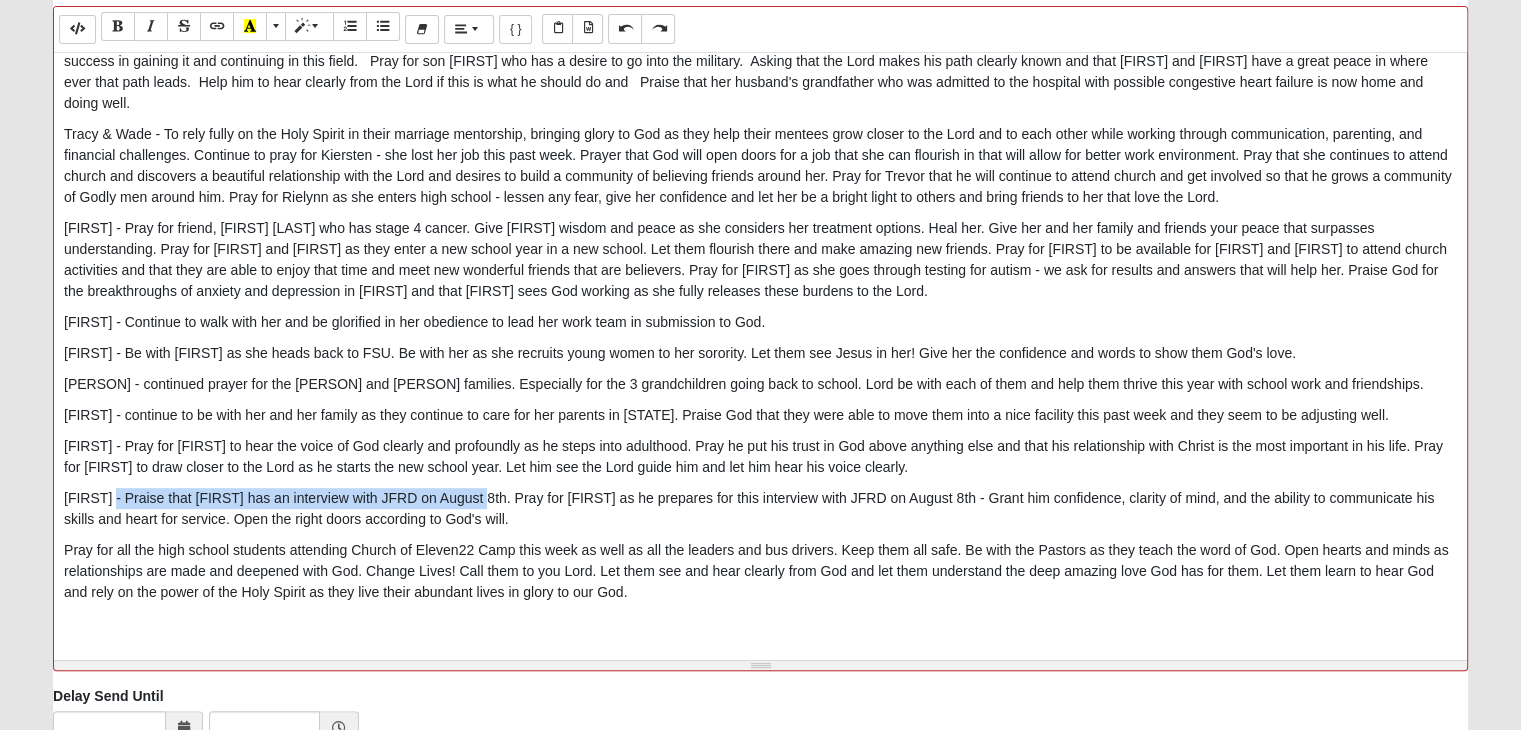 drag, startPoint x: 112, startPoint y: 493, endPoint x: 481, endPoint y: 487, distance: 369.04877 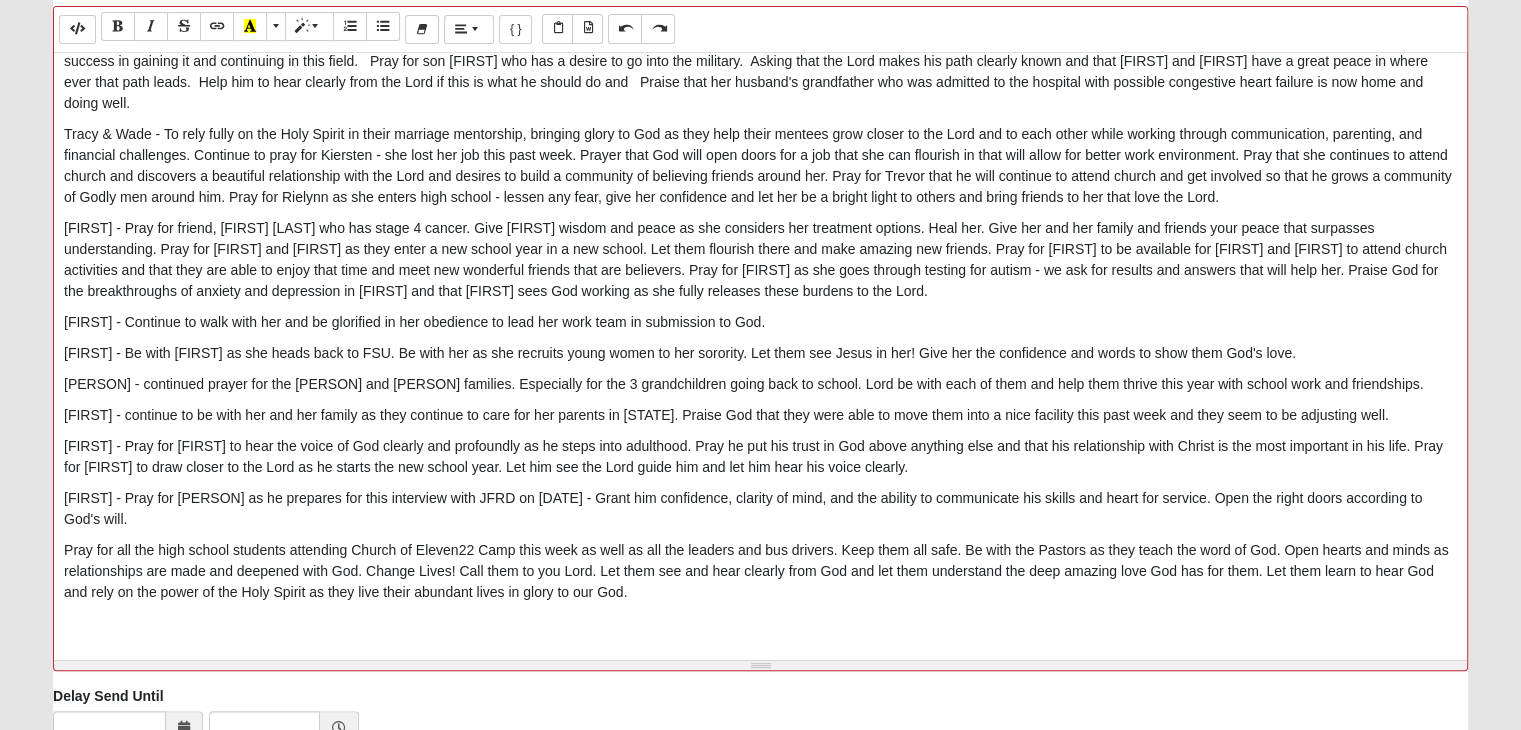 click on "[FIRST] - Pray for [PERSON] as he prepares for this interview with JFRD on [DATE] - Grant him confidence, clarity of mind, and the ability to communicate his skills and heart for service. Open the right doors according to God's will." at bounding box center [760, 509] 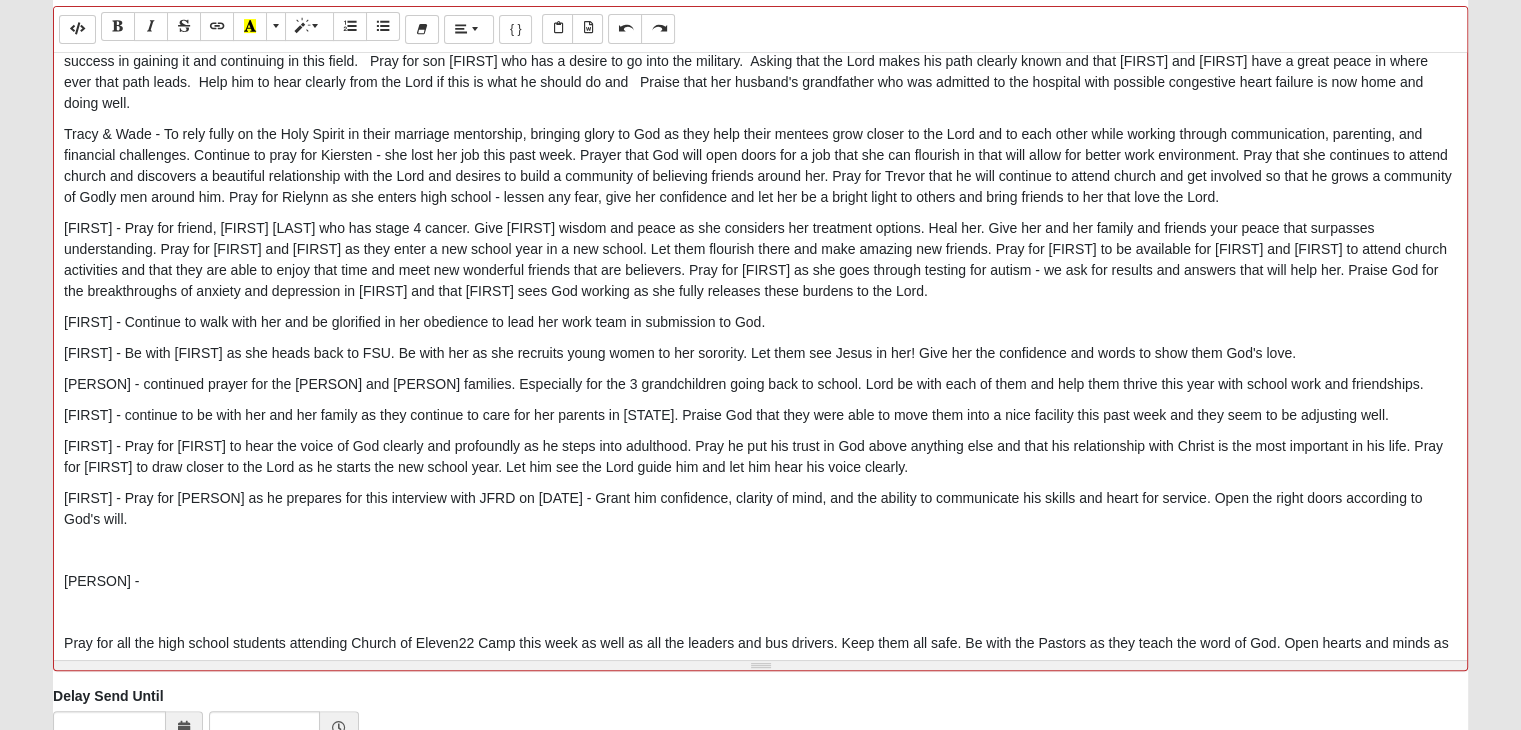 click on "[PERSON] -" at bounding box center (760, 581) 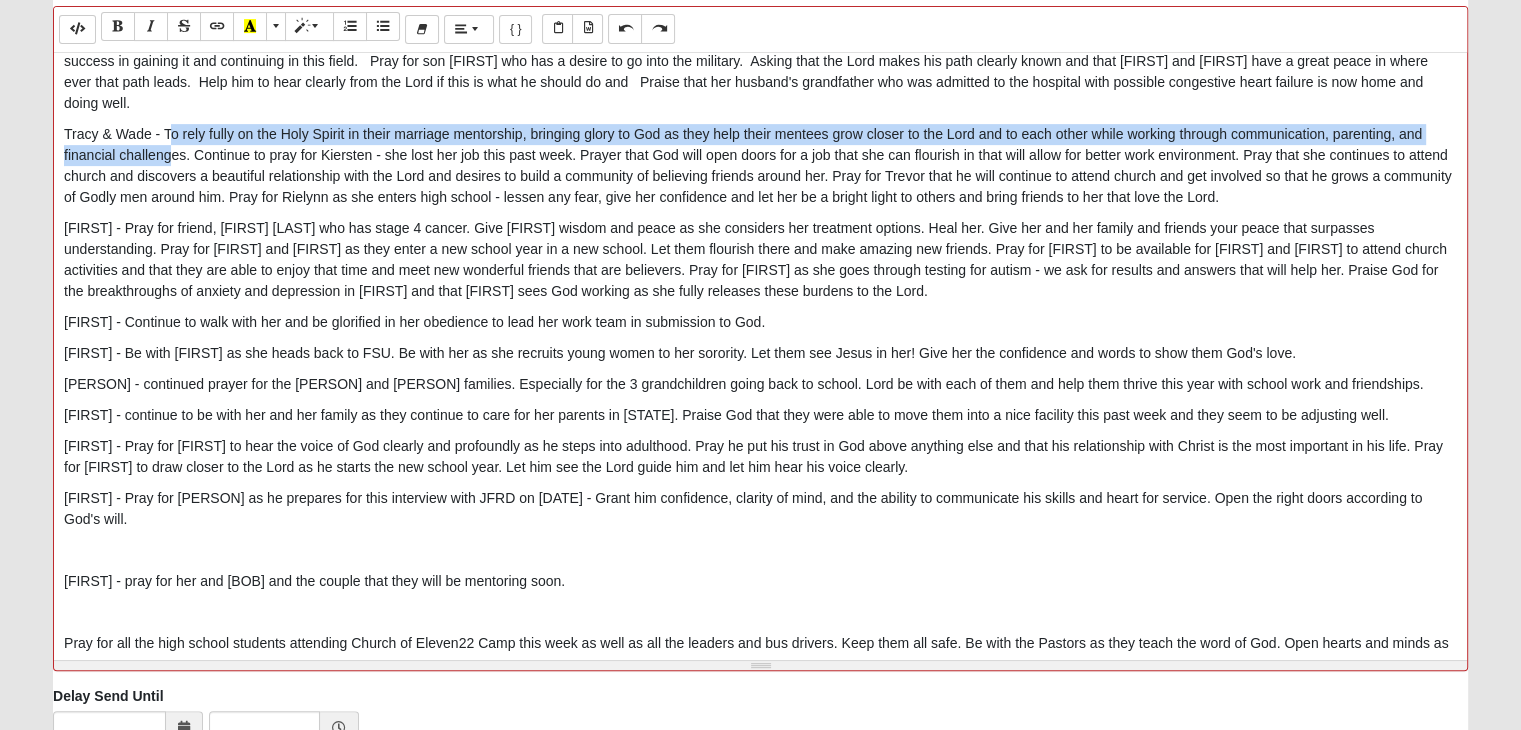 drag, startPoint x: 167, startPoint y: 129, endPoint x: 172, endPoint y: 146, distance: 17.720045 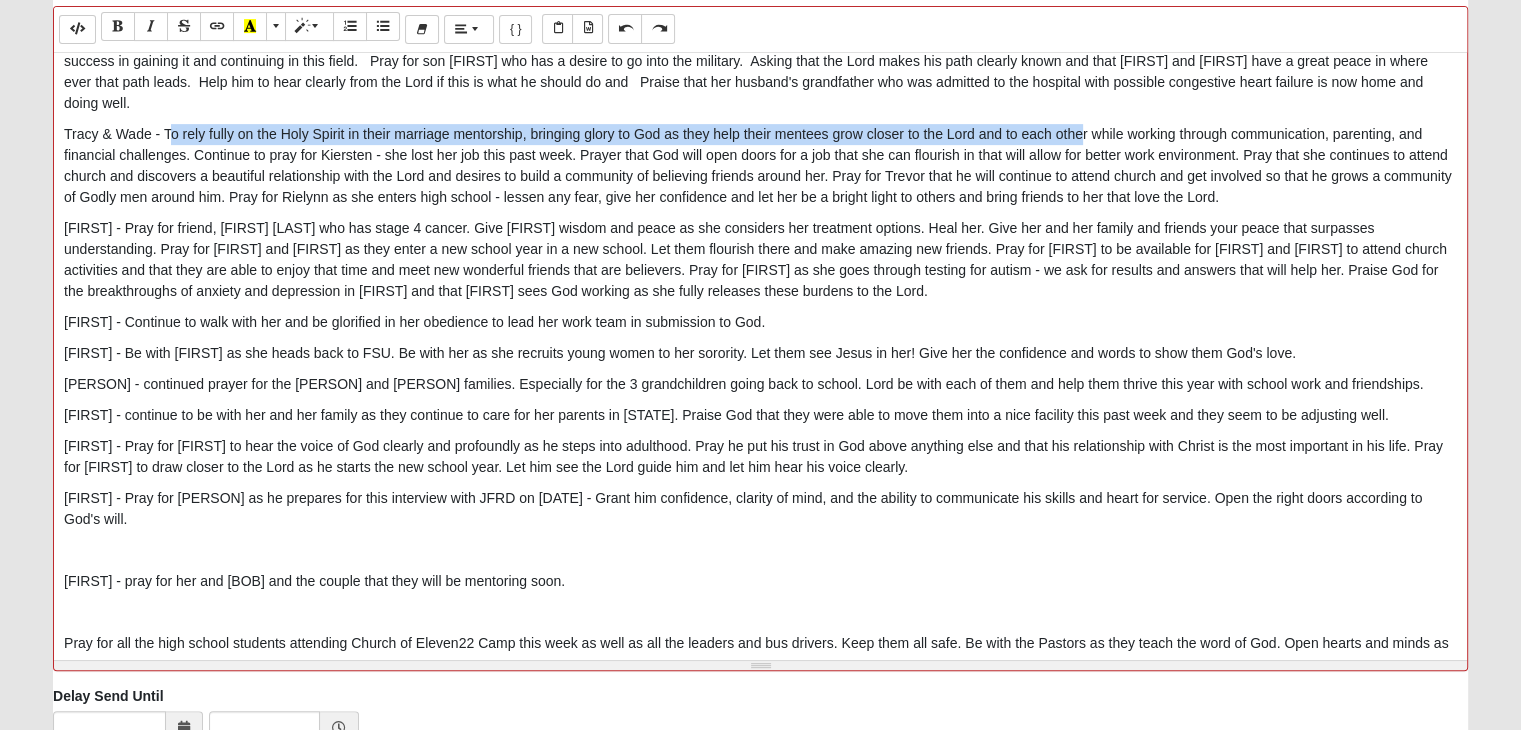 drag, startPoint x: 168, startPoint y: 129, endPoint x: 1084, endPoint y: 129, distance: 916 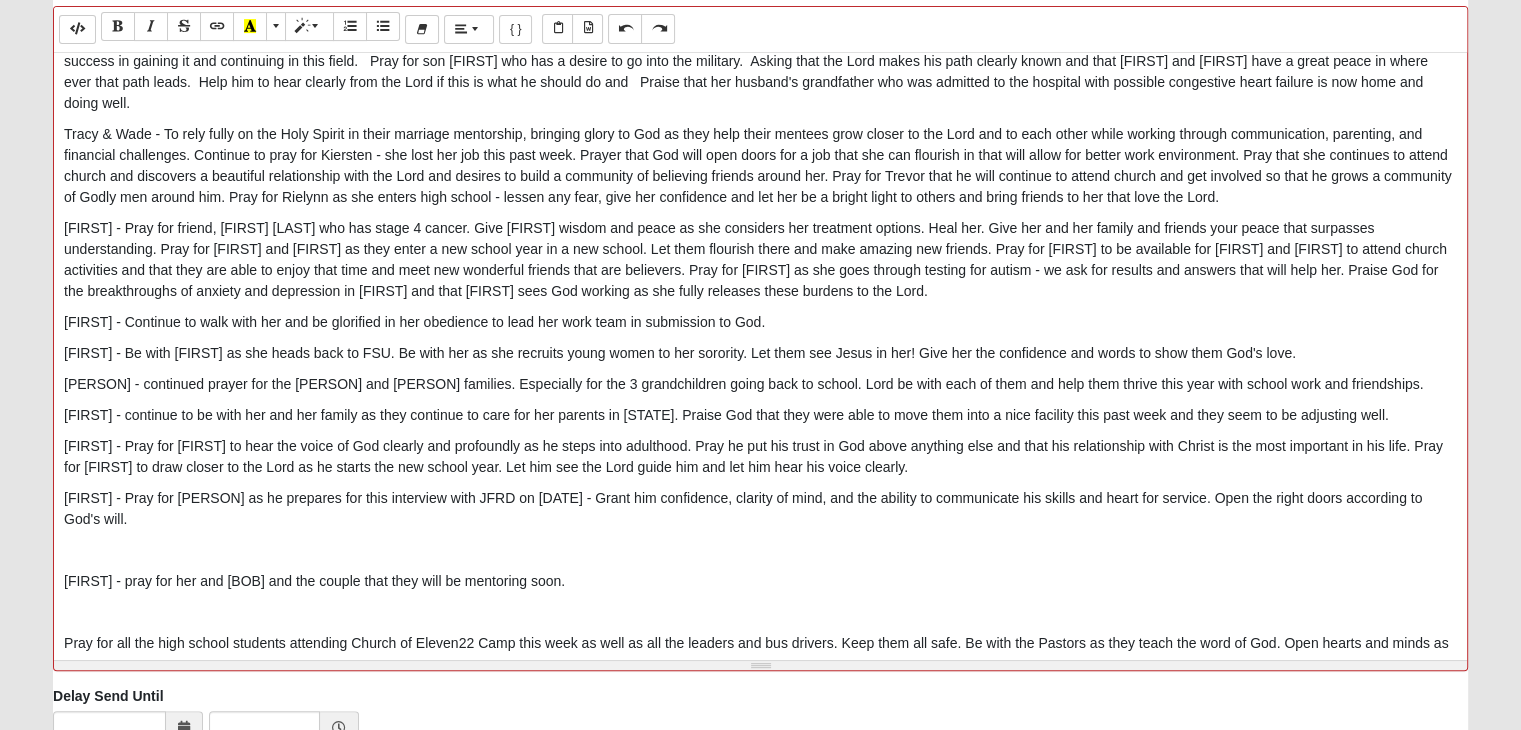 click on "Prayer Requests & Praise: Thanksgiving - Praise God for all He is doing in our lives and through us. Help us to proclaim His goodness and boldly share the desires of our hearts. Help us to obedient and say yes even when it is not comfortable.  [FIRST] - Continued Wisdom, peace, and provision in all areas of wedding planning. Pray for [FIRST] and [FIRST] as they fast together as a couple from 8/1 until their become one in marriage. May this time strengthen their relationship with each other and with the Lord. Praise God for provision with a new and better job. Praise God that parents are behaving and wedding planning is going well. Continue to pray for [FIRST] who is 6 months pregnant and [FIRST] who needs knee replacement surgery and smooth recovery.  [FIRST] - God's presence as she pursues reenlistment in the military; strength to stay committed to her goals and plans, and patience to wait on the Lord for clear direction in her next steps and courage to continue when things seem to be falling apart." at bounding box center (760, 353) 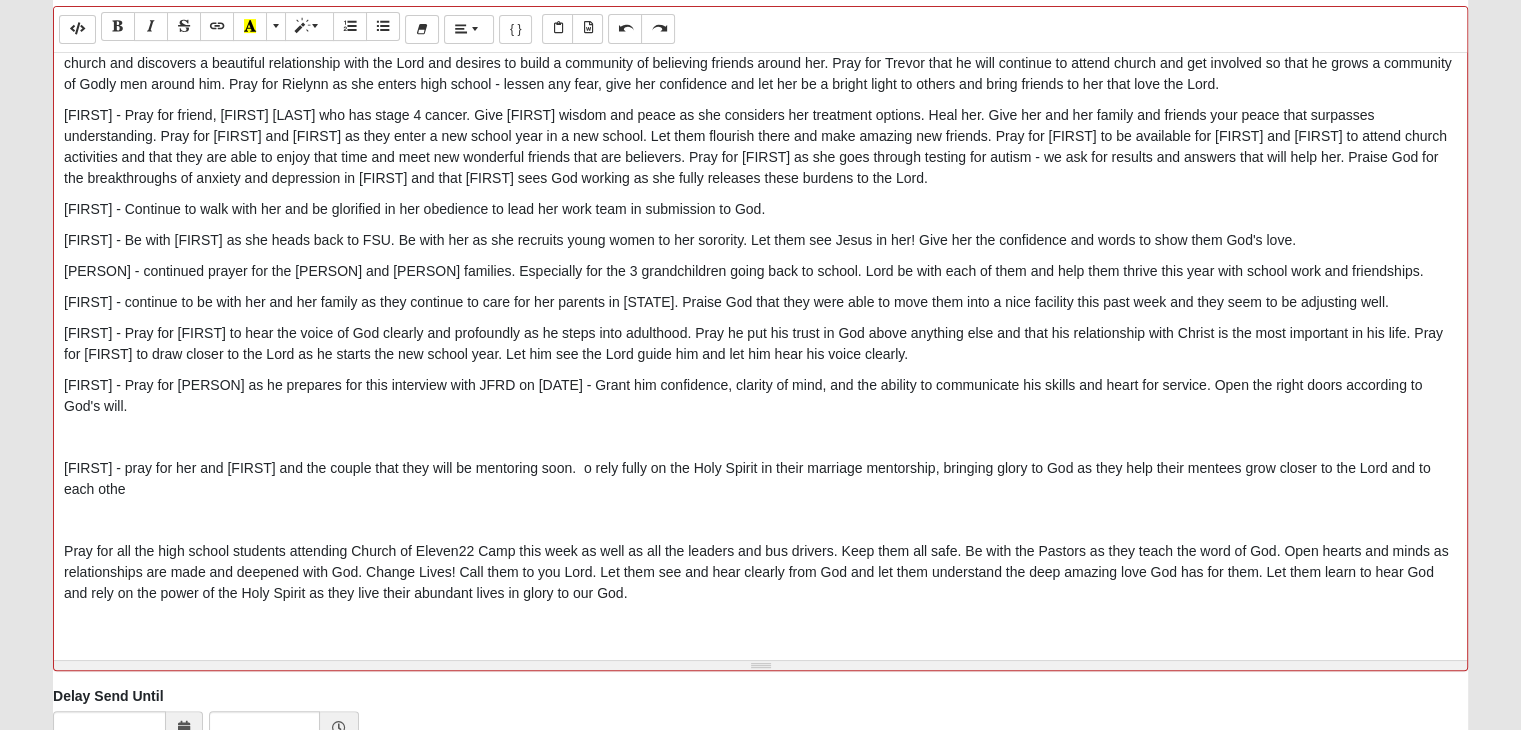 scroll, scrollTop: 399, scrollLeft: 0, axis: vertical 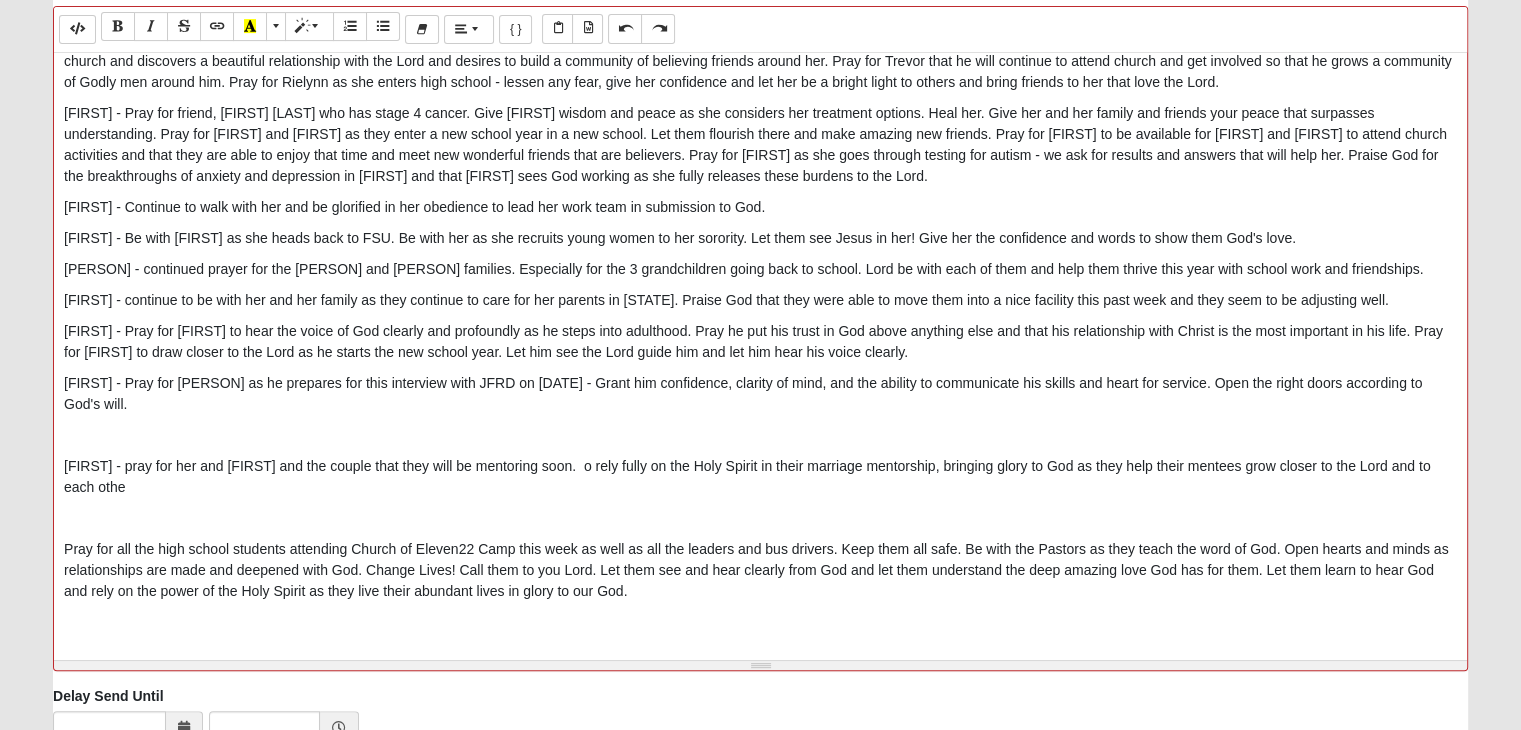 click on "[FIRST] - pray for her and [FIRST] and the couple that they will be mentoring soon.  o rely fully on the Holy Spirit in their marriage mentorship, bringing glory to God as they help their mentees grow closer to the Lord and to each othe" at bounding box center [760, 477] 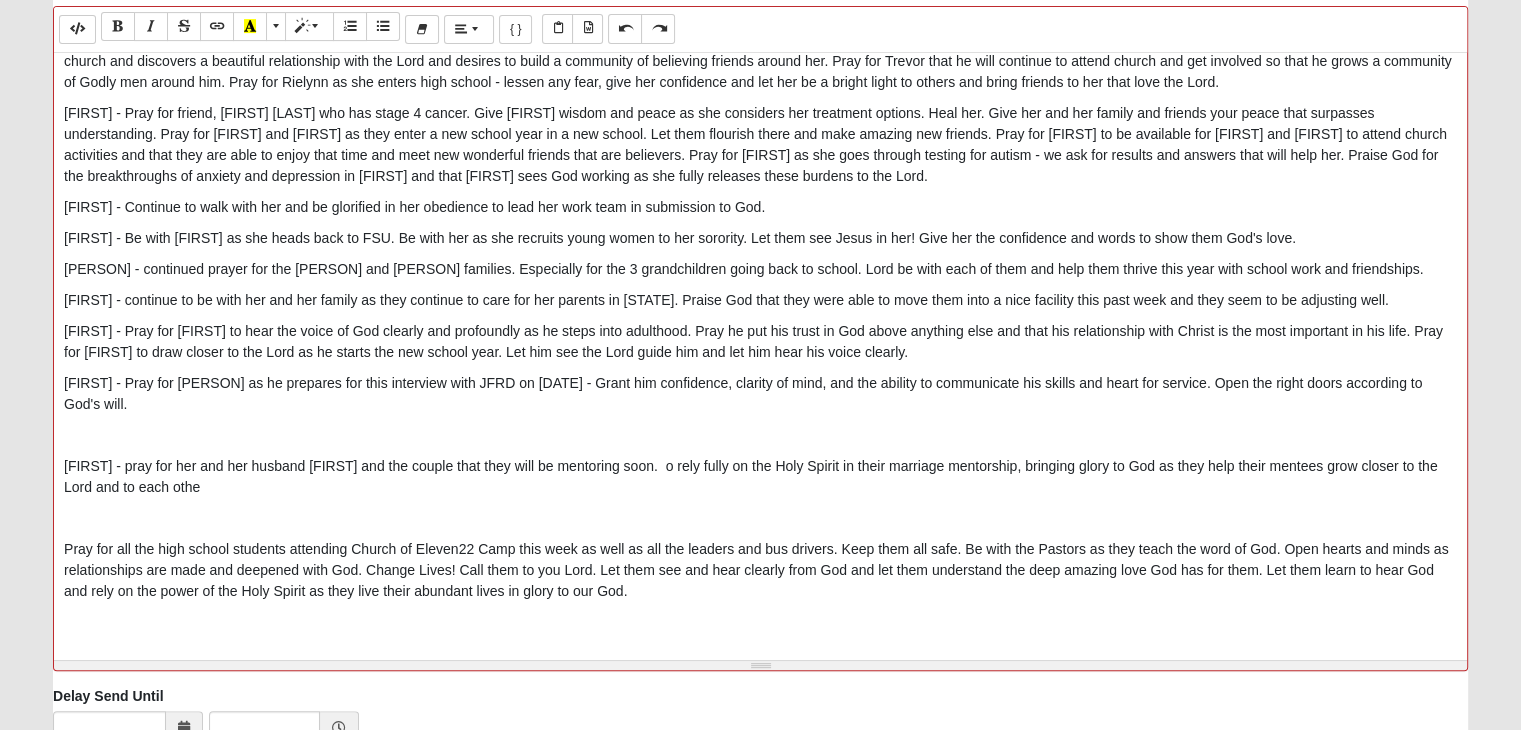 click on "[FIRST] - pray for her and her husband [FIRST] and the couple that they will be mentoring soon.  o rely fully on the Holy Spirit in their marriage mentorship, bringing glory to God as they help their mentees grow closer to the Lord and to each othe" at bounding box center [760, 477] 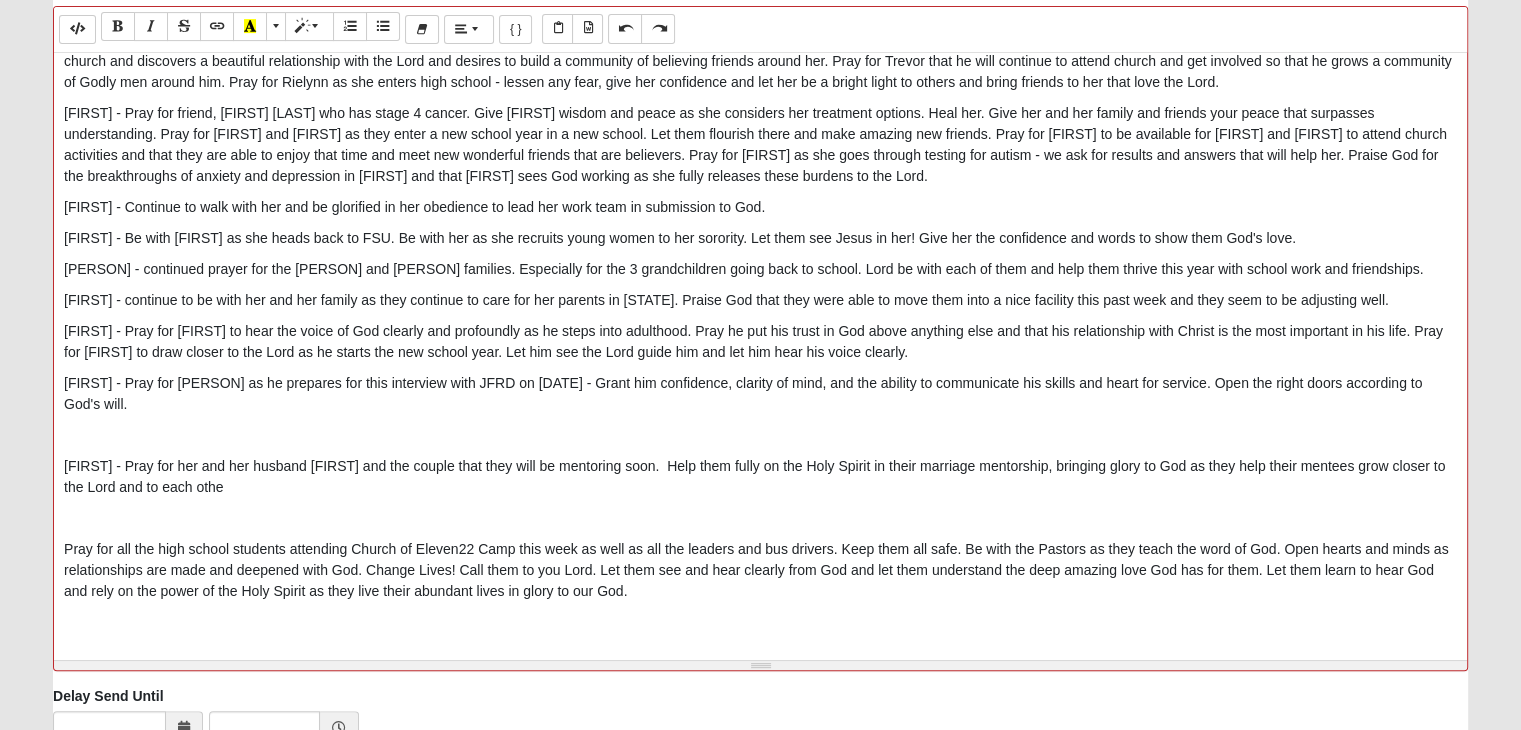 click on "[FIRST] - Pray for her and her husband [FIRST] and the couple that they will be mentoring soon.  Help them fully on the Holy Spirit in their marriage mentorship, bringing glory to God as they help their mentees grow closer to the Lord and to each othe" at bounding box center (760, 477) 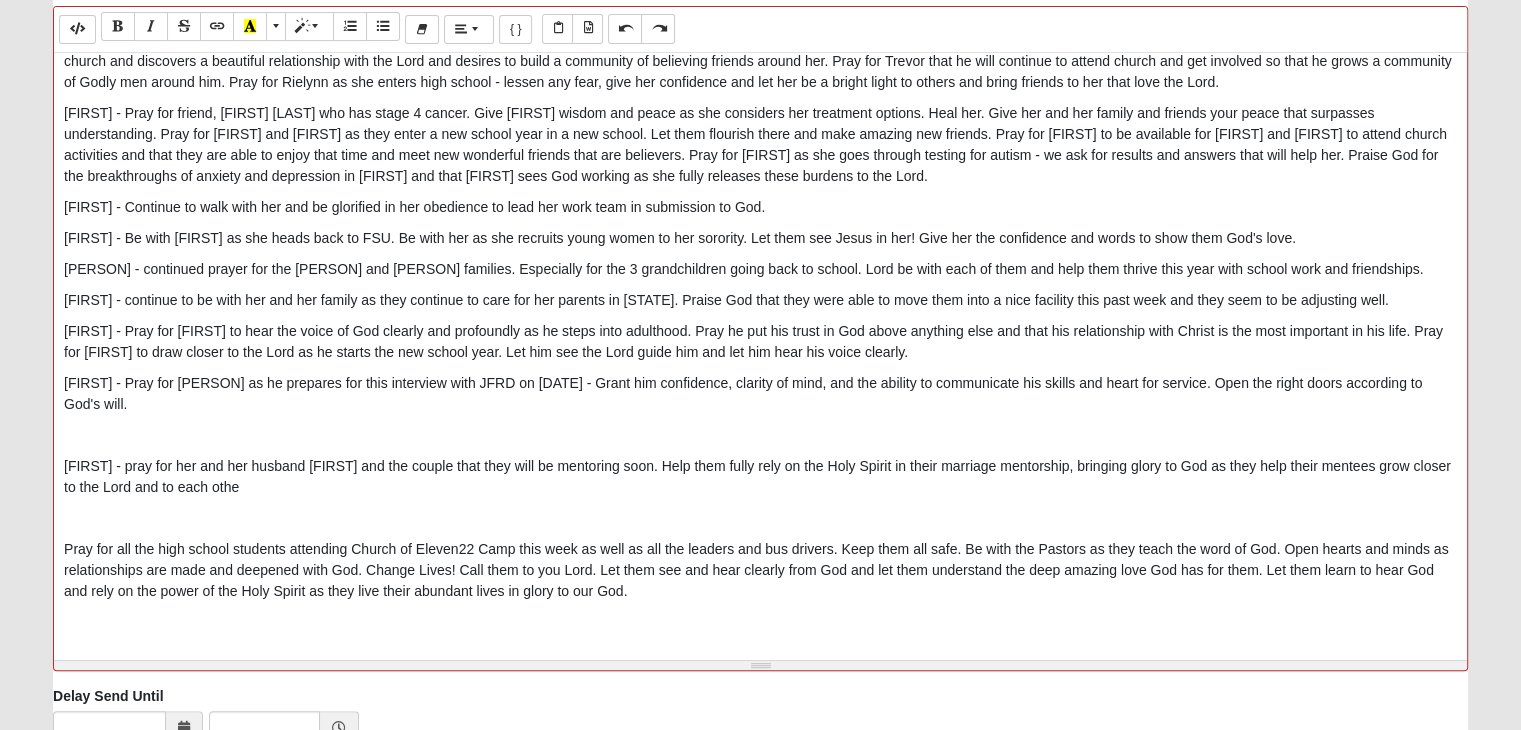 drag, startPoint x: 882, startPoint y: 465, endPoint x: 893, endPoint y: 455, distance: 14.866069 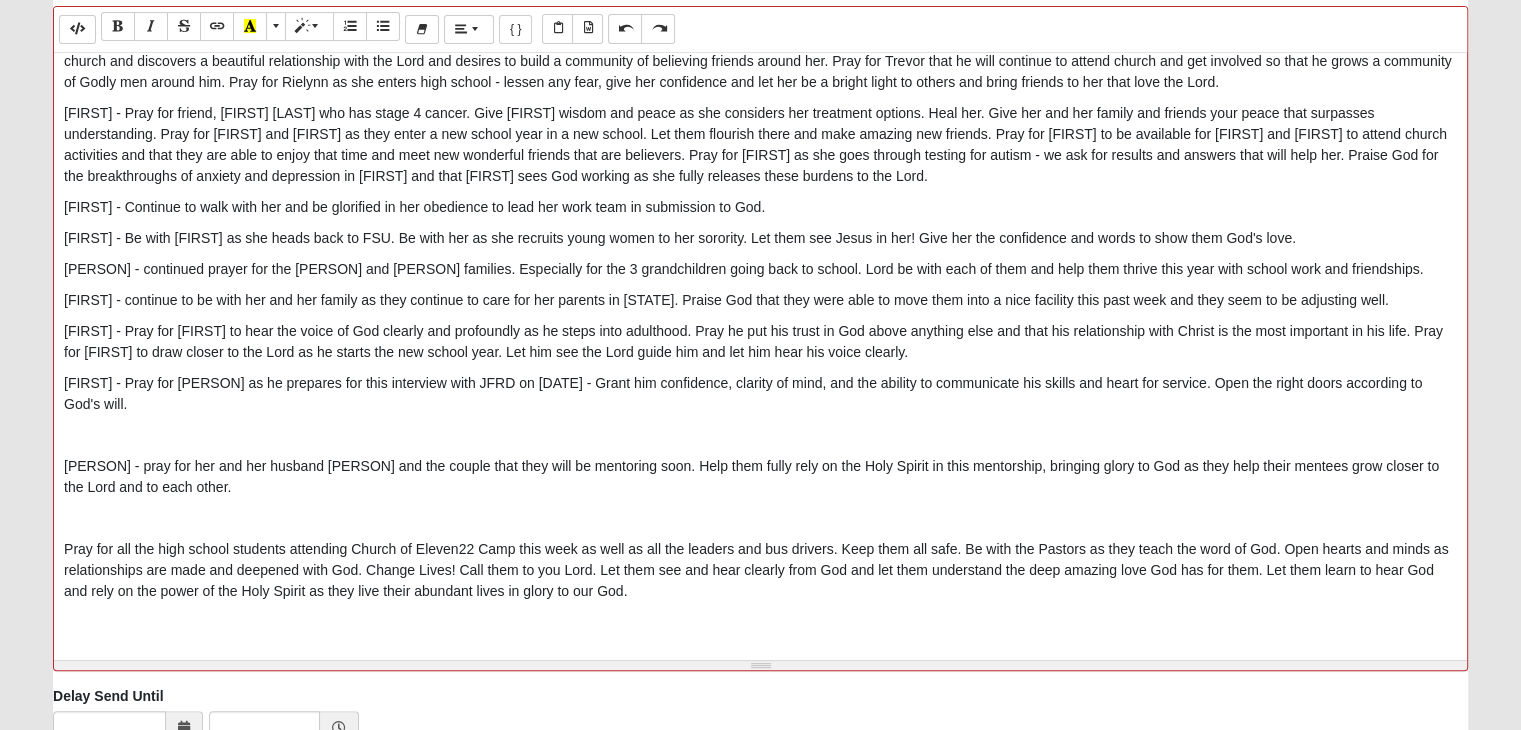 click on "[PERSON] - pray for her and her husband [PERSON] and the couple that they will be mentoring soon. Help them fully rely on the Holy Spirit in this mentorship, bringing glory to God as they help their mentees grow closer to the Lord and to each other." at bounding box center [760, 477] 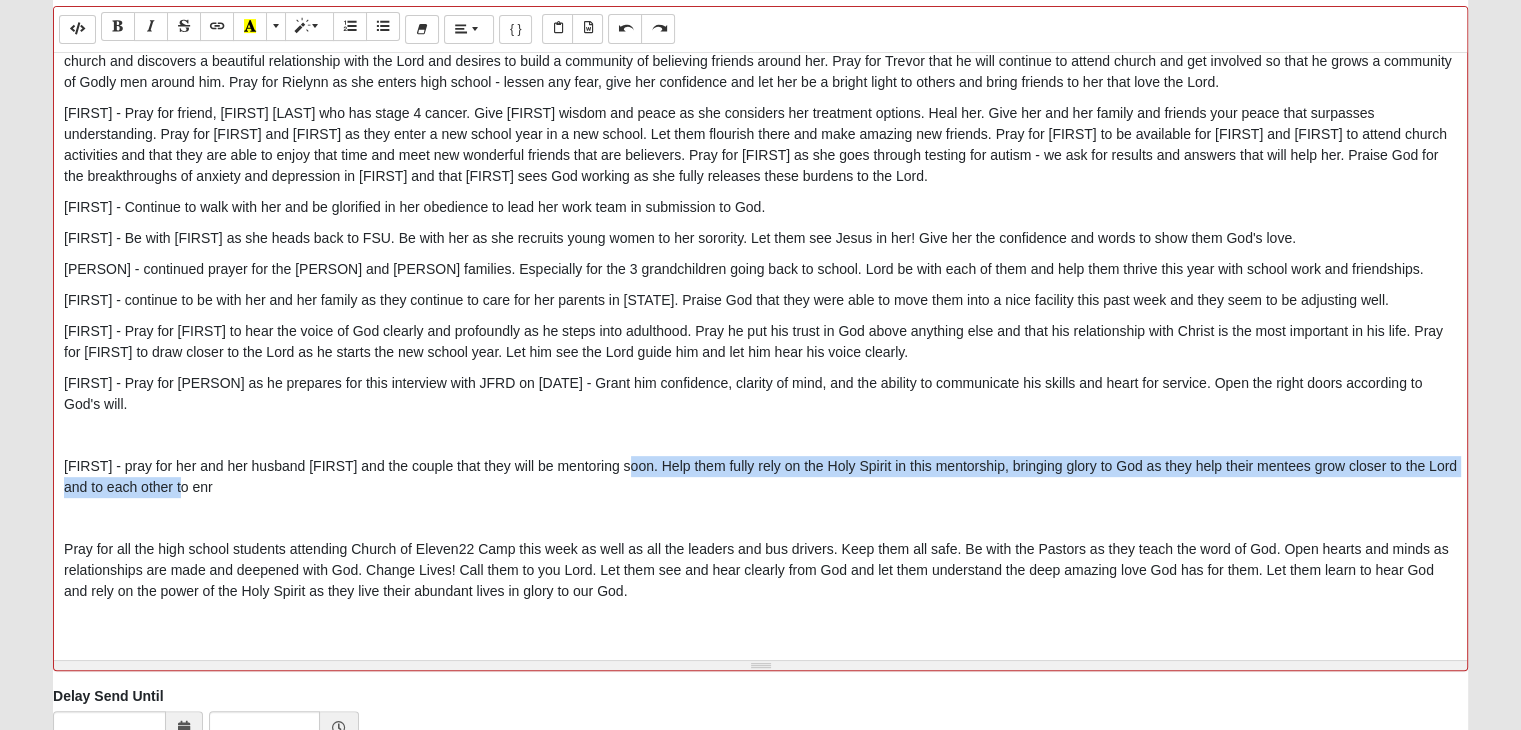 drag, startPoint x: 631, startPoint y: 464, endPoint x: 639, endPoint y: 483, distance: 20.615528 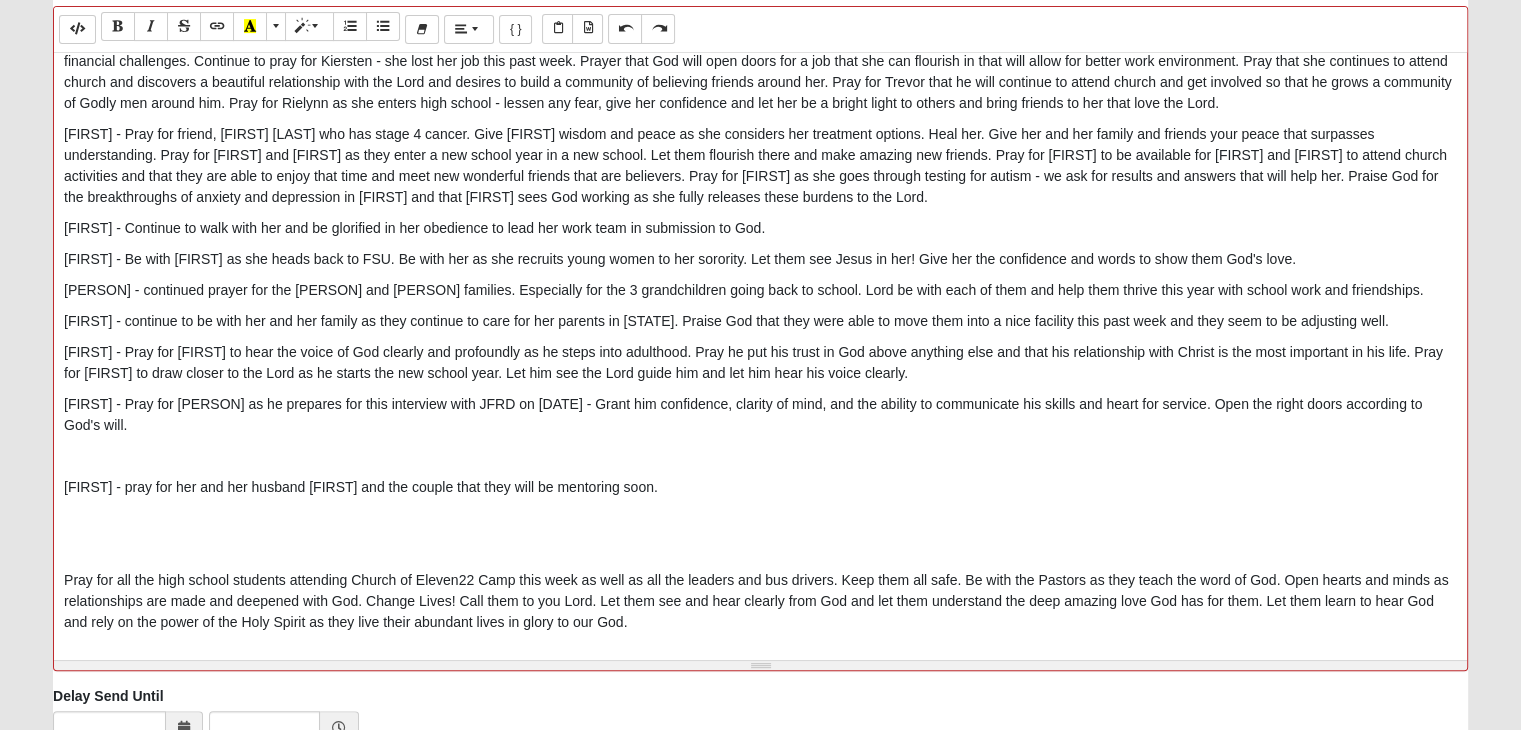 scroll, scrollTop: 399, scrollLeft: 0, axis: vertical 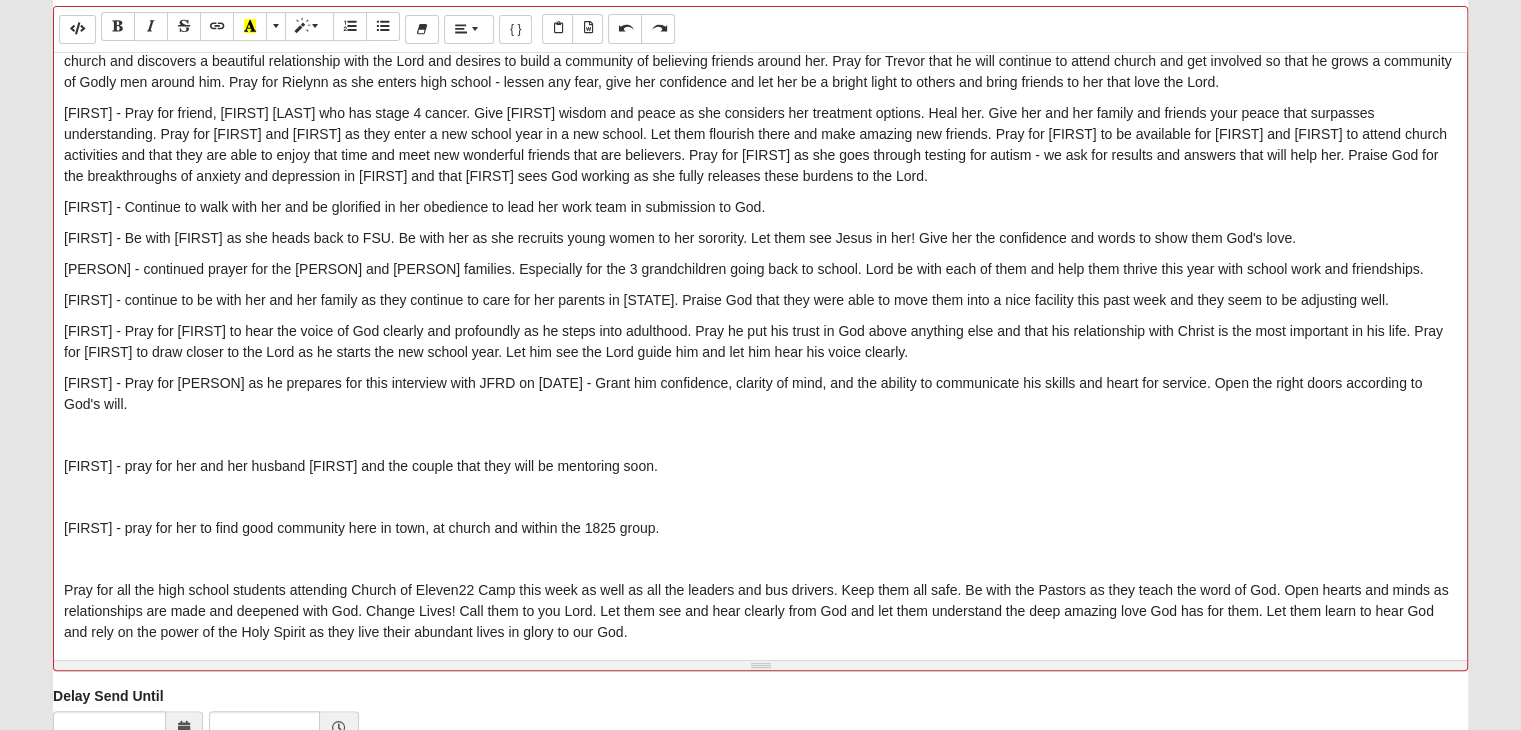 click on "[FIRST] - pray for her to find good community here in town, at church and within the 1825 group." at bounding box center (760, 528) 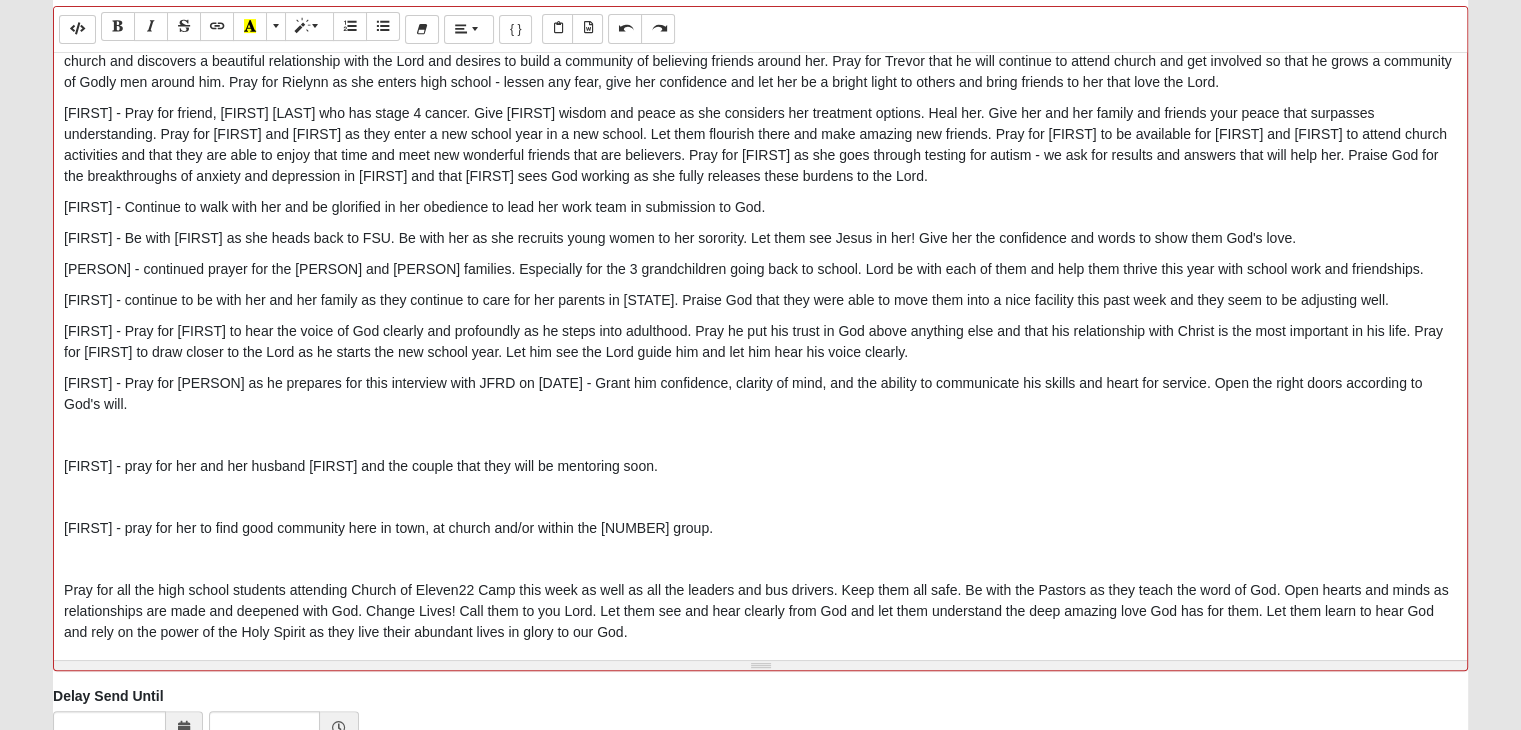 click on "[FIRST] - pray for her to find good community here in town, at church and/or within the [NUMBER] group." at bounding box center (760, 528) 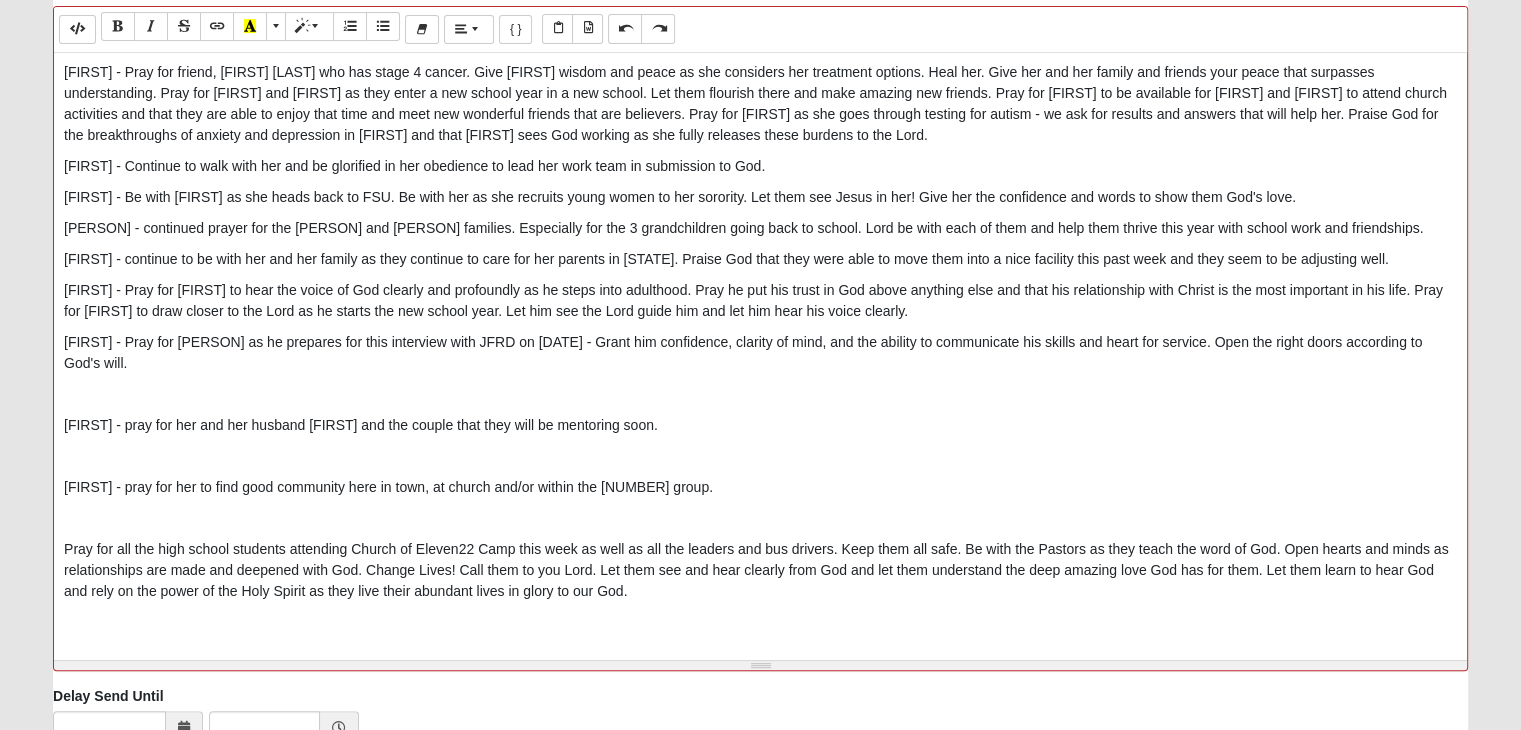 click on "Pray for all the high school students attending Church of Eleven22 Camp this week as well as all the leaders and bus drivers. Keep them all safe. Be with the Pastors as they teach the word of God. Open hearts and minds as relationships are made and deepened with God. Change Lives! Call them to you Lord. Let them see and hear clearly from God and let them understand the deep amazing love God has for them. Let them learn to hear God and rely on the power of the Holy Spirit as they live their abundant lives in glory to our God." at bounding box center (760, 570) 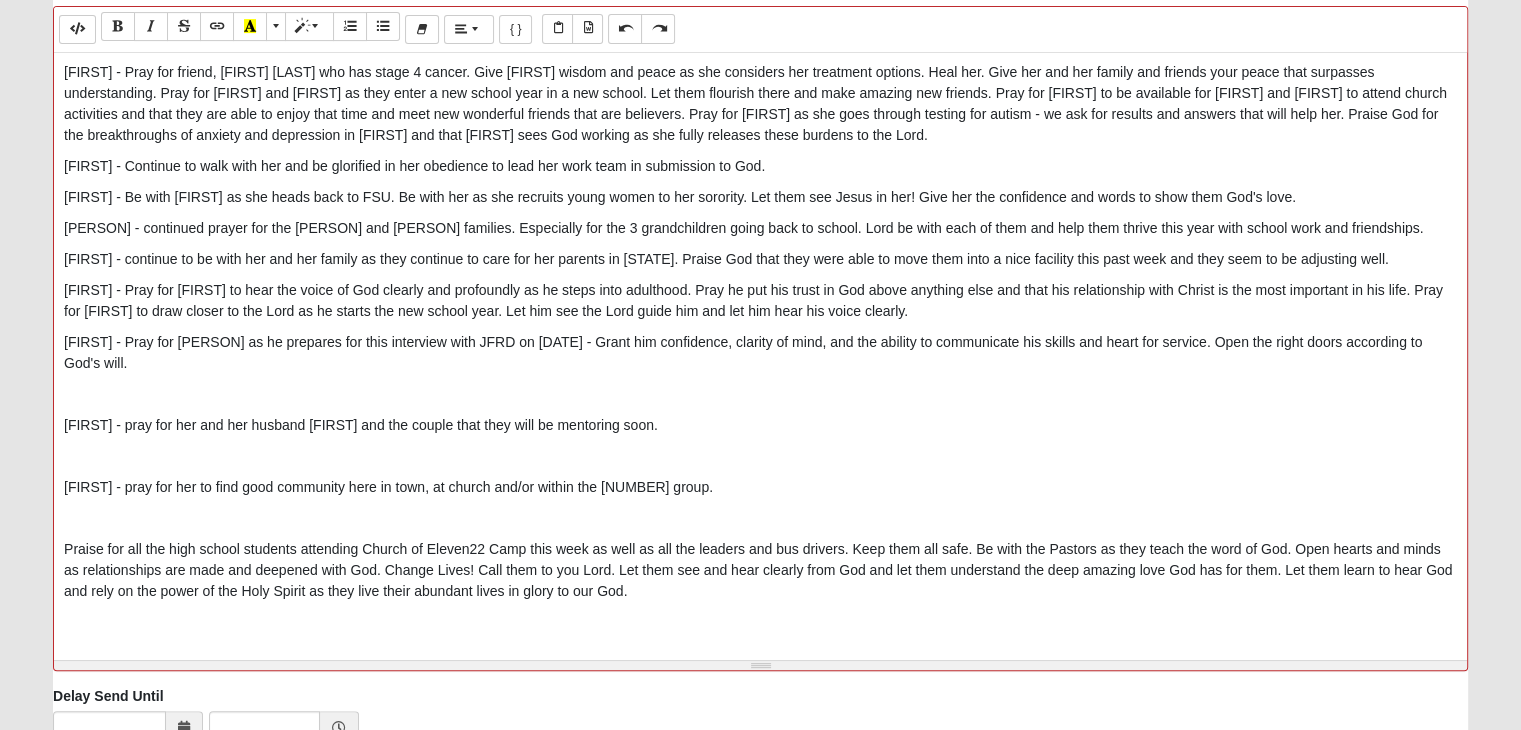 click on "Praise for all the high school students attending Church of Eleven22 Camp this week as well as all the leaders and bus drivers.  Keep them all safe.  Be with the Pastors as they teach the word of God.  Open hearts and minds as relationships are made and deepened with God.  Change Lives!   Call them to you Lord. Let them see and hear clearly from God and let them understand the deep amazing love God has for them.  Let them learn to hear God and rely on the power of the Holy Spirit as they live their abundant lives in glory to our God." at bounding box center [760, 570] 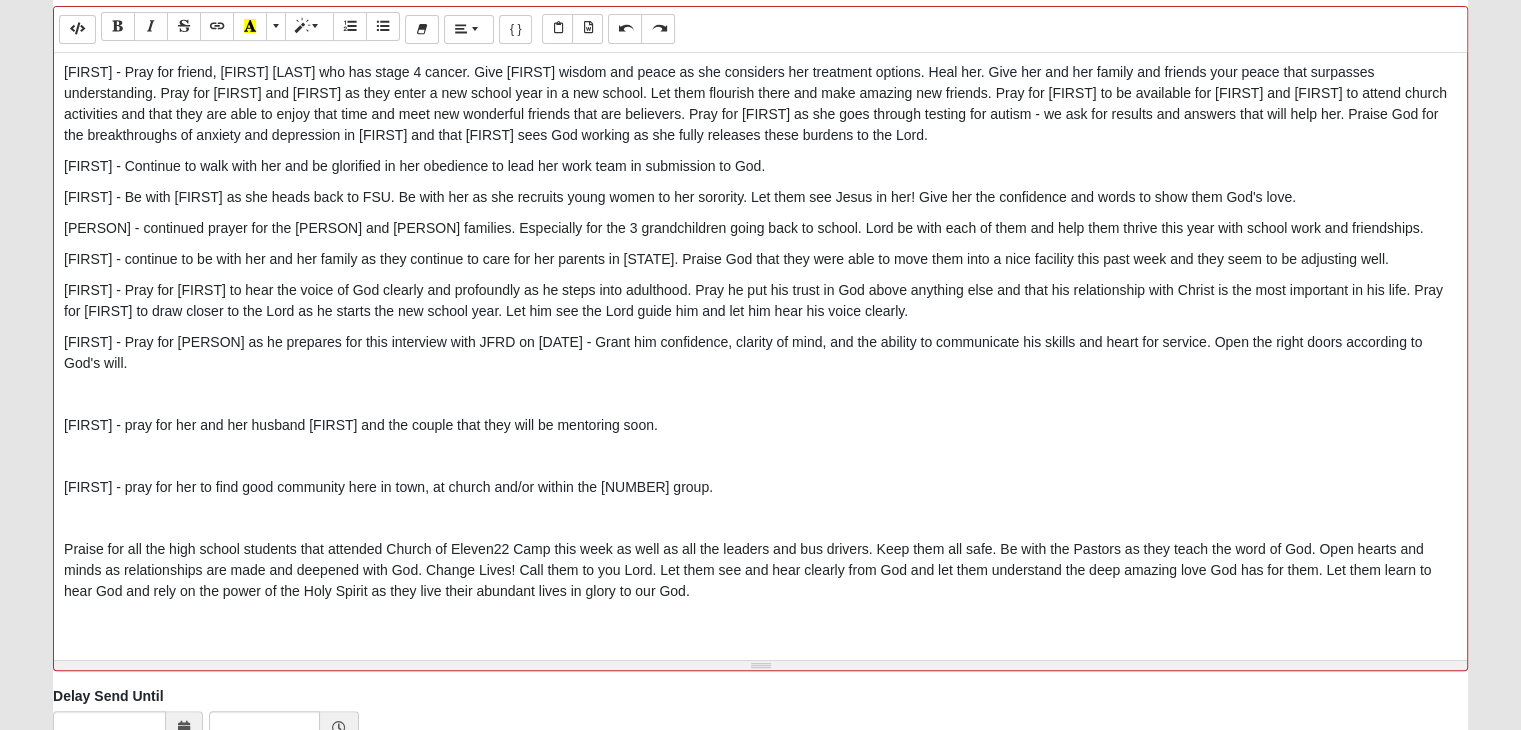 click on "Praise for all the high school students that attended Church of Eleven22 Camp this week as well as all the leaders and bus drivers.  Keep them all safe.  Be with the Pastors as they teach the word of God.  Open hearts and minds as relationships are made and deepened with God.  Change Lives!   Call them to you Lord. Let them see and hear clearly from God and let them understand the deep amazing love God has for them.  Let them learn to hear God and rely on the power of the Holy Spirit as they live their abundant lives in glory to our God." at bounding box center [760, 570] 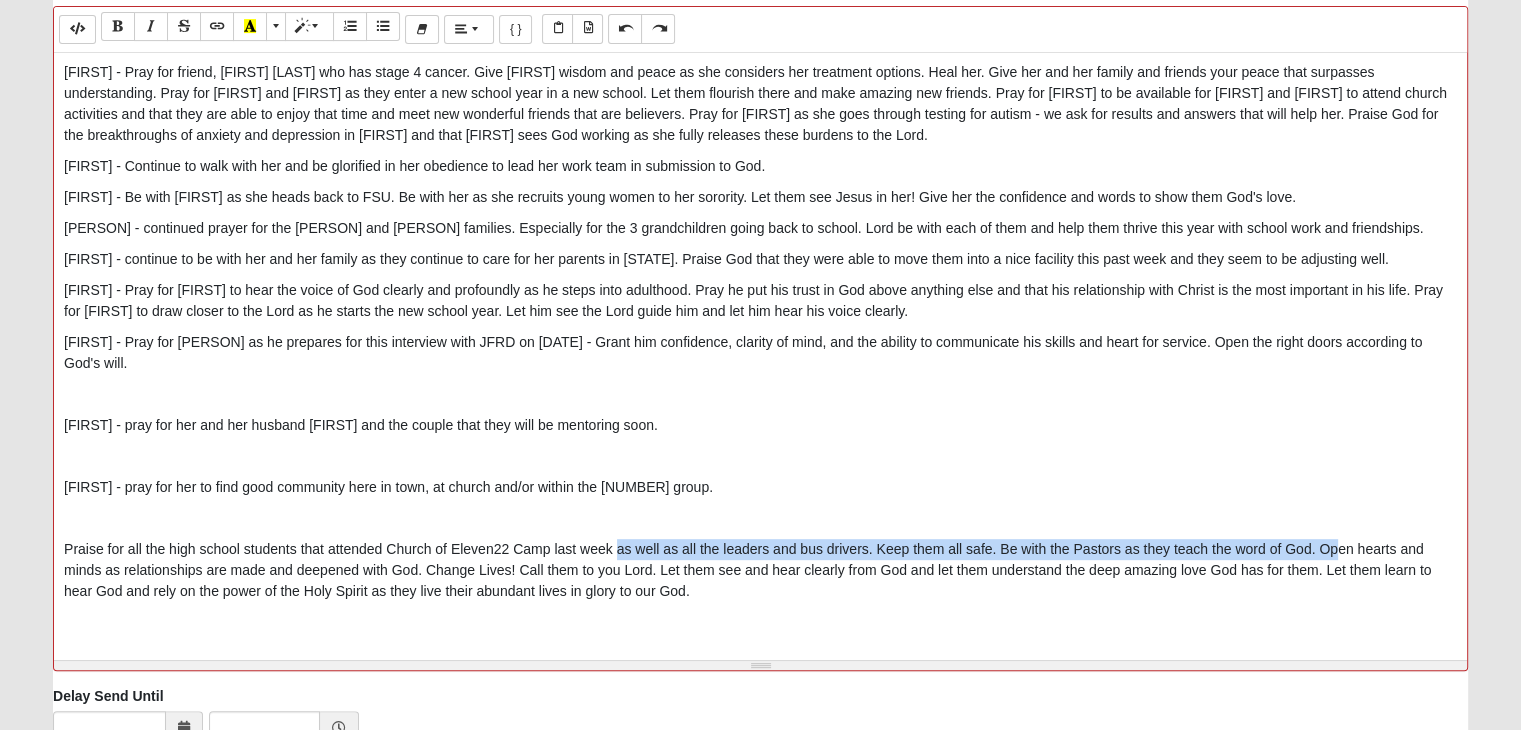 drag, startPoint x: 617, startPoint y: 543, endPoint x: 1319, endPoint y: 539, distance: 702.0114 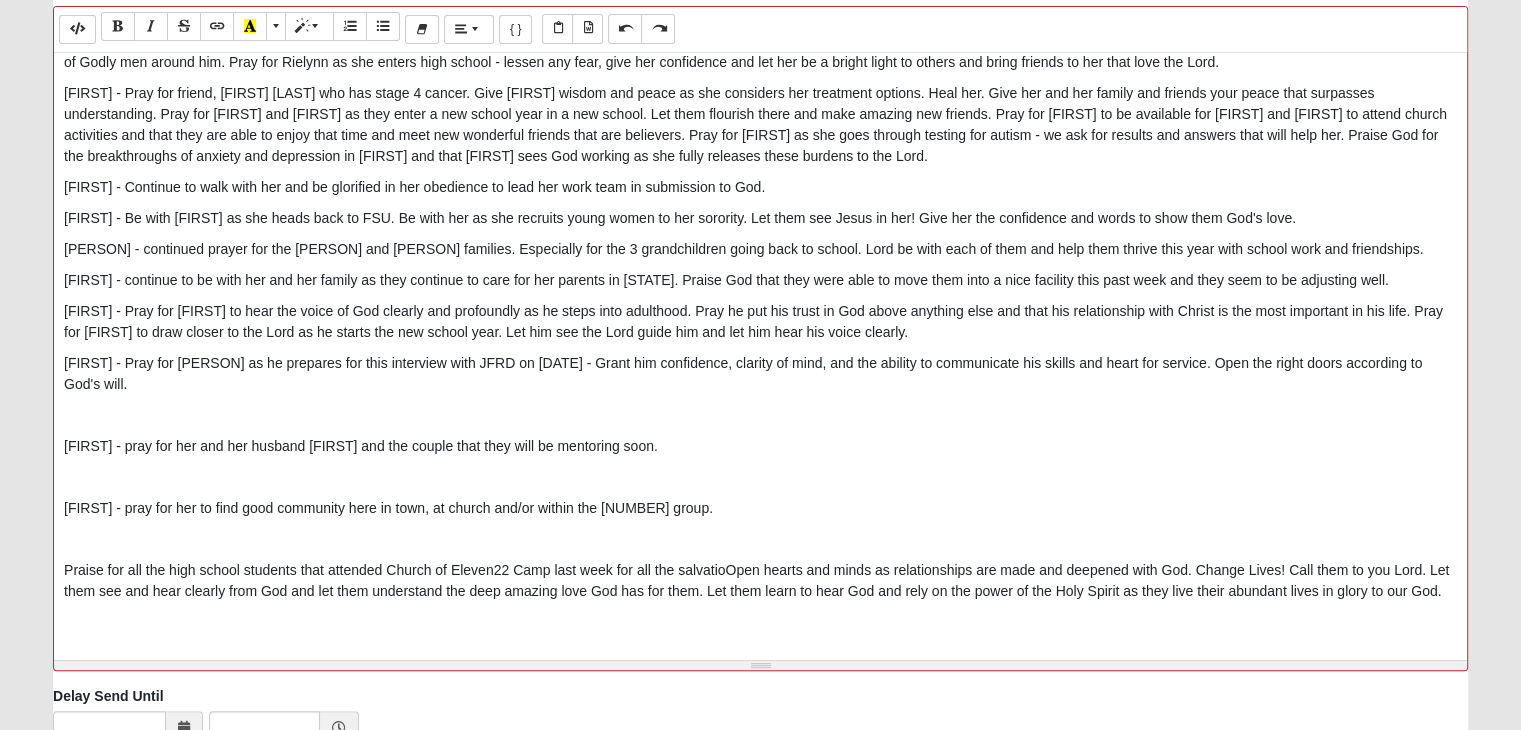 scroll, scrollTop: 440, scrollLeft: 0, axis: vertical 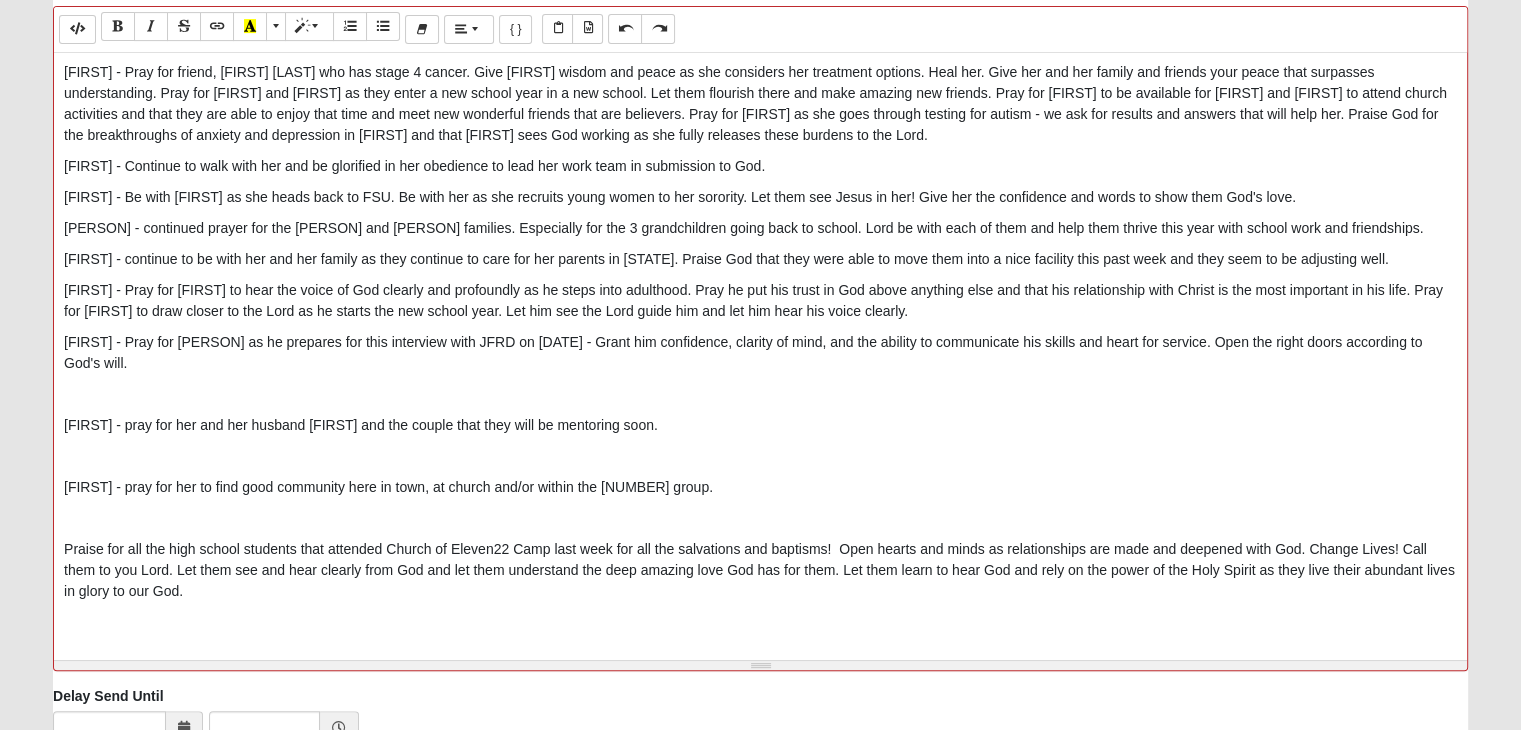 click on "Praise for all the high school students that attended Church of Eleven22 Camp last week for all the salvations and baptisms!  Open hearts and minds as relationships are made and deepened with God.  Change Lives!   Call them to you Lord. Let them see and hear clearly from God and let them understand the deep amazing love God has for them.  Let them learn to hear God and rely on the power of the Holy Spirit as they live their abundant lives in glory to our God." at bounding box center (760, 570) 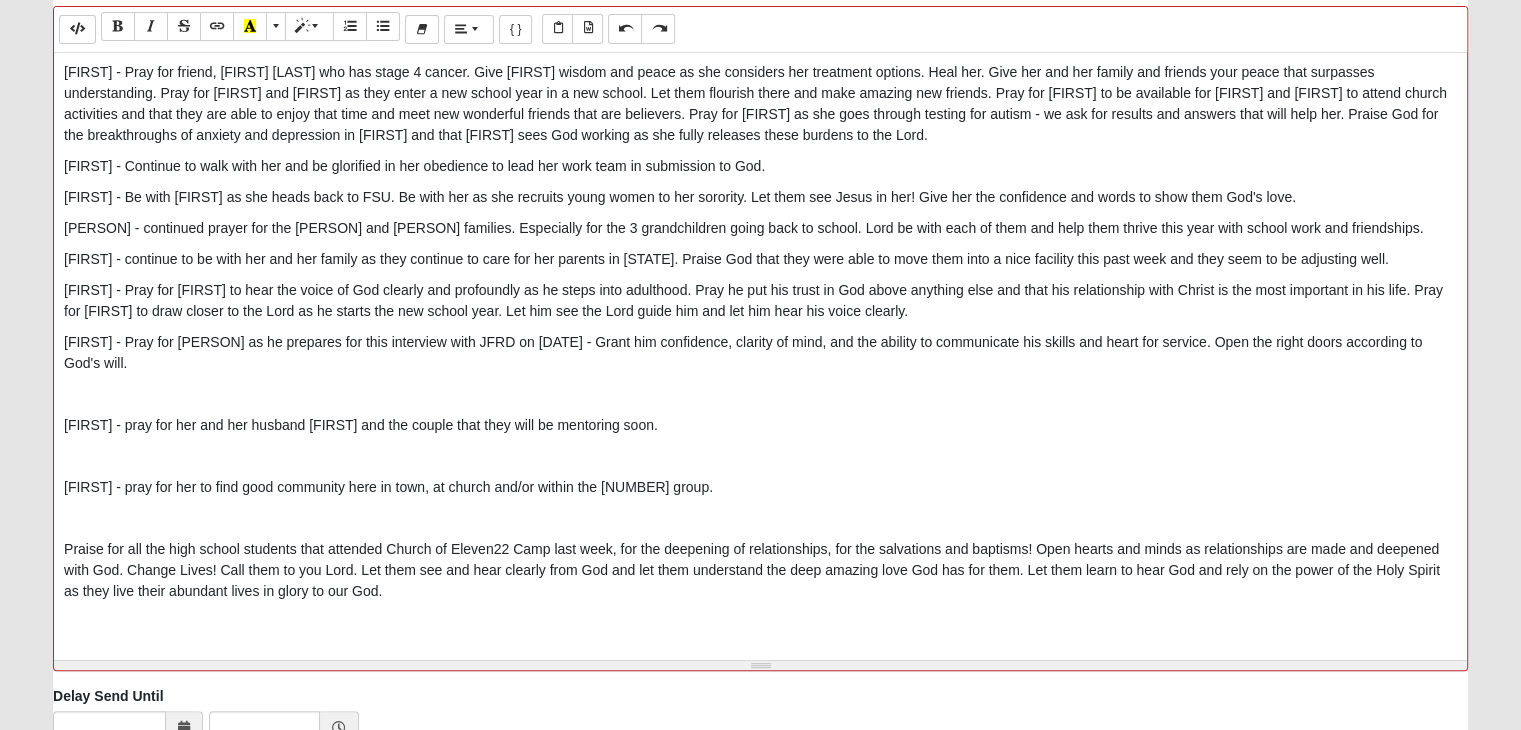 drag, startPoint x: 1042, startPoint y: 549, endPoint x: 757, endPoint y: 585, distance: 287.26468 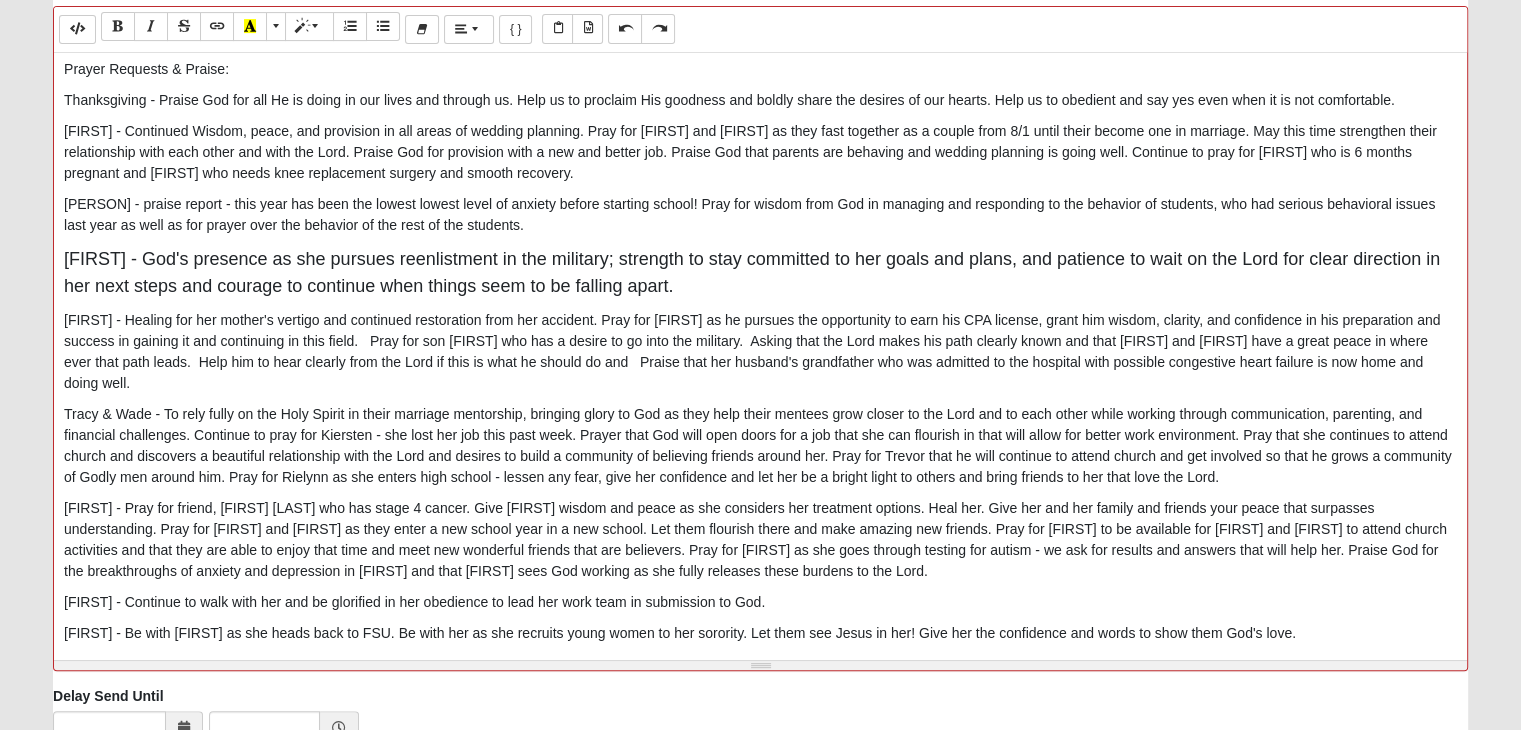 scroll, scrollTop: 0, scrollLeft: 0, axis: both 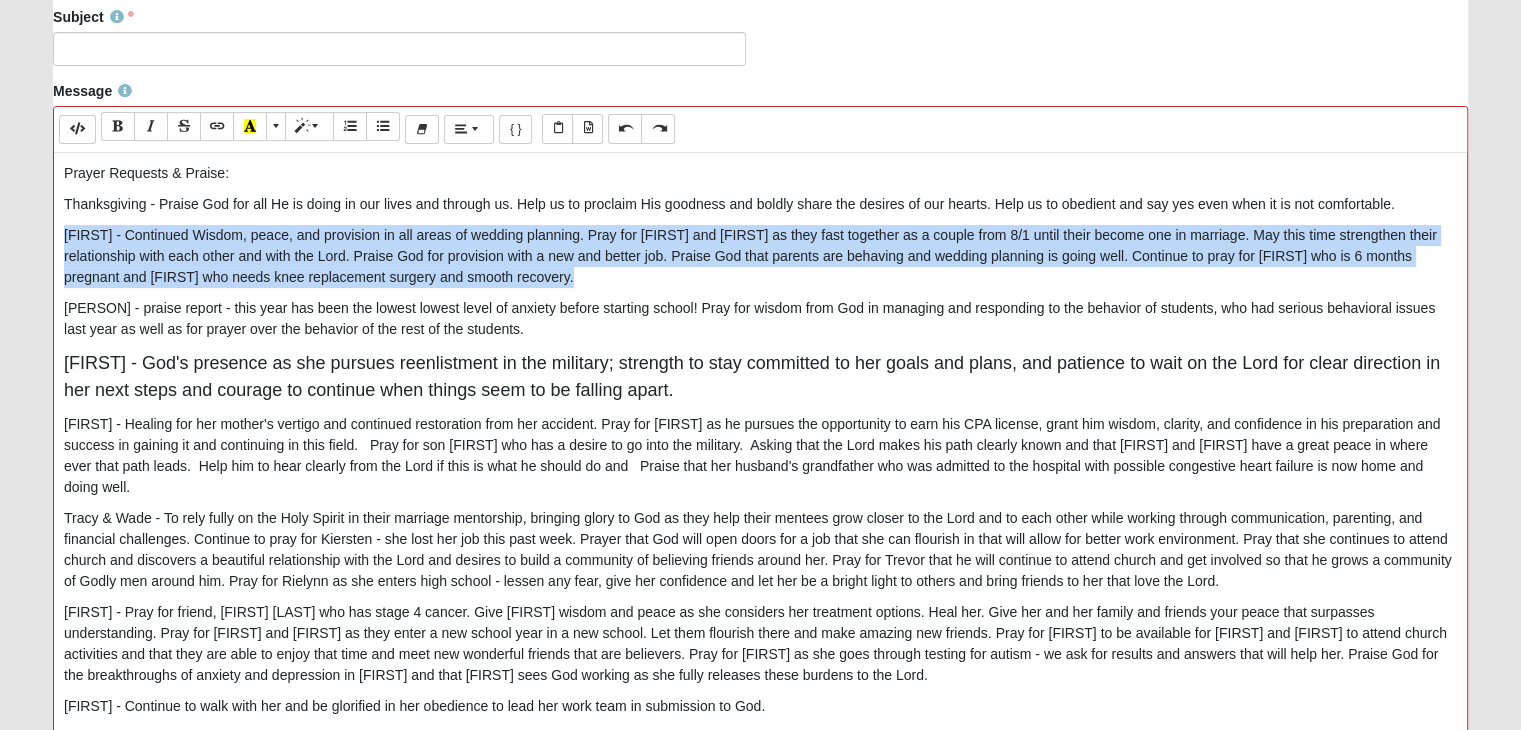 drag, startPoint x: 64, startPoint y: 231, endPoint x: 626, endPoint y: 268, distance: 563.2167 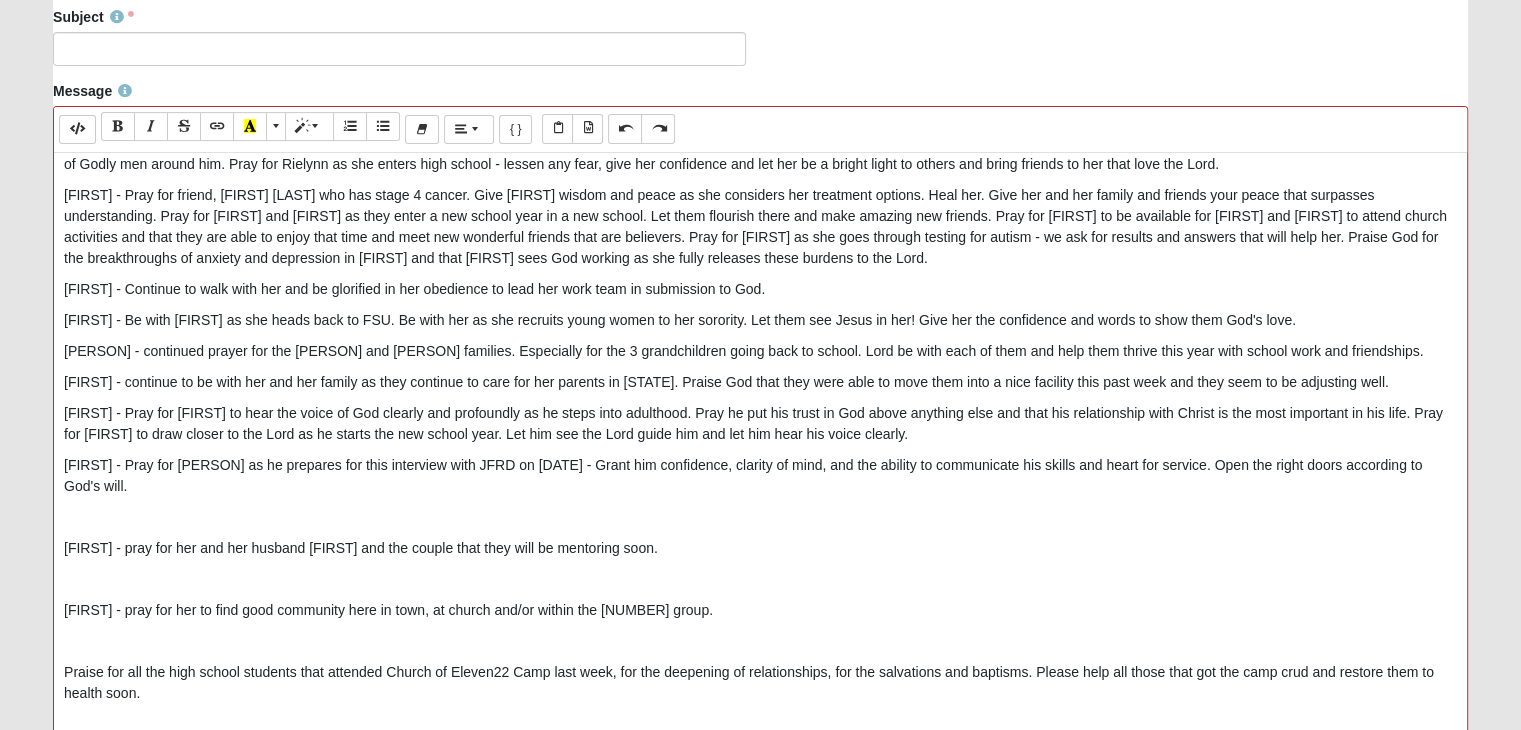 scroll, scrollTop: 376, scrollLeft: 0, axis: vertical 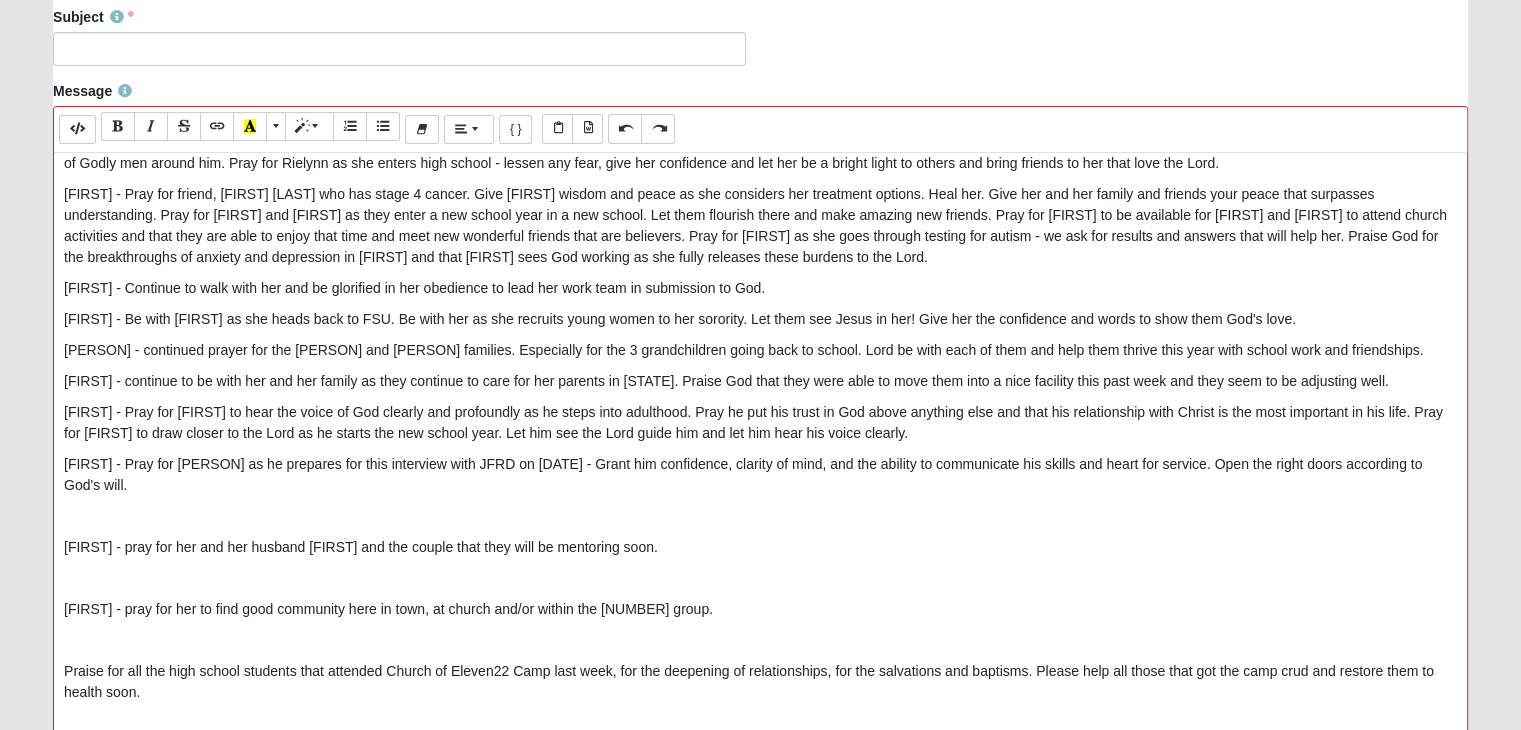 click at bounding box center (760, 640) 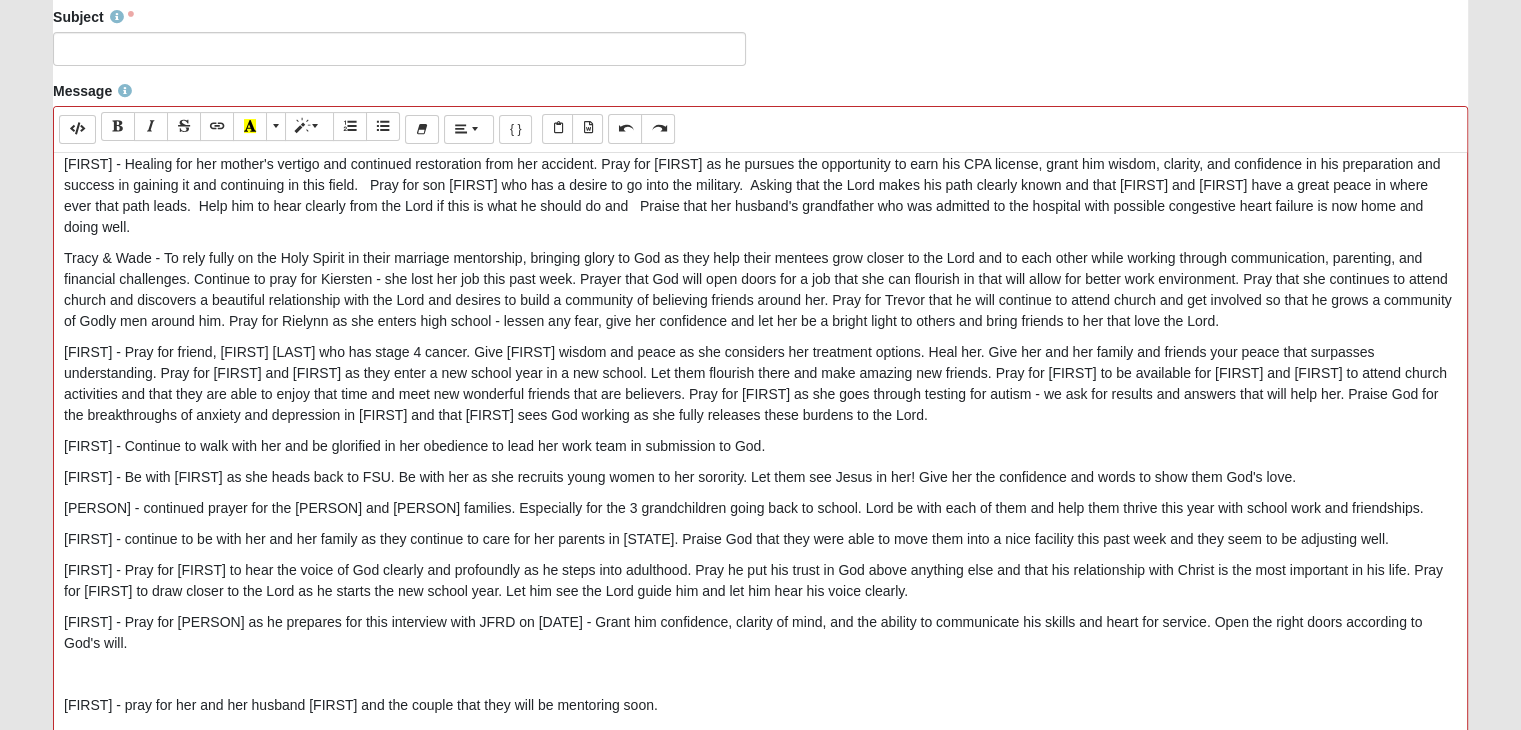 scroll, scrollTop: 0, scrollLeft: 0, axis: both 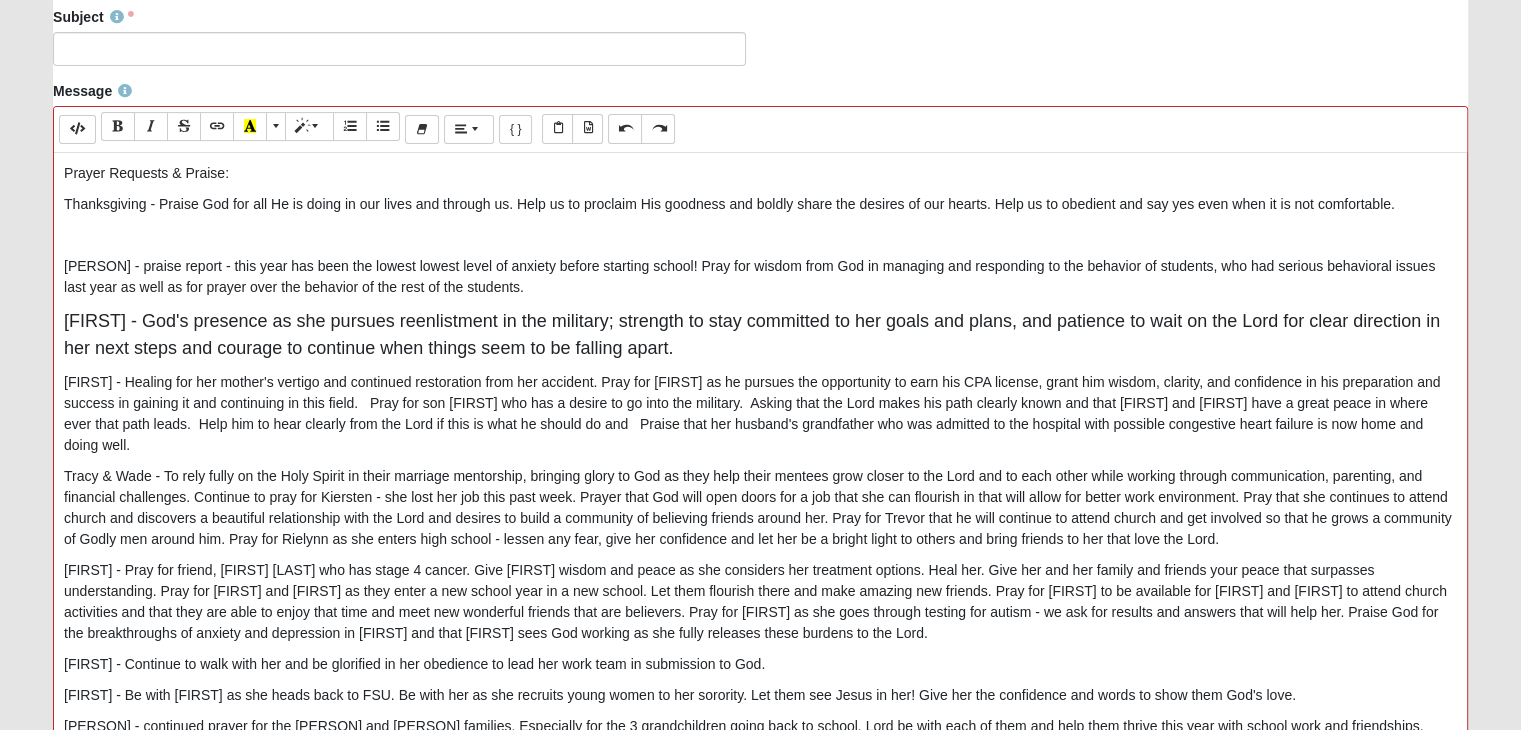 click at bounding box center [760, 235] 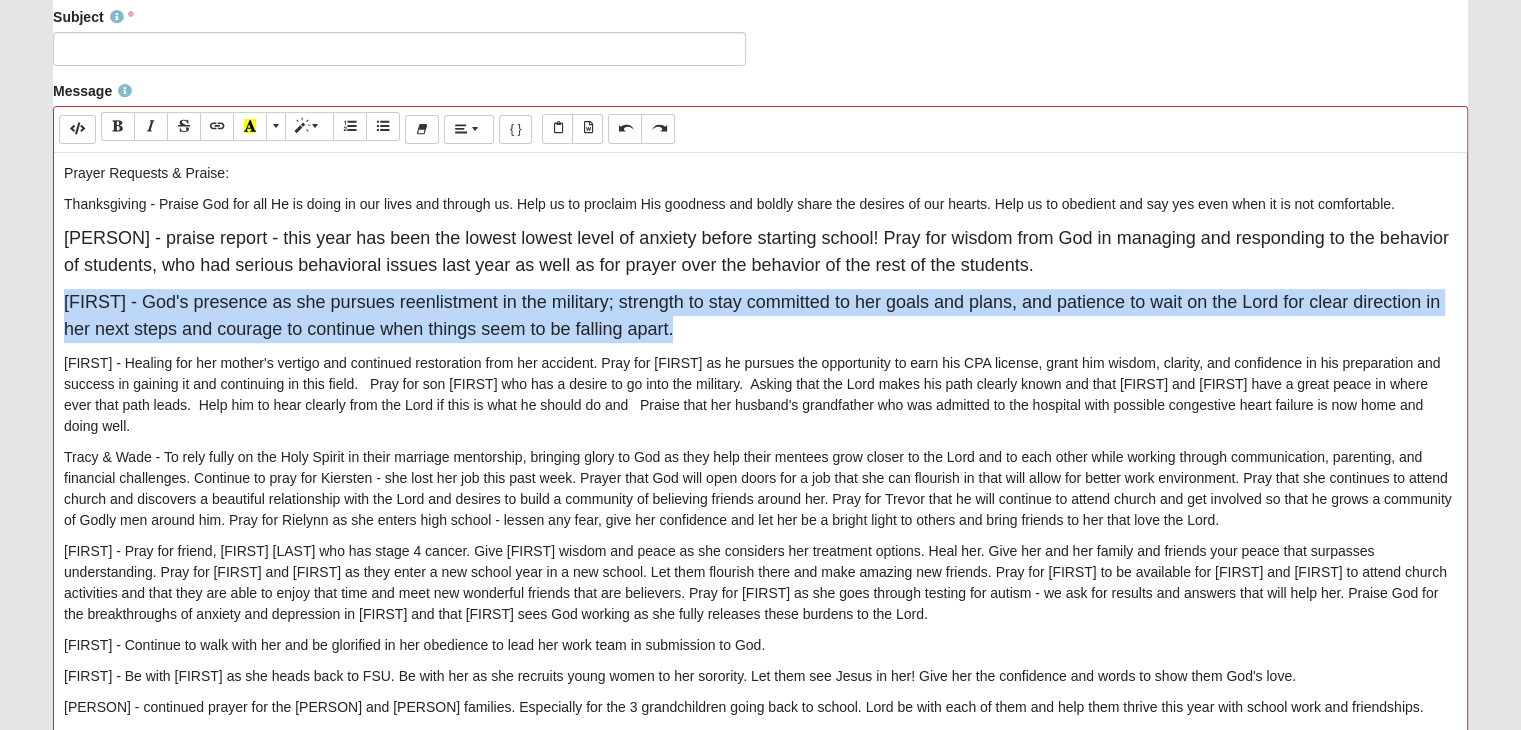drag, startPoint x: 67, startPoint y: 298, endPoint x: 713, endPoint y: 322, distance: 646.4457 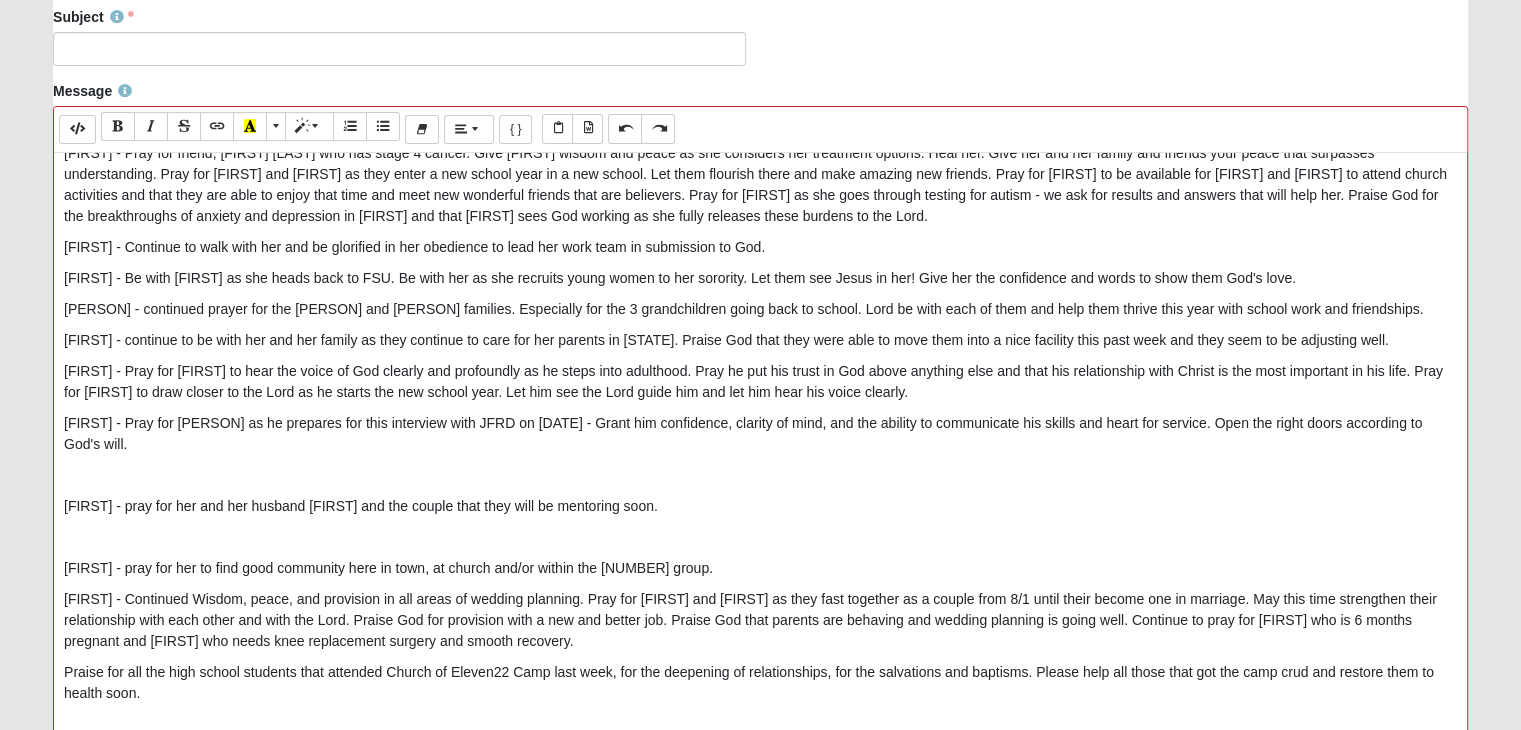 scroll, scrollTop: 367, scrollLeft: 0, axis: vertical 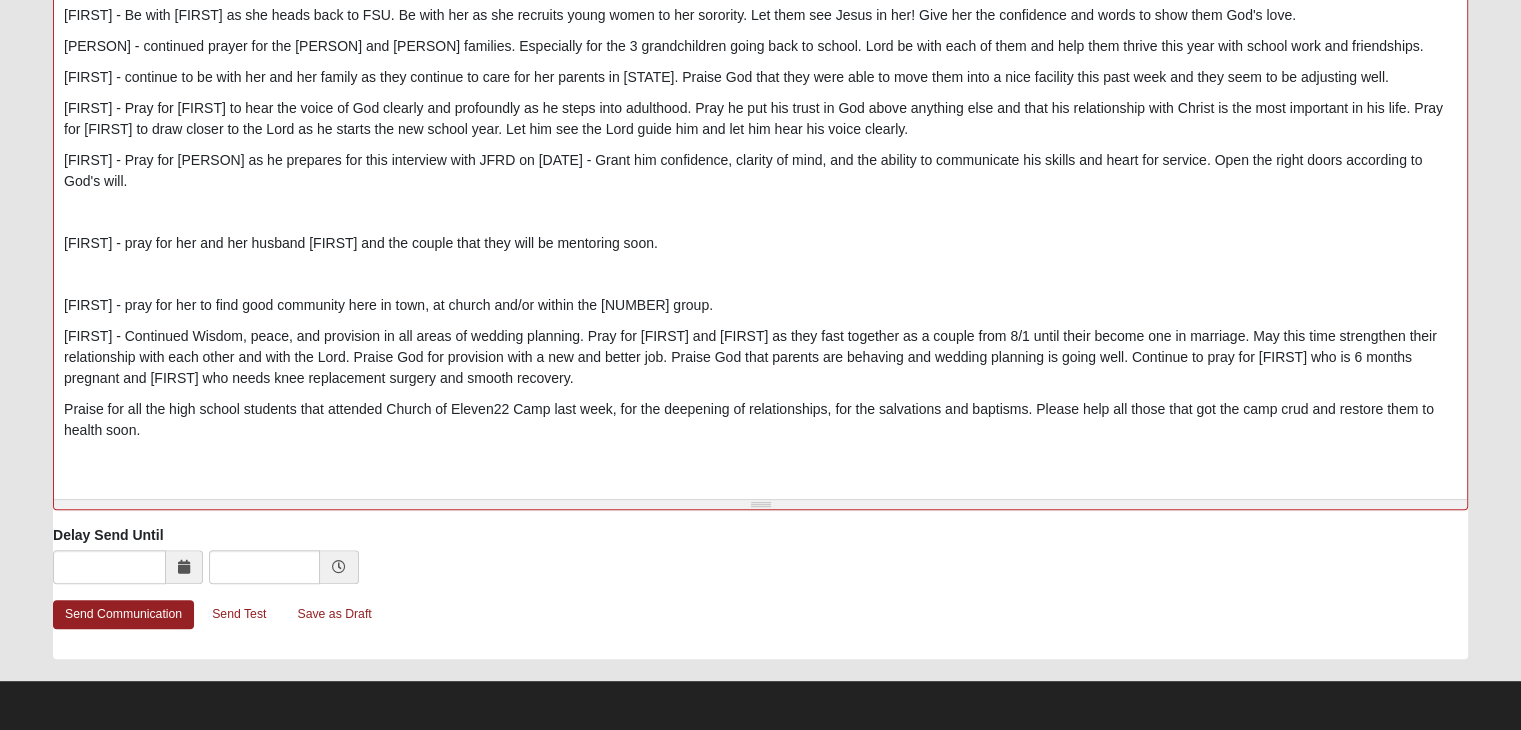 click on "Prayer Requests & Praise: Thanksgiving - Praise God for all He is doing in our lives and through us. Help us to proclaim His goodness and boldly share the desires of our hearts. Help us to obedient and say yes even when it is not comfortable.   [ALEKSANDRA] -  praise report  - this year has been the lowest lowest level of anxiety before starting school!   Pray for wisdom from God in managing and responding to the behavior of students, who had serious behavioral issues last year as well as for prayer over the behavior of the rest of the students. [BROOKE] - Continue to walk with her and be glorified in her obedience to lead her work team in submission to God.   [KRISTEN] - Be with [KRISTEN] as she heads back to [FSU].  Be with her as she recruits young women to her sorority. Let them see Jesus in her! Give her the confidence and words to show them God's love.    [FIRST] - pray for her and her husband [BOB] and the couple that they will be mentoring soon." at bounding box center (760, 192) 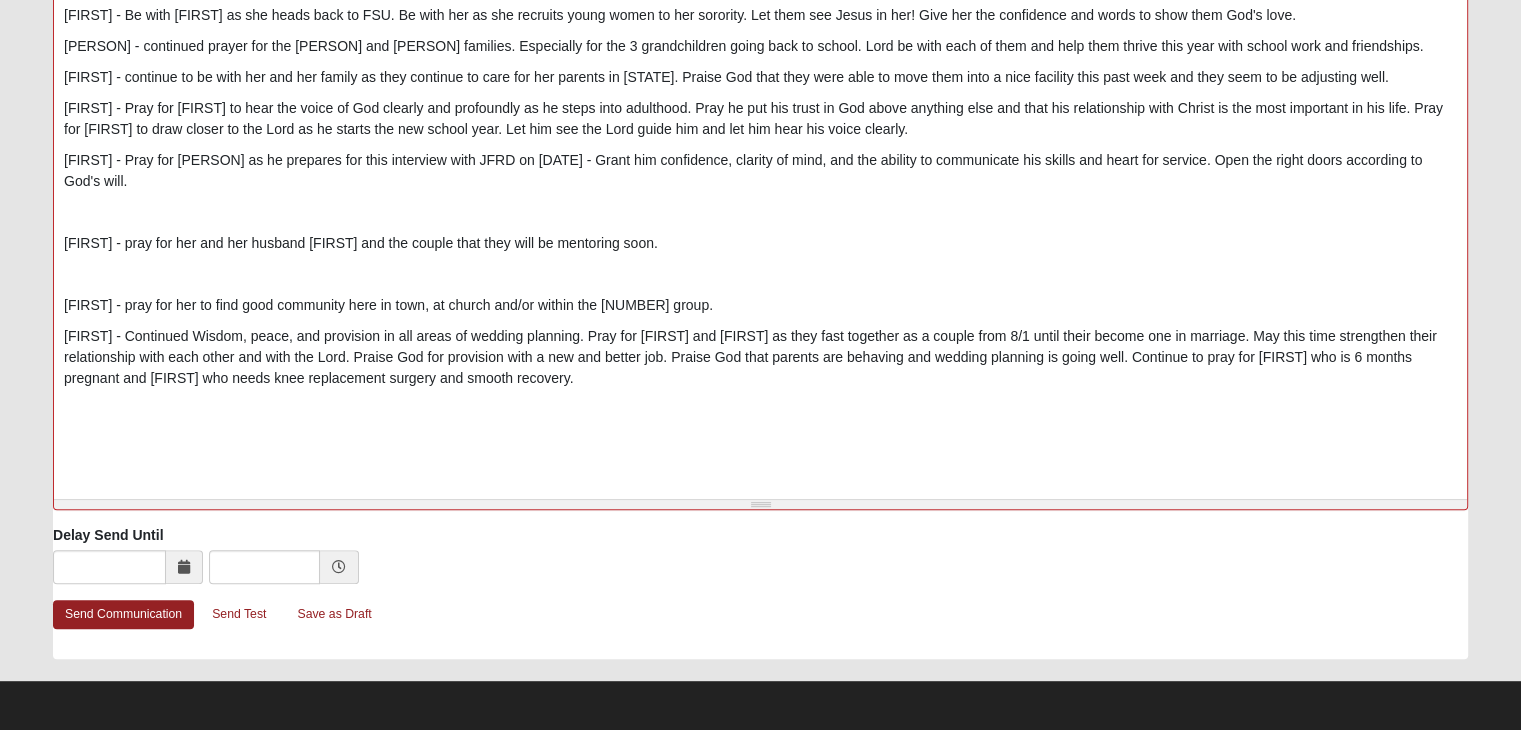 click on "Prayer Requests & Praise: Thanksgiving - Praise God for all He is doing in our lives and through us. Help us to proclaim His goodness and boldly share the desires of our hearts. Help us to obedient and say yes even when it is not comfortable.   [ALEKSANDRA] -  praise report  - this year has been the lowest lowest level of anxiety before starting school!   Pray for wisdom from God in managing and responding to the behavior of students, who had serious behavioral issues last year as well as for prayer over the behavior of the rest of the students. [BROOKE] - Continue to walk with her and be glorified in her obedience to lead her work team in submission to God.   [KRISTEN] - Be with [KRISTEN] as she heads back to [FSU].  Be with her as she recruits young women to her sorority. Let them see Jesus in her! Give her the confidence and words to show them God's love.    [FIRST] - pray for her and her husband [BOB] and the couple that they will be mentoring soon." at bounding box center [760, 192] 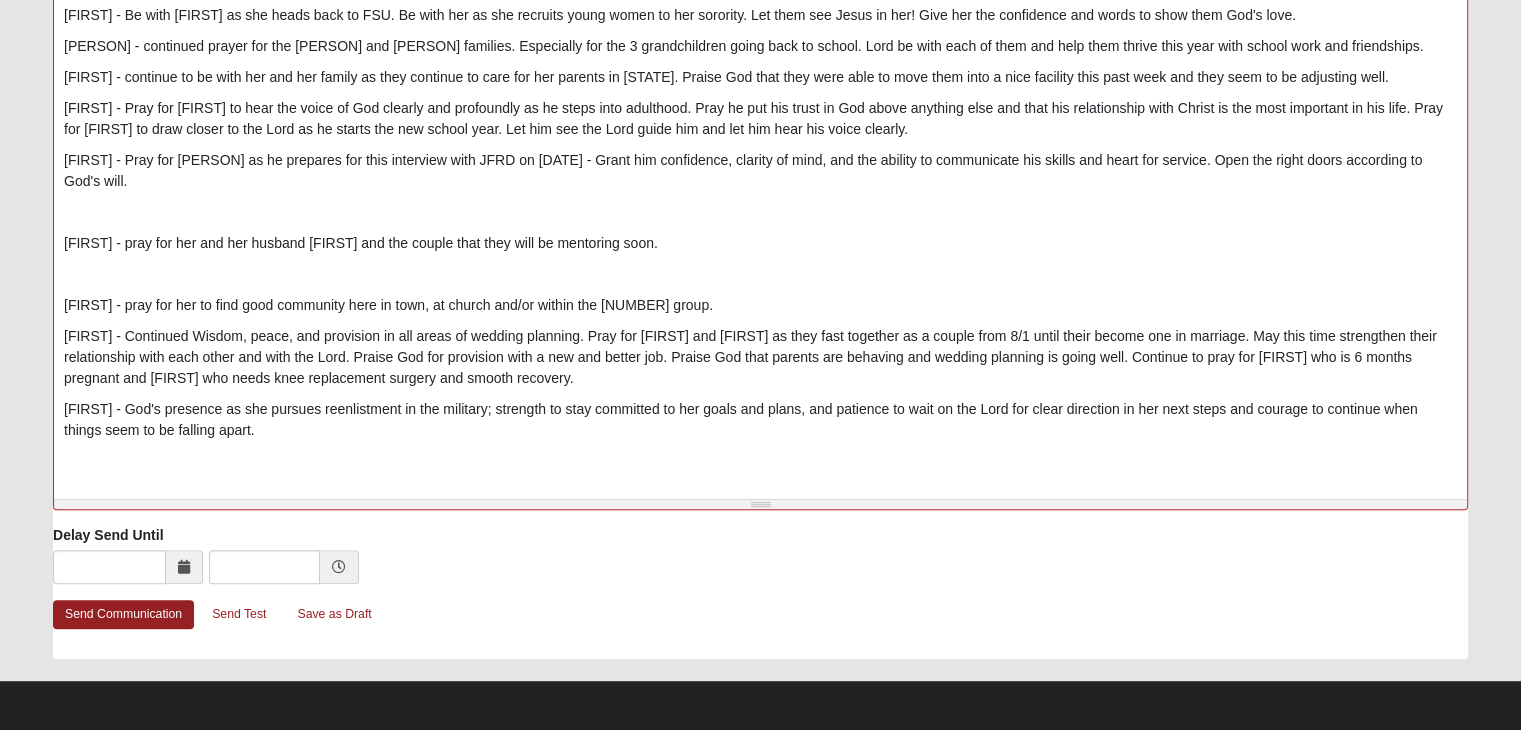 scroll, scrollTop: 0, scrollLeft: 0, axis: both 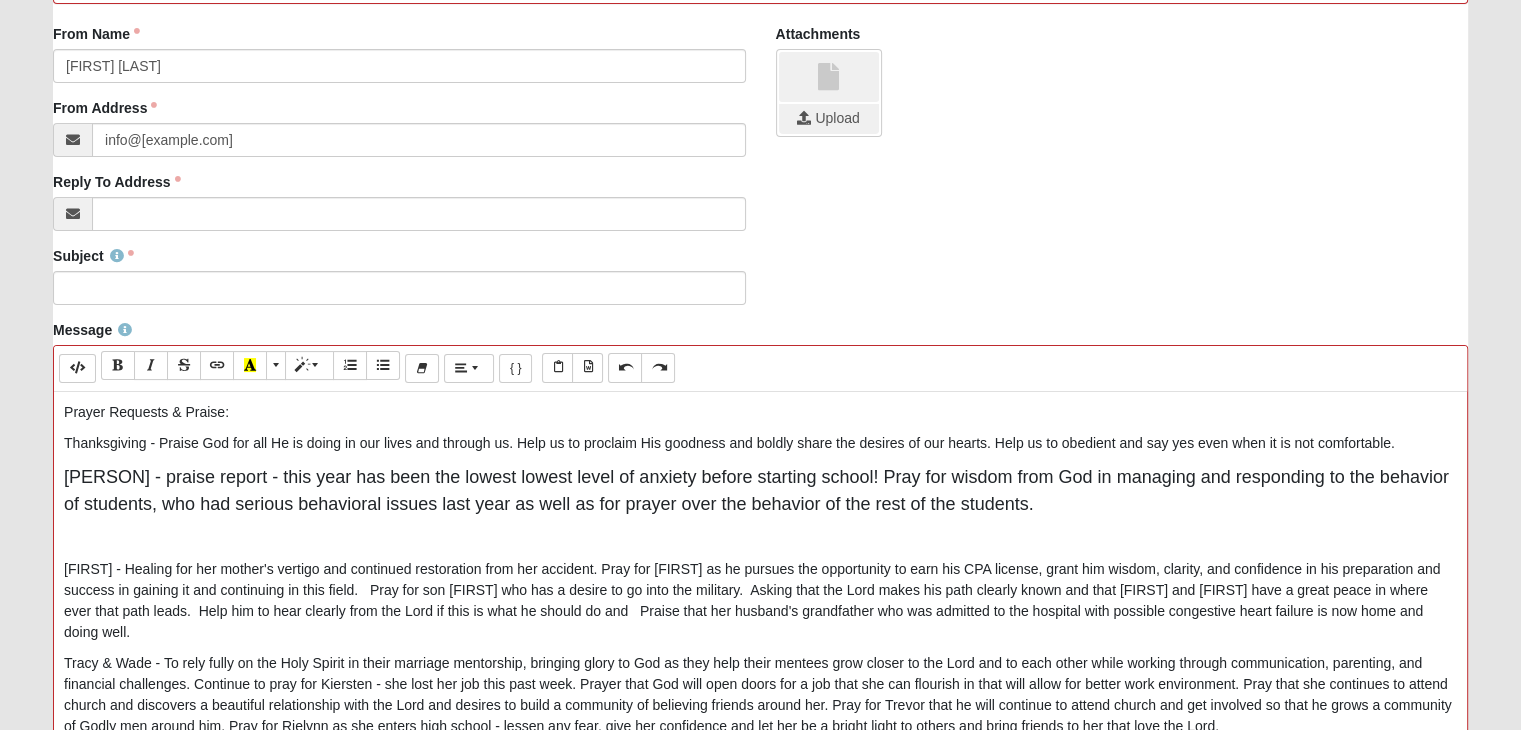 click at bounding box center [760, 538] 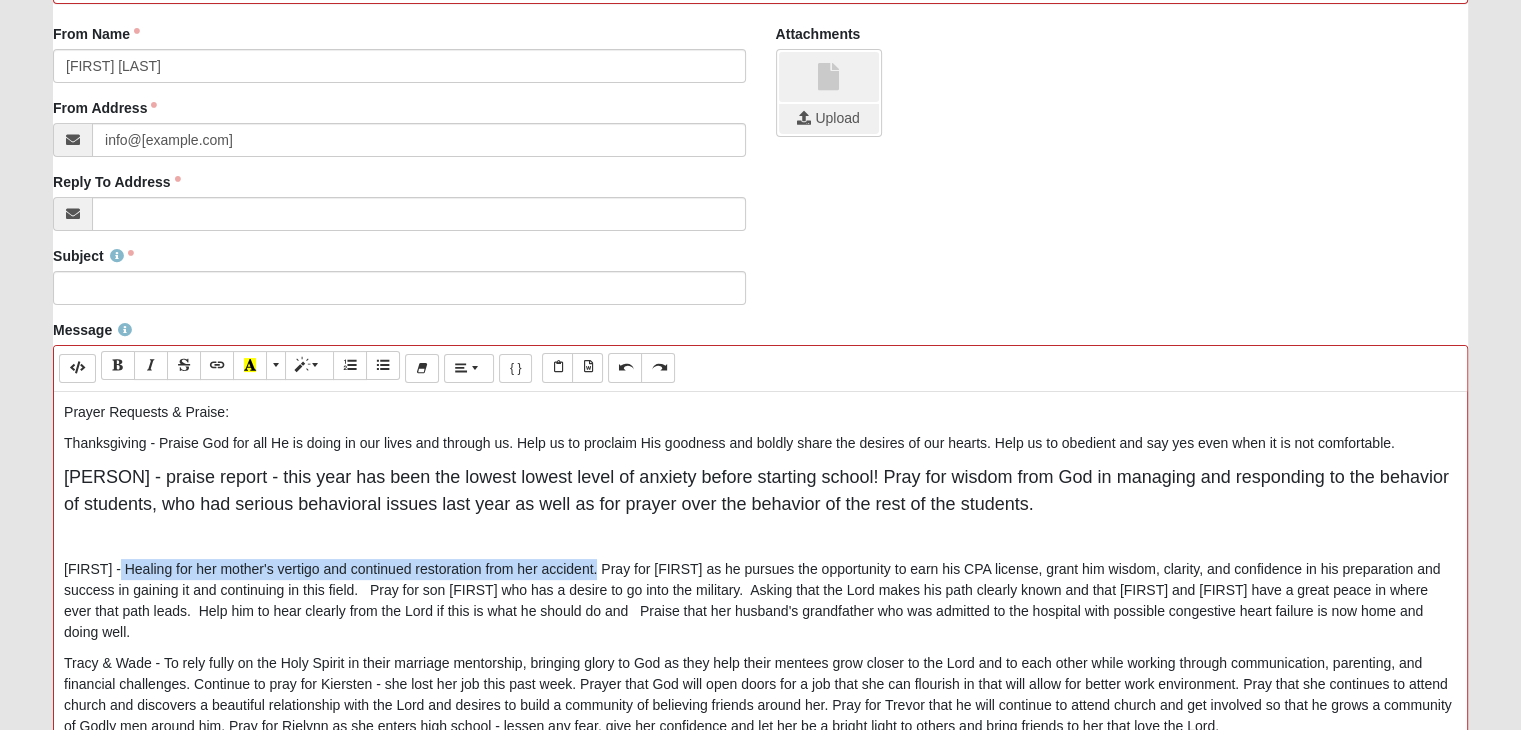 drag, startPoint x: 123, startPoint y: 561, endPoint x: 601, endPoint y: 567, distance: 478.03766 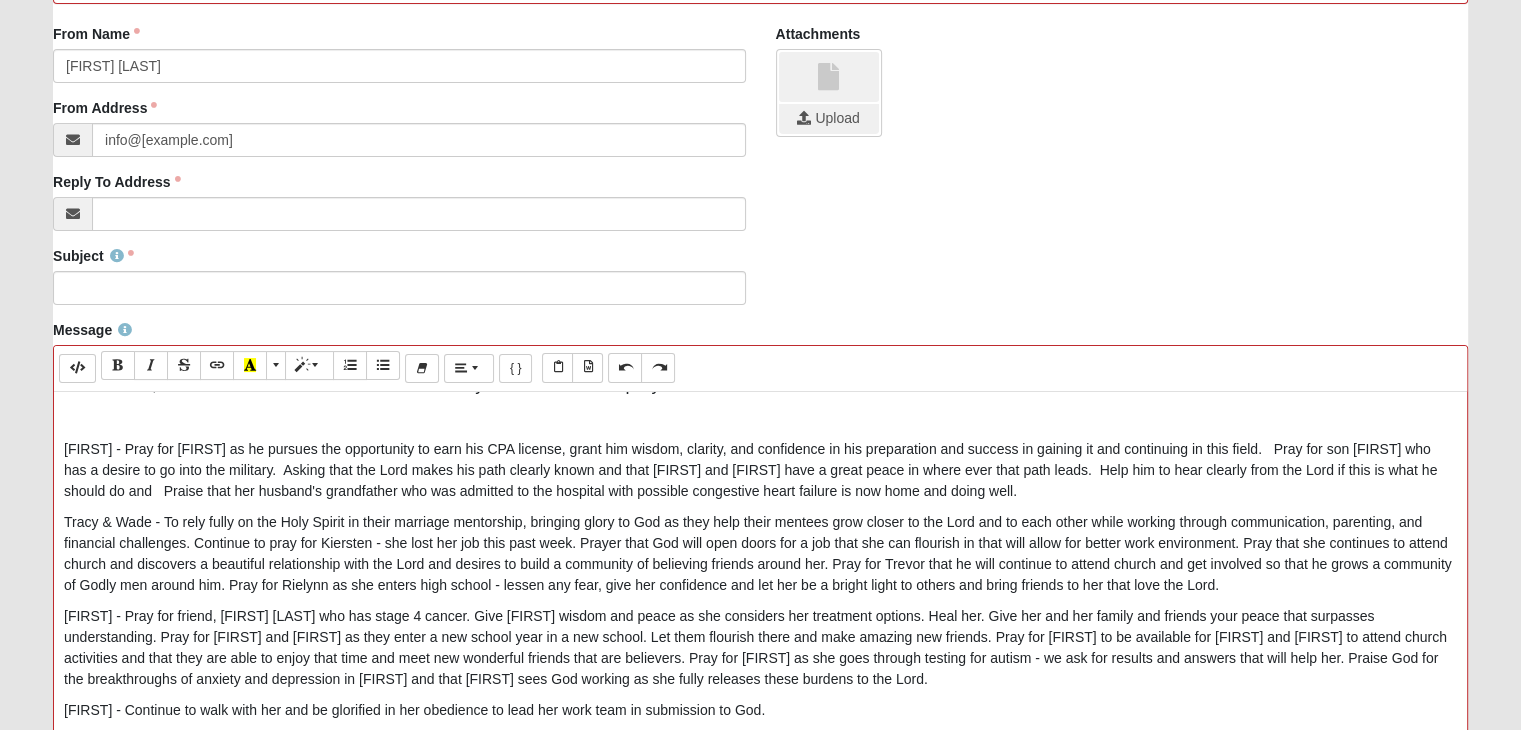 scroll, scrollTop: 0, scrollLeft: 0, axis: both 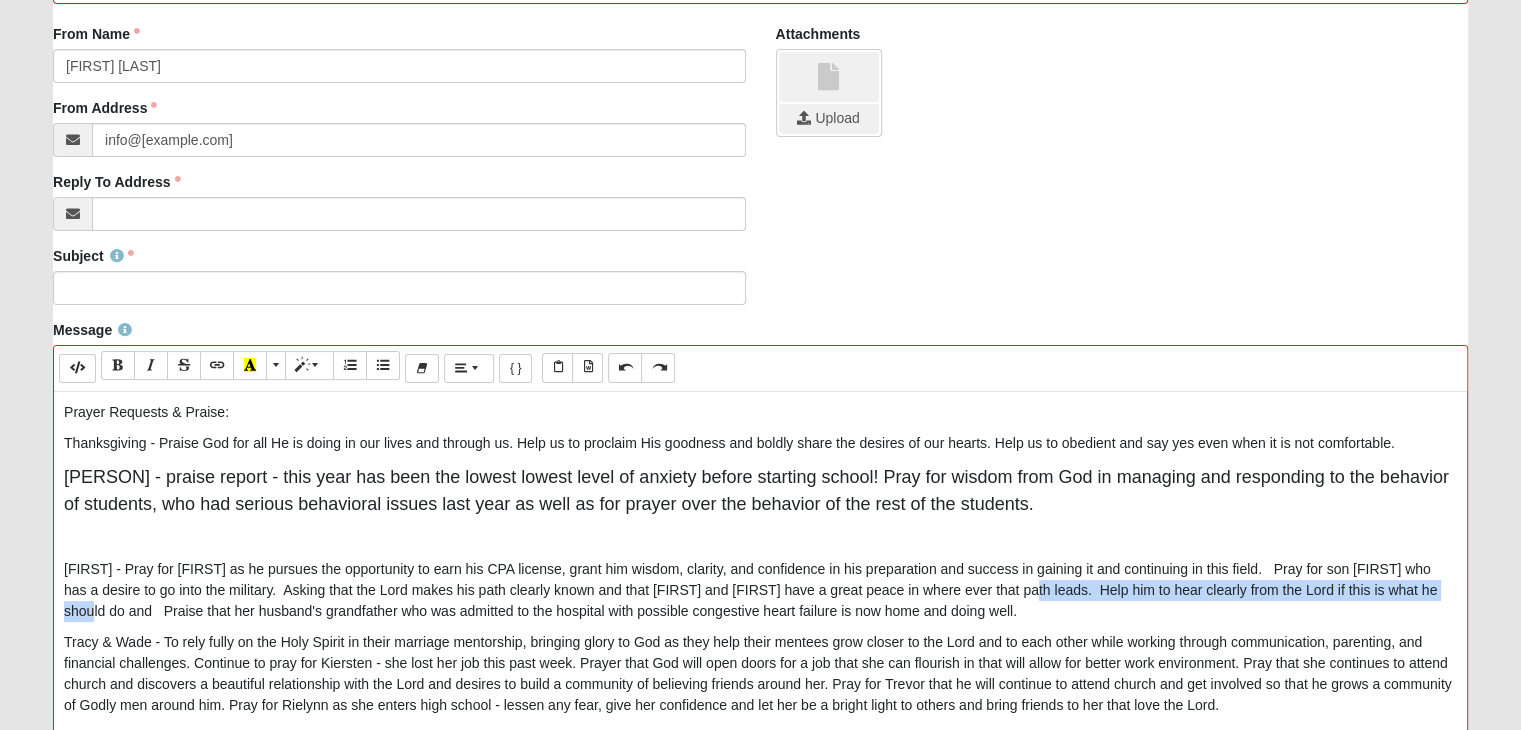 drag, startPoint x: 1053, startPoint y: 589, endPoint x: 115, endPoint y: 607, distance: 938.17267 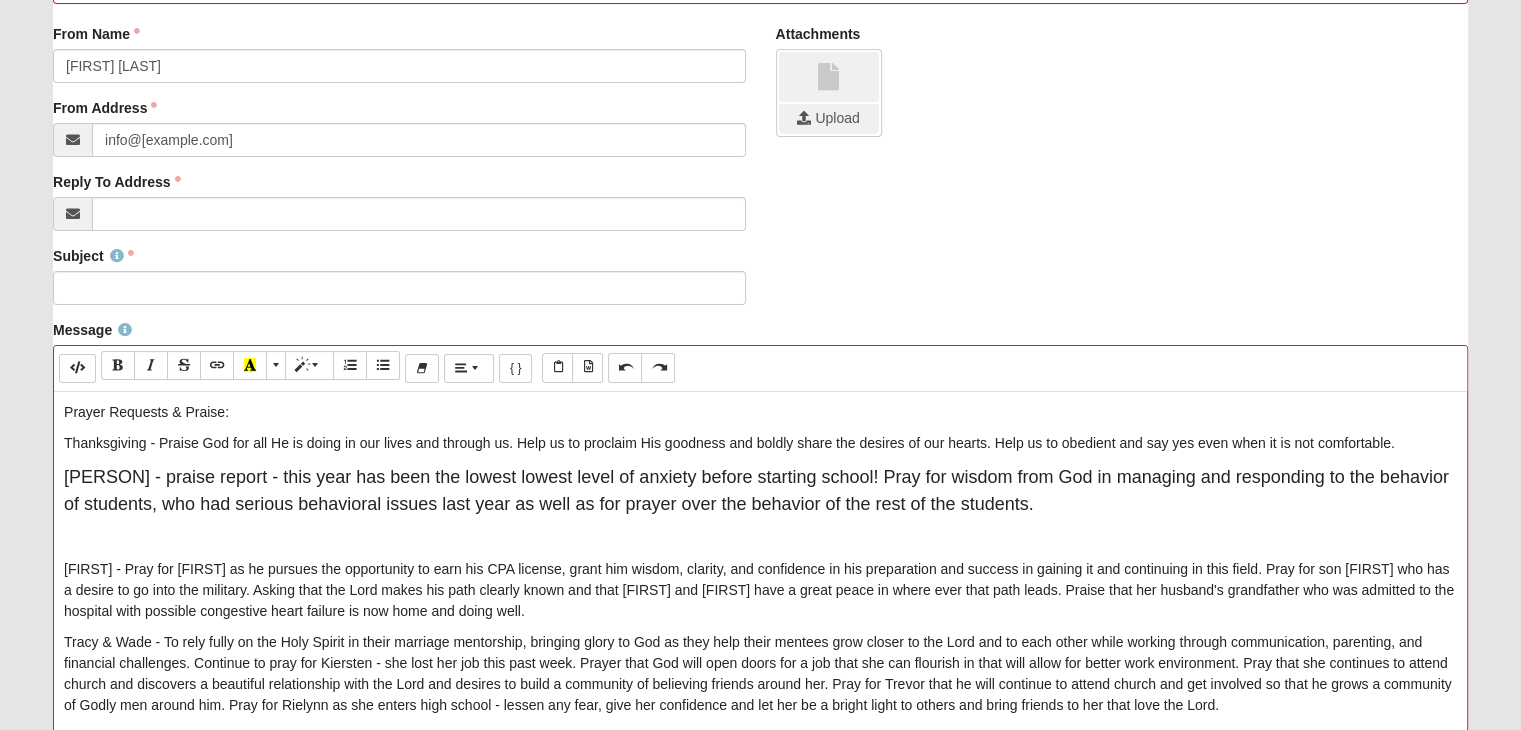 click at bounding box center (760, 538) 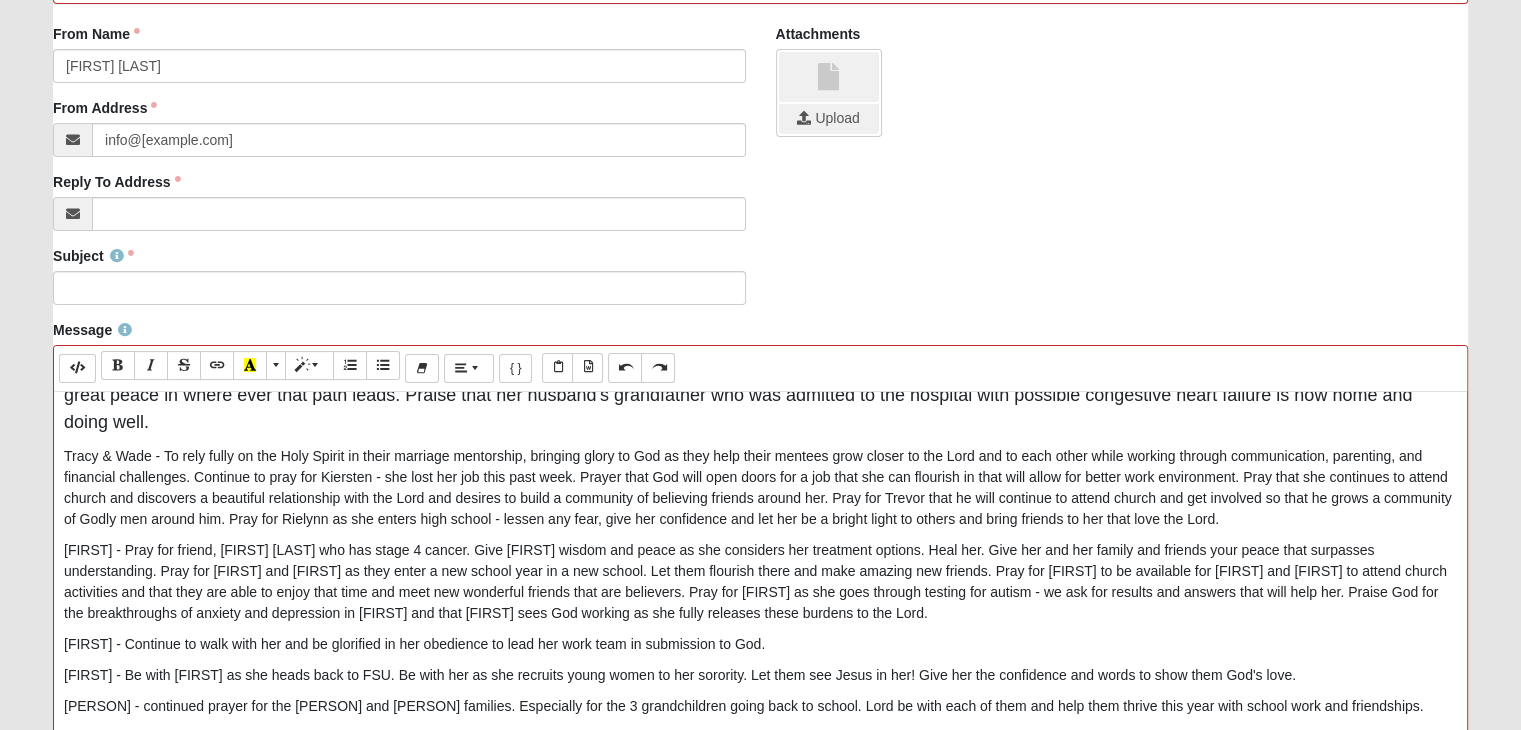 scroll, scrollTop: 300, scrollLeft: 0, axis: vertical 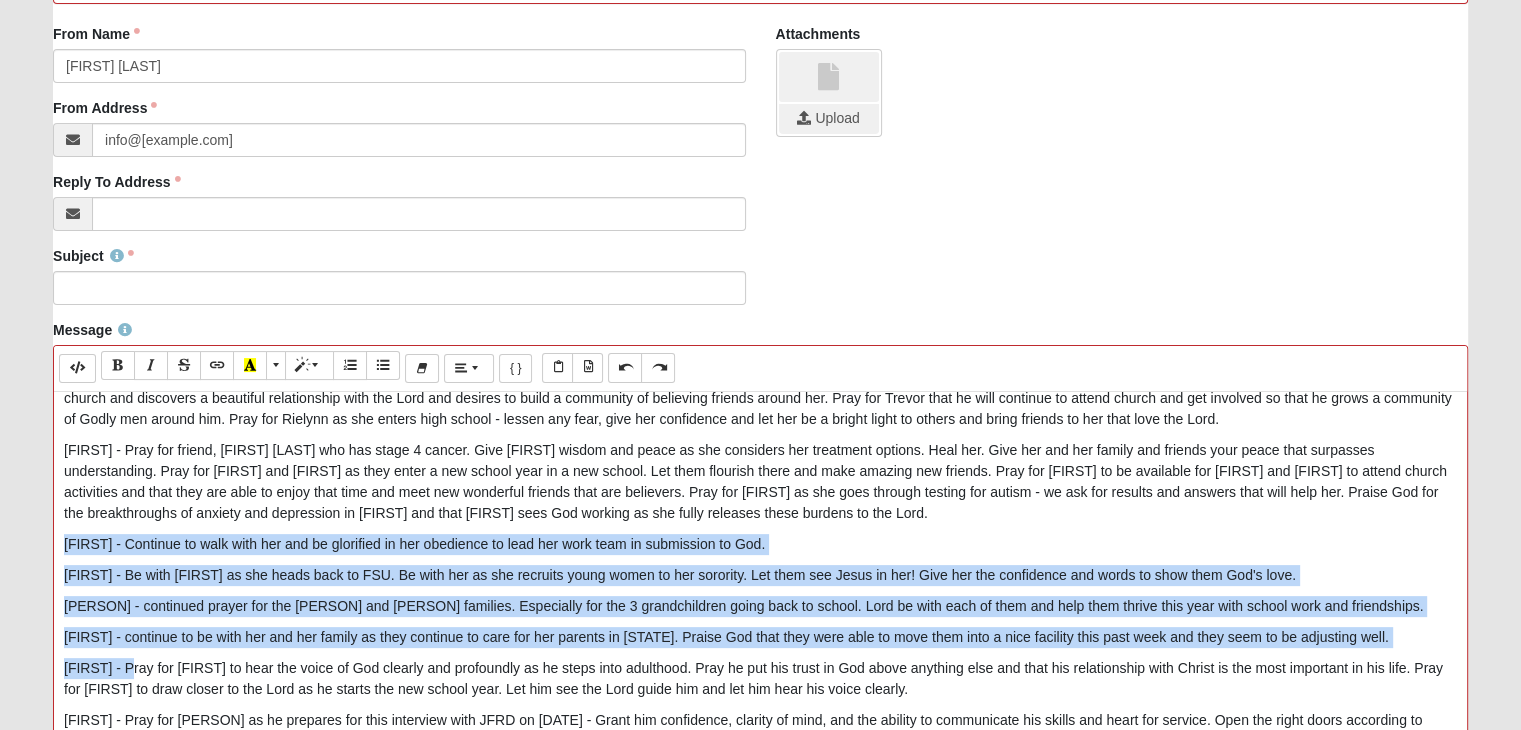 drag, startPoint x: 62, startPoint y: 539, endPoint x: 125, endPoint y: 653, distance: 130.24976 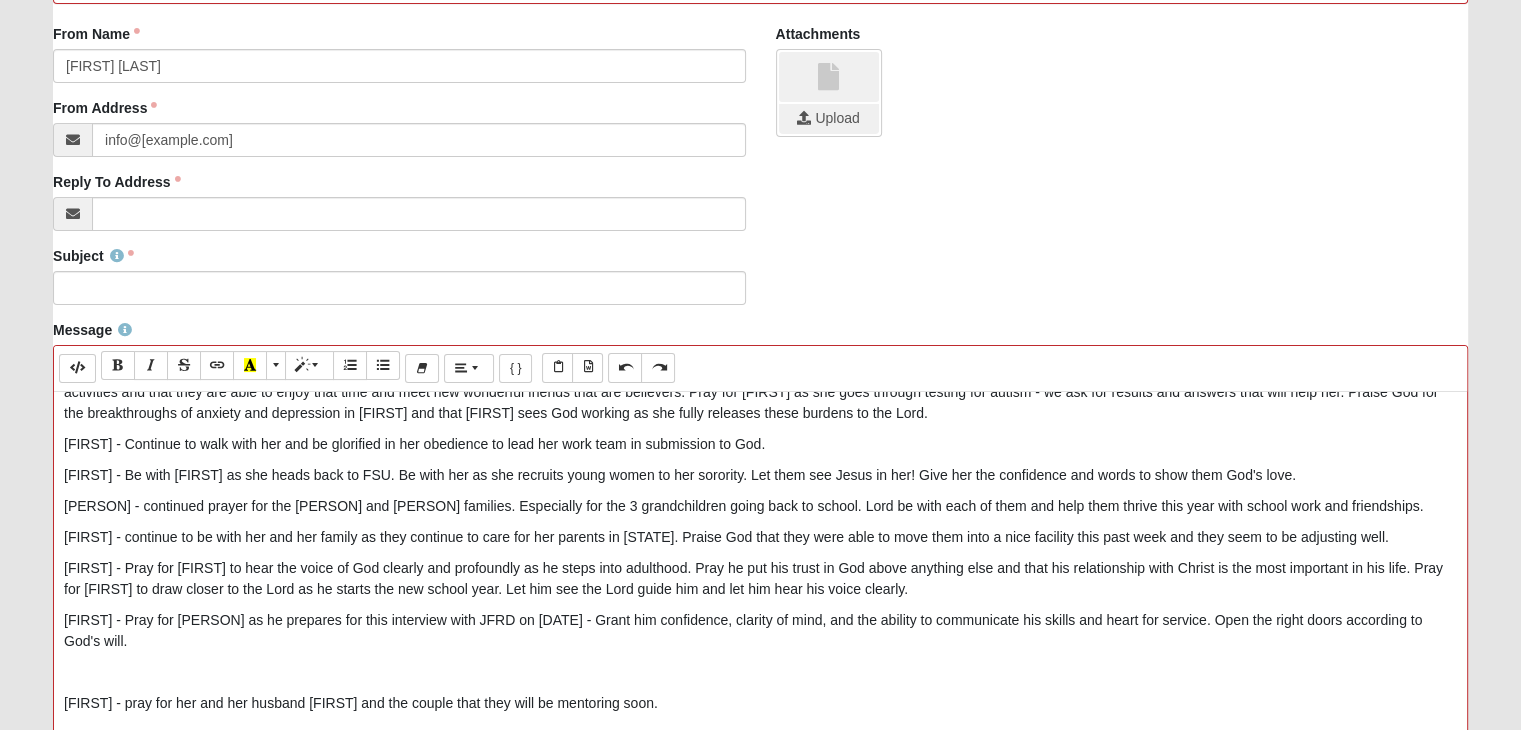 click on "[FIRST] - Pray for [PERSON] as he prepares for this interview with JFRD on [DATE] - Grant him confidence, clarity of mind, and the ability to communicate his skills and heart for service. Open the right doors according to God's will." at bounding box center [760, 631] 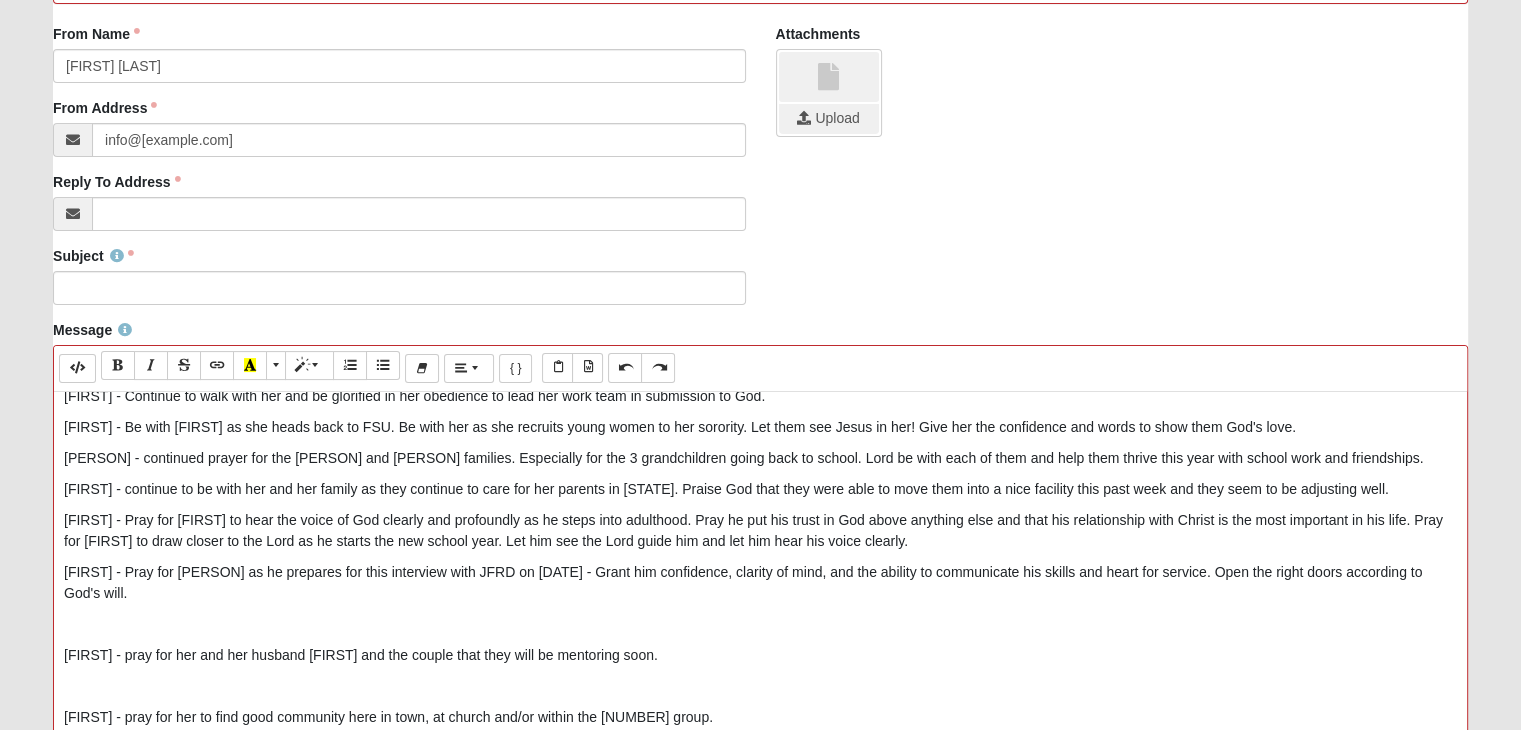scroll, scrollTop: 474, scrollLeft: 0, axis: vertical 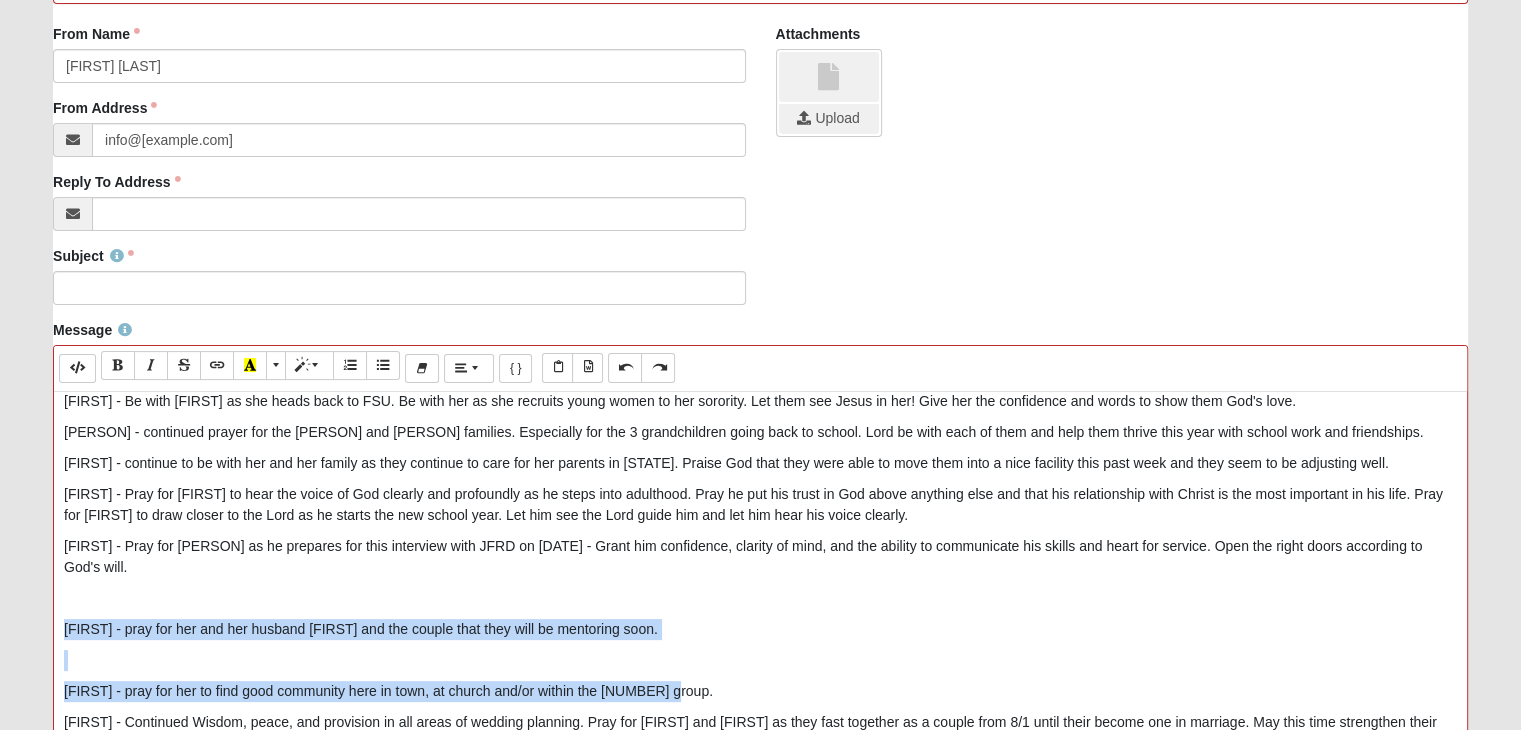drag, startPoint x: 61, startPoint y: 624, endPoint x: 693, endPoint y: 693, distance: 635.75543 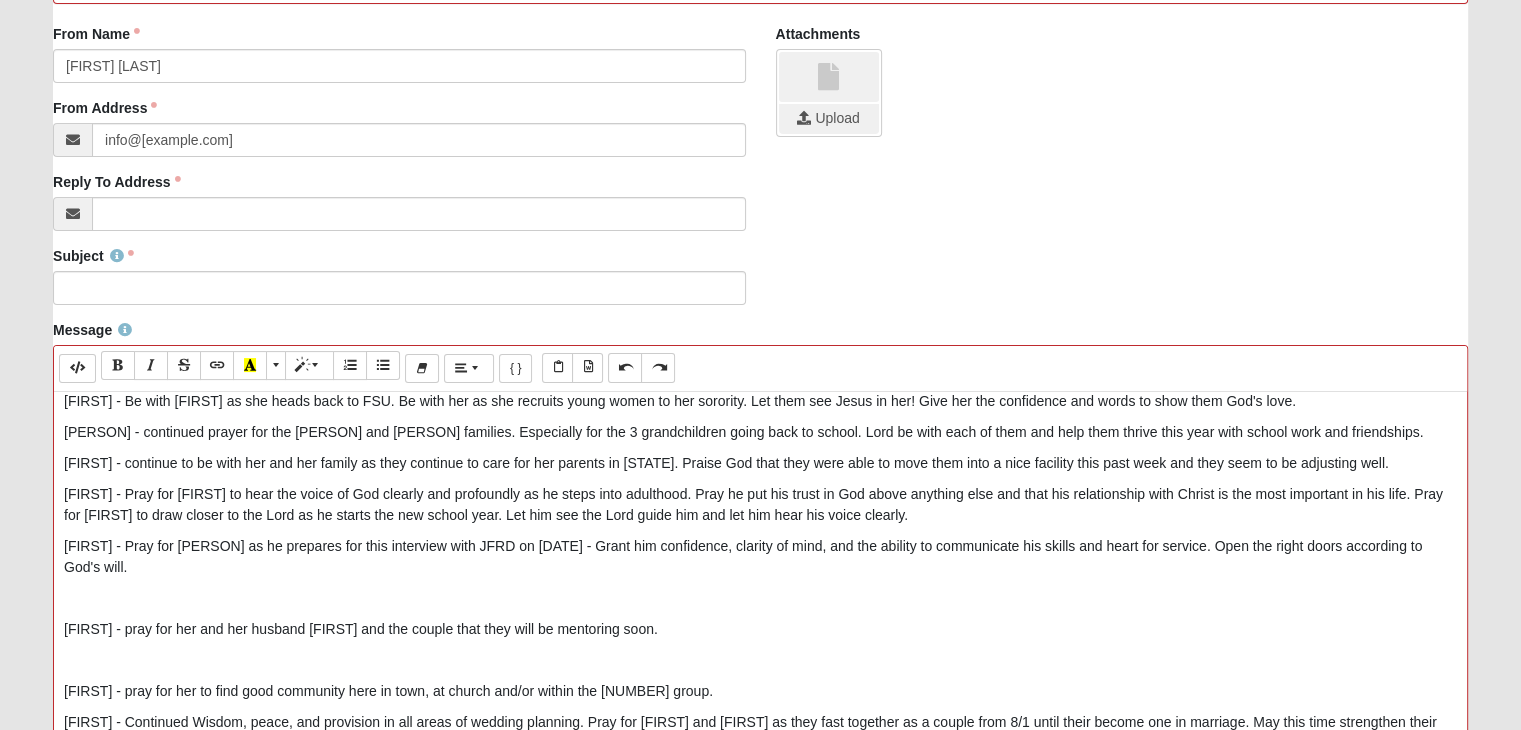 scroll, scrollTop: 412, scrollLeft: 0, axis: vertical 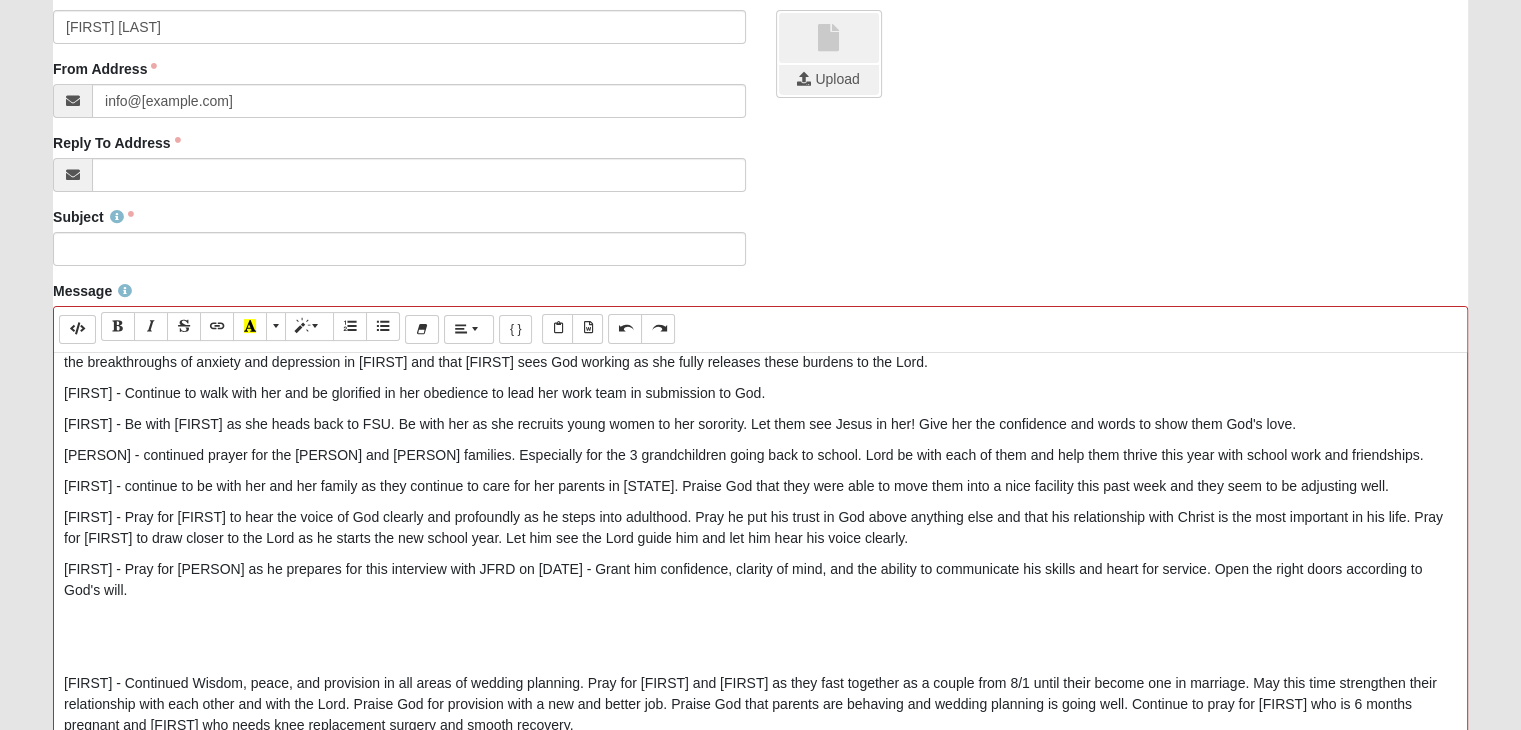 click on "[PERSON] - continued prayer for the [PERSON] and [PERSON] families. Especially for the 3 grandchildren going back to school. Lord be with each of them and help them thrive this year with school work and friendships." at bounding box center [760, 455] 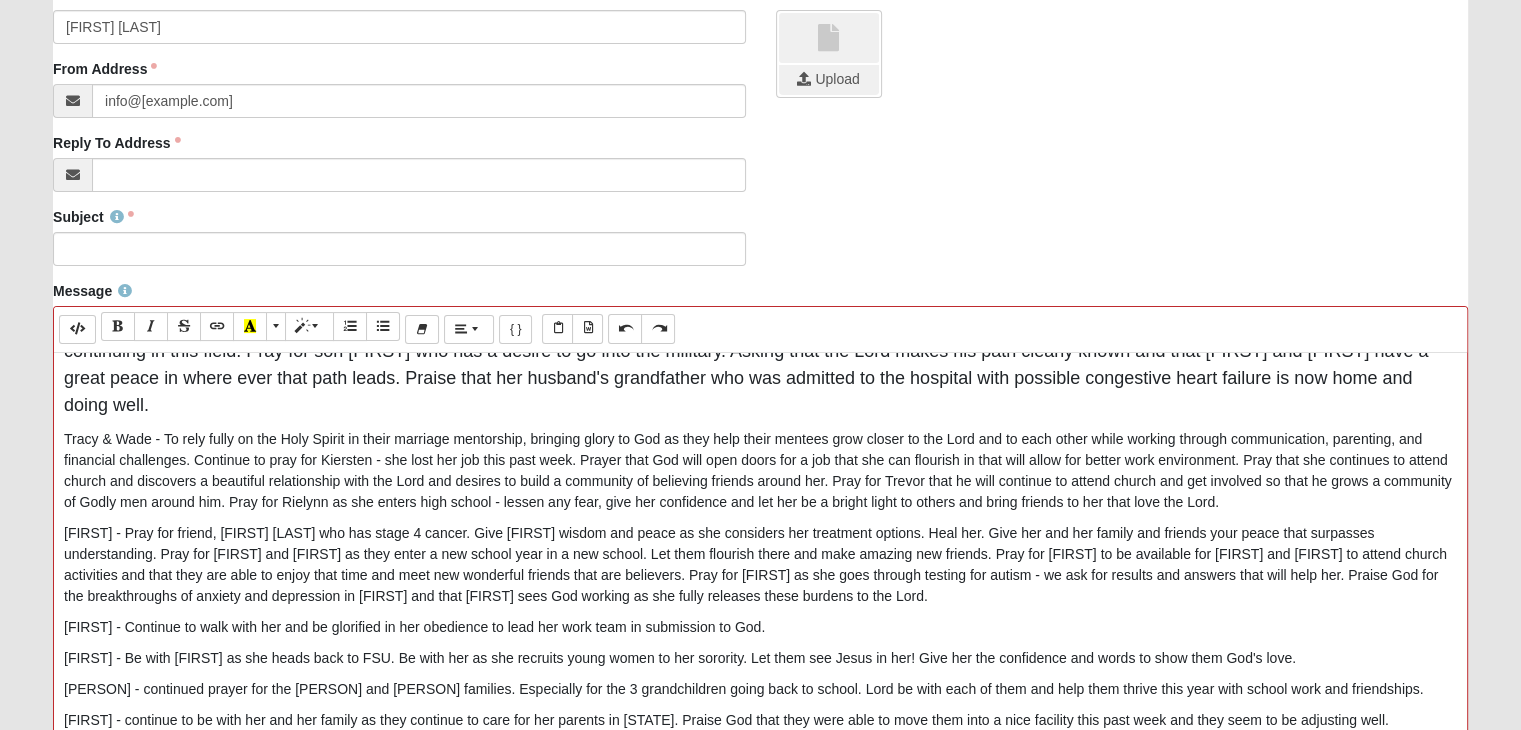 scroll, scrollTop: 212, scrollLeft: 0, axis: vertical 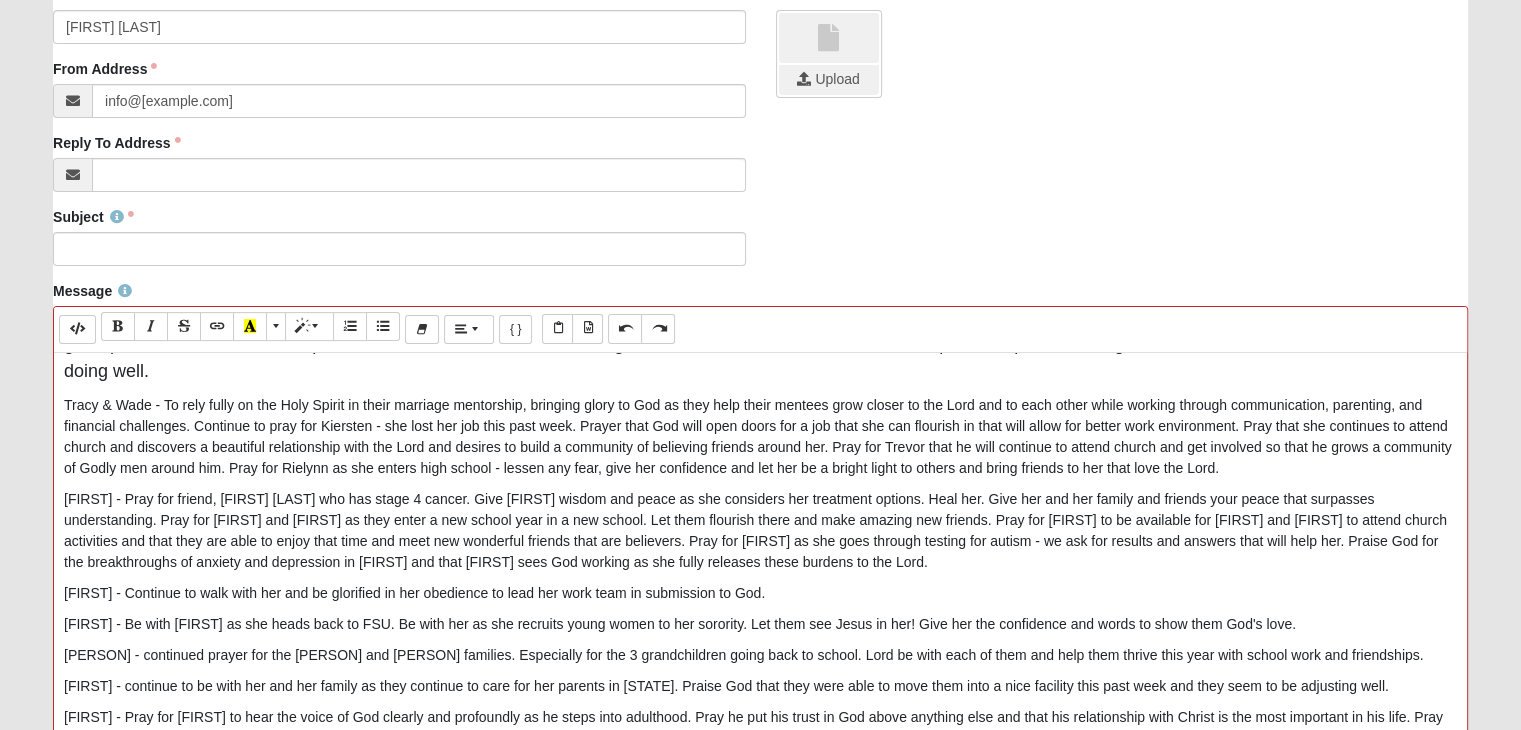 click on "Prayer Requests & Praise: Thanksgiving - Praise God for all He is doing in our lives and through us. Help us to proclaim His goodness and boldly share the desires of our hearts. Help us to obedient and say yes even when it is not comfortable.  [PERSON] - praise report - this year has been the lowest lowest level of anxiety before starting school! Pray for wisdom from God in managing and responding to the behavior of students, who had serious behavioral issues last year as well as for prayer over the behavior of the rest of the students. [PERSON] - Continue to walk with her and be glorified in her obedience to lead her work team in submission to God.  [PERSON] - Be with [PERSON] as she heads back to FSU. Be with her as she recruits young women to her sorority. Let them see Jesus in her! Give her the confidence and words to show them God's love." at bounding box center (760, 653) 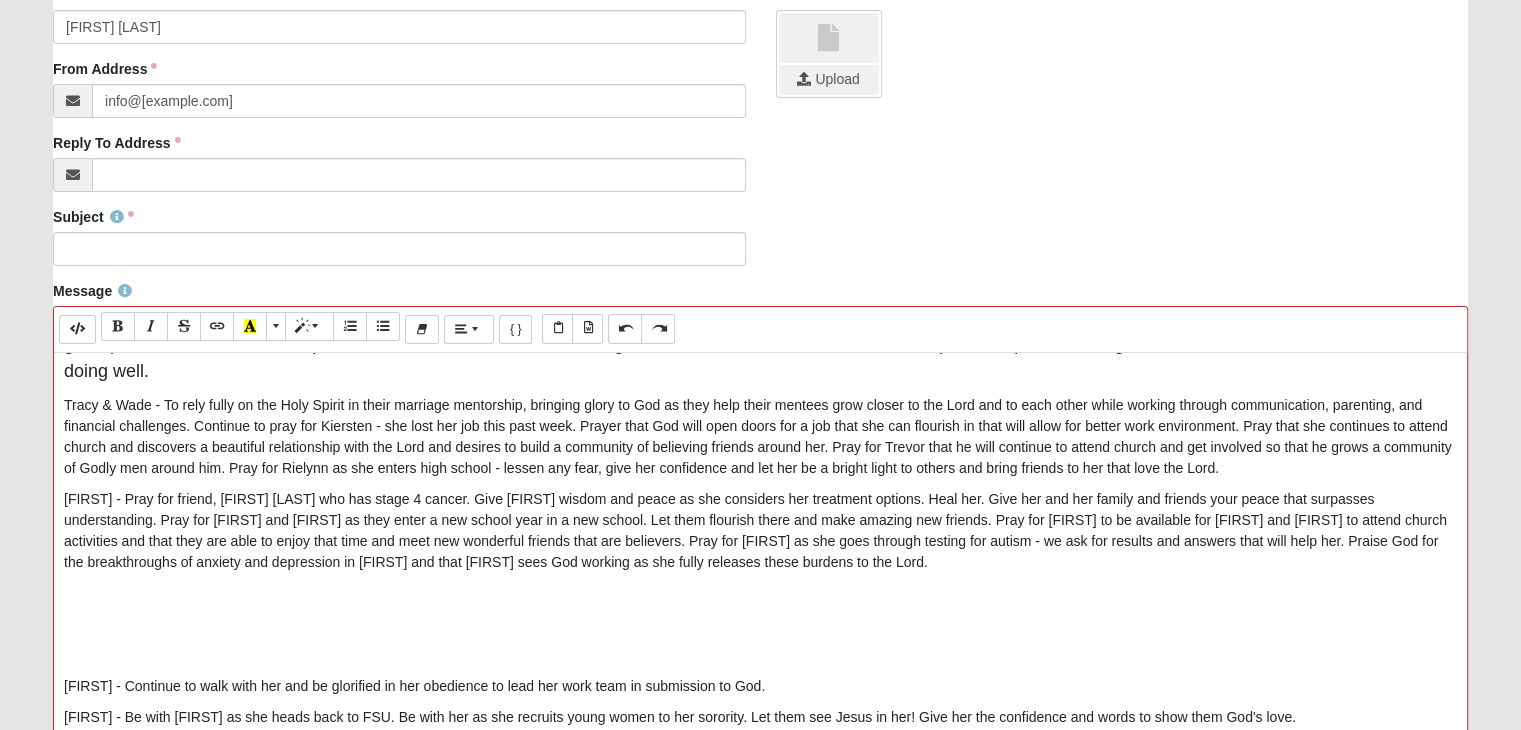 click at bounding box center (760, 593) 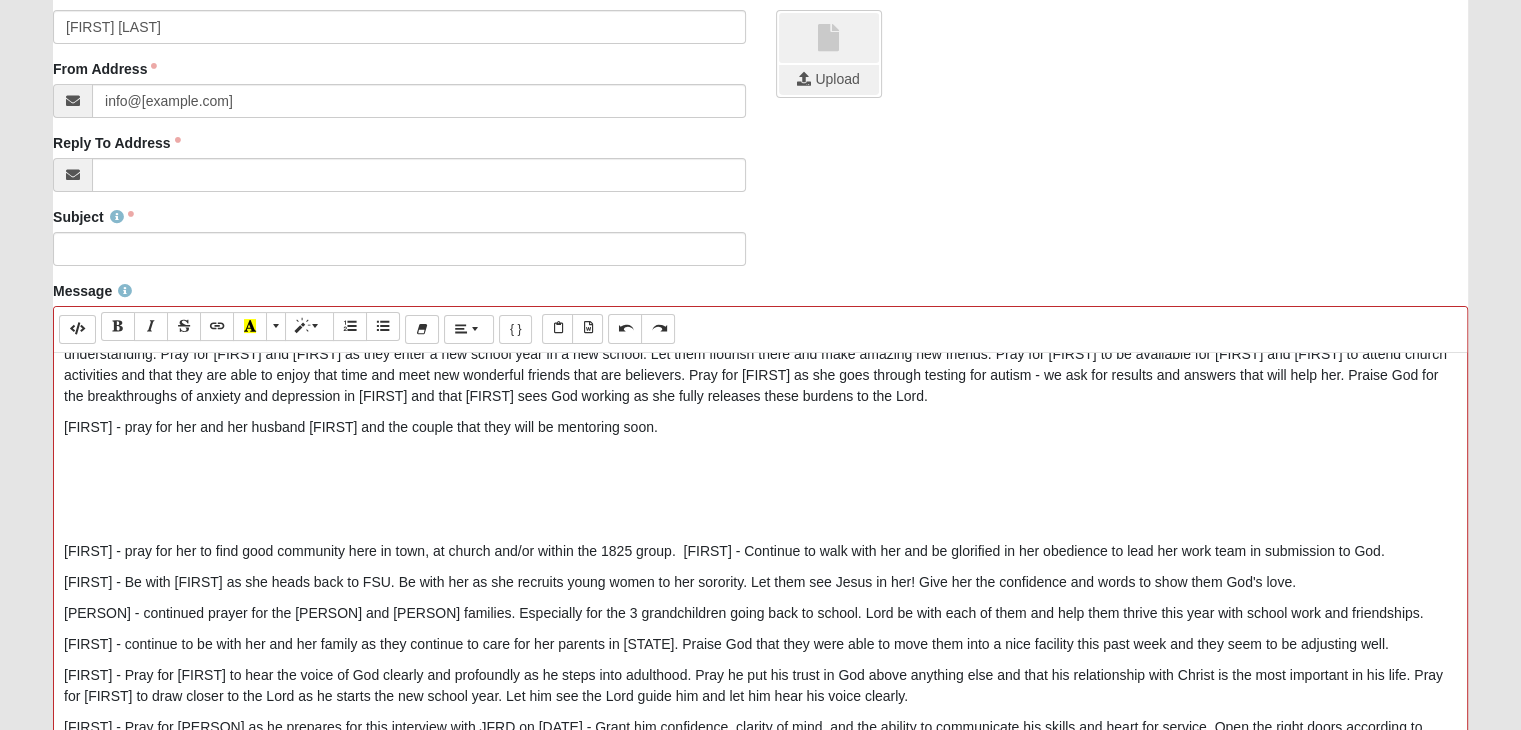 scroll, scrollTop: 412, scrollLeft: 0, axis: vertical 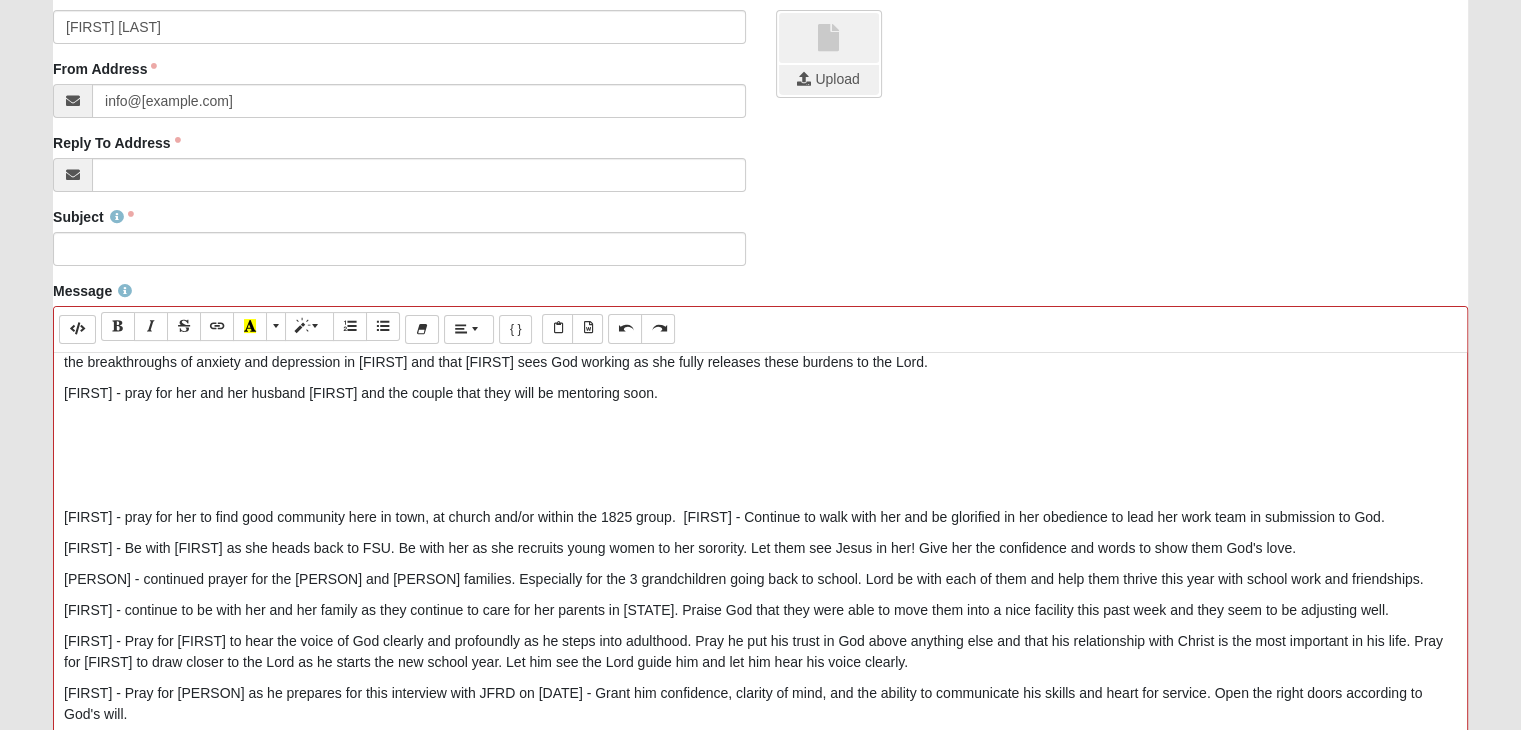 click on "[FIRST] - praise report - this year has been the lowest lowest level of anxiety before starting school!   Pray for wisdom from God in managing and responding to the behavior of students, who had serious behavioral issues last year as well as for prayer over the behavior of the rest of the students. [LAST] - pray for her and her husband [LAST] and the couple that they will be mentoring soon.      [FIRST] - pray for her to find good community here in [CITY], at church and/or within the 1825 group.  [FIRST] - Continue to walk with her and be glorified in her obedience to lead her work team in submission to God." at bounding box center [760, 653] 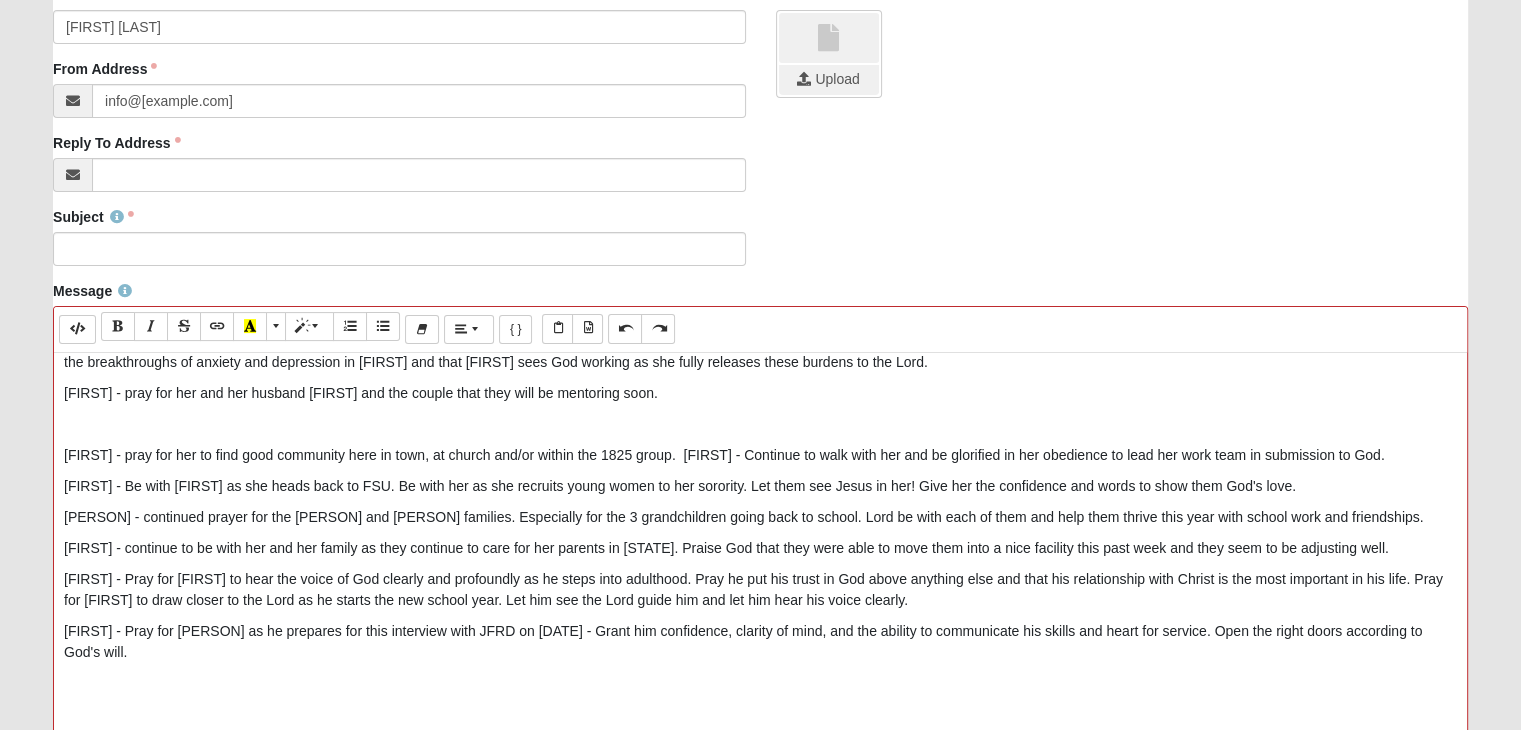 click at bounding box center [760, 424] 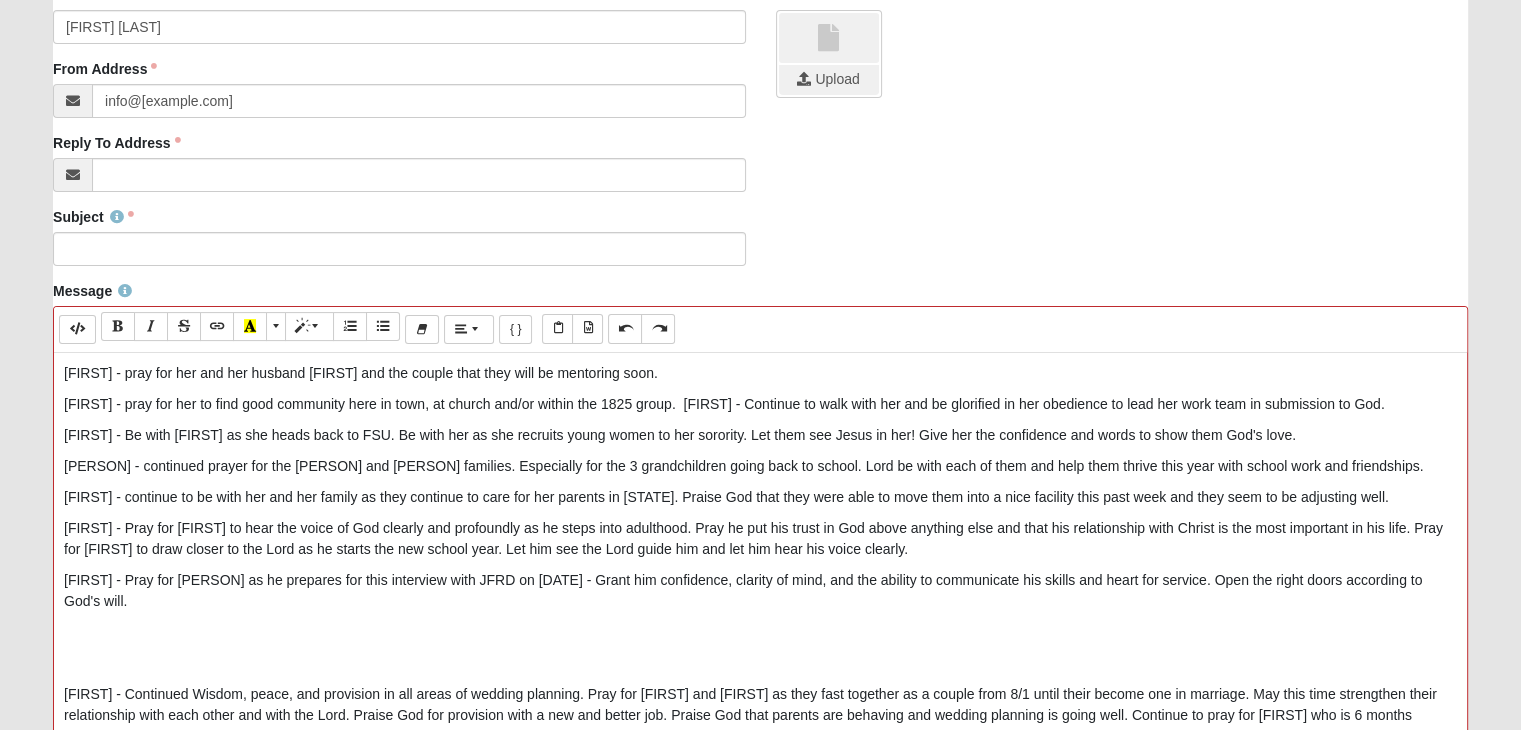 scroll, scrollTop: 443, scrollLeft: 0, axis: vertical 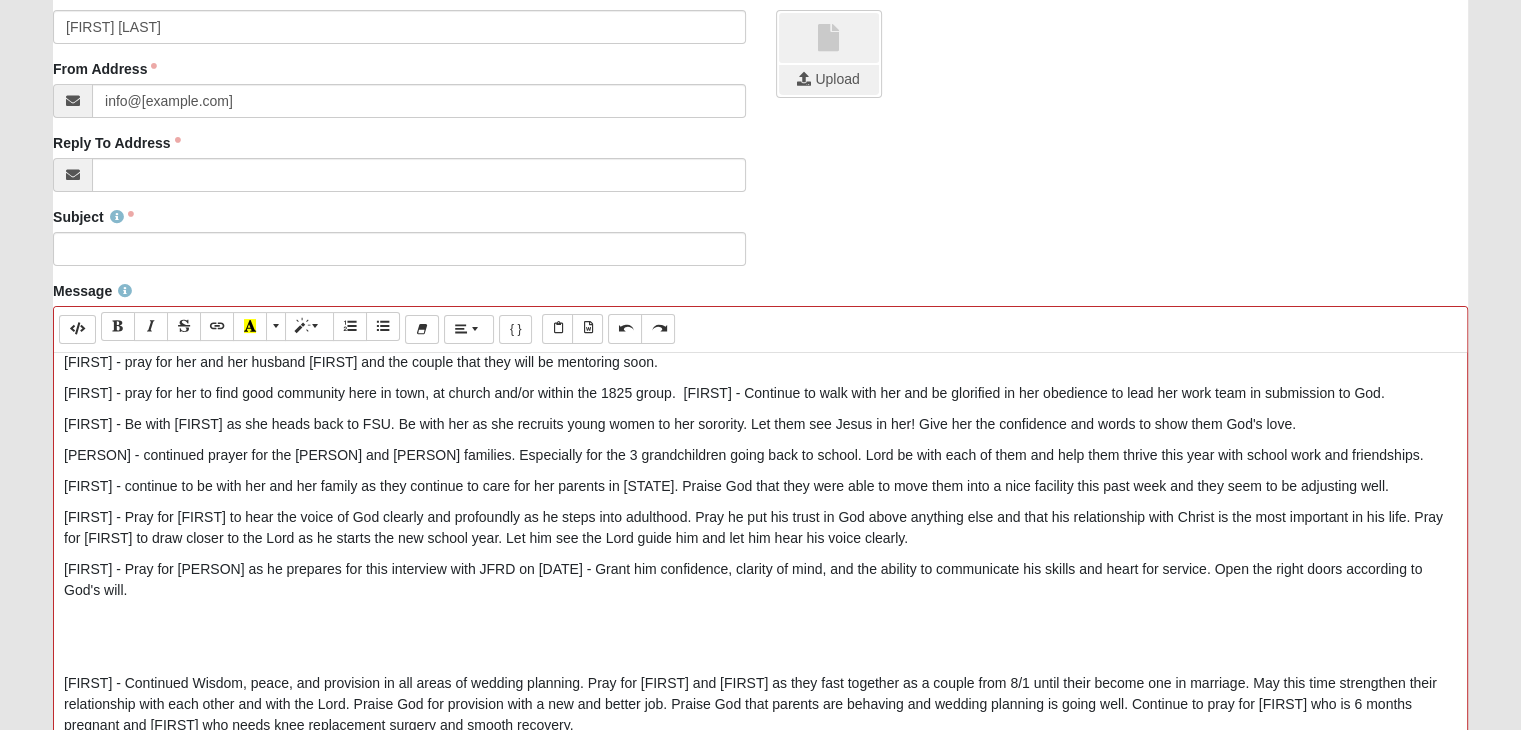 click at bounding box center [760, 621] 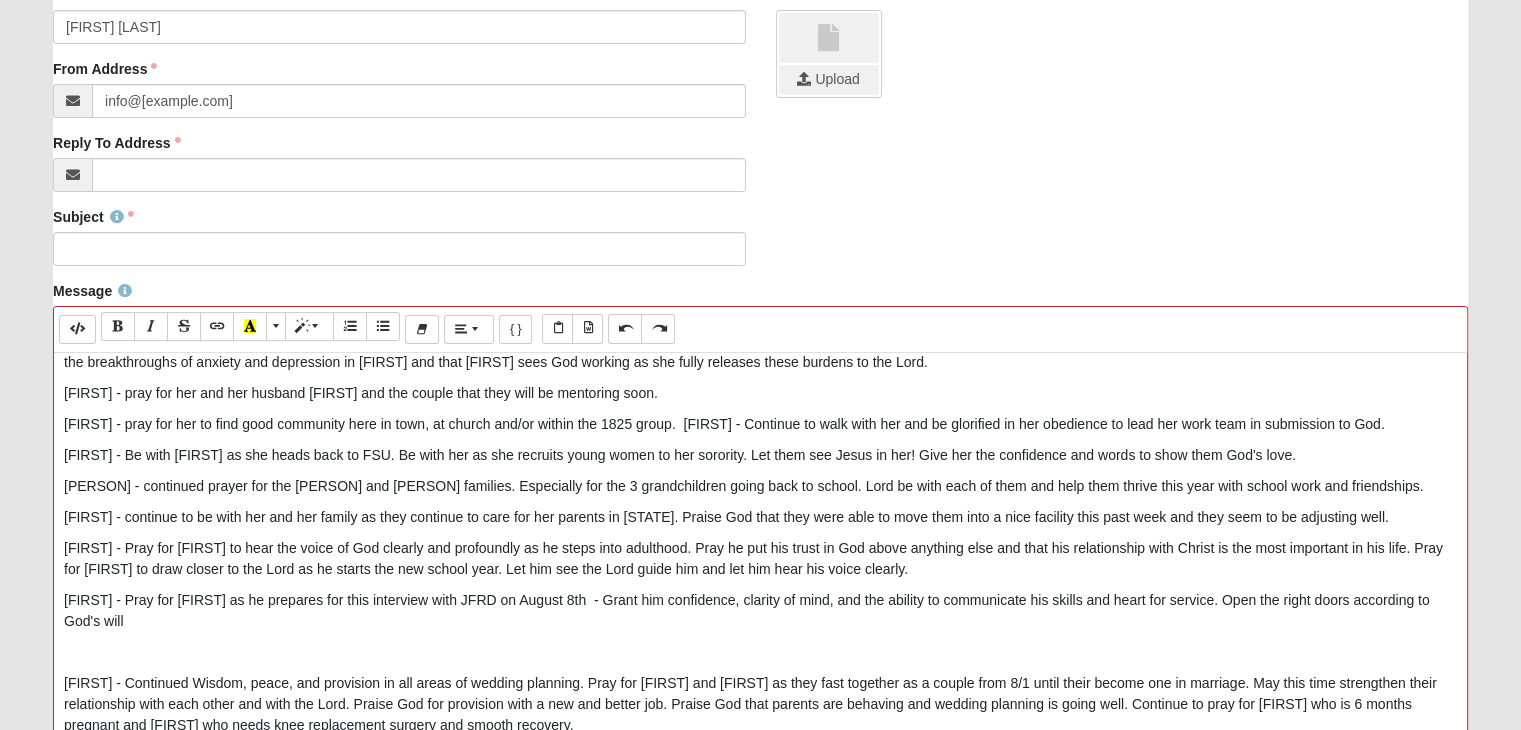 click at bounding box center [760, 652] 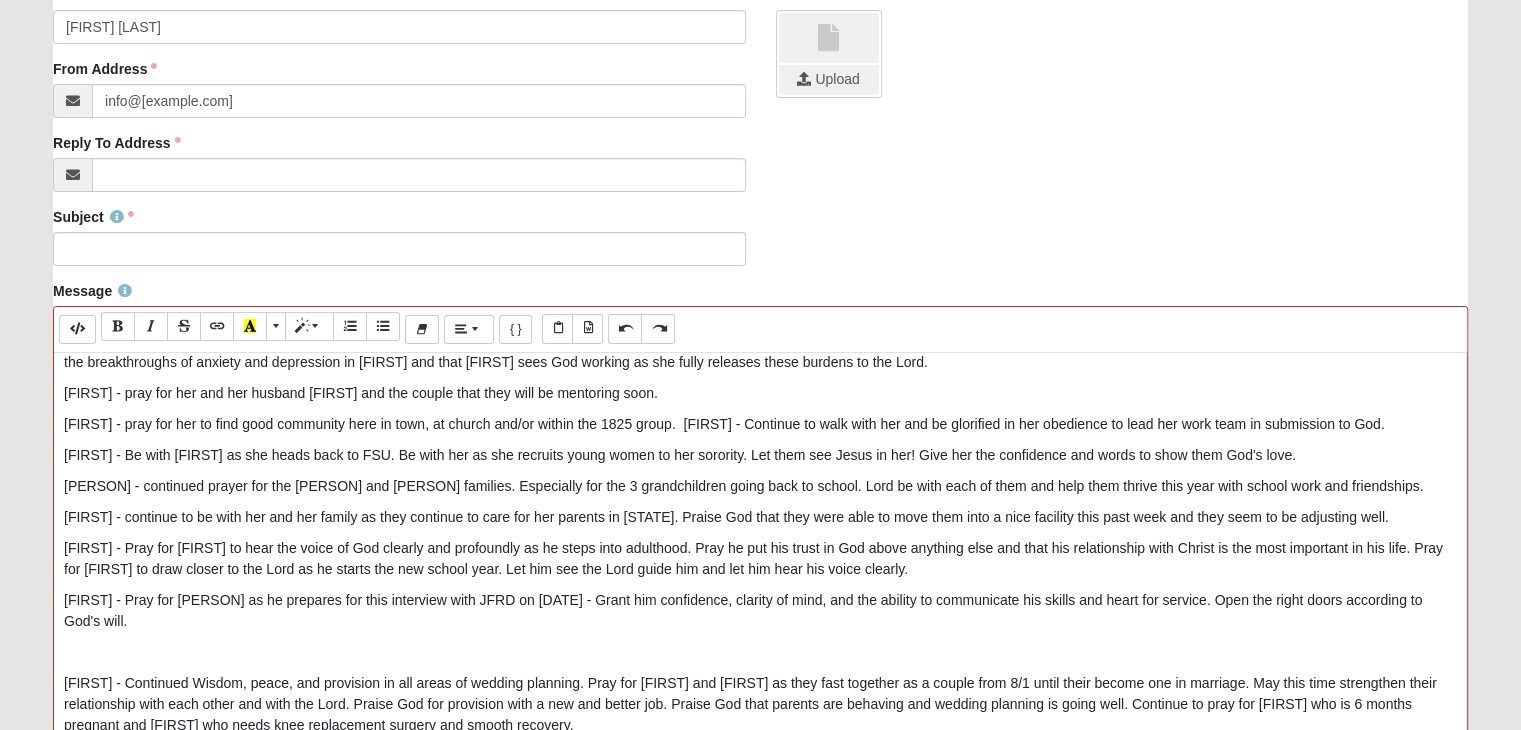 click at bounding box center (760, 652) 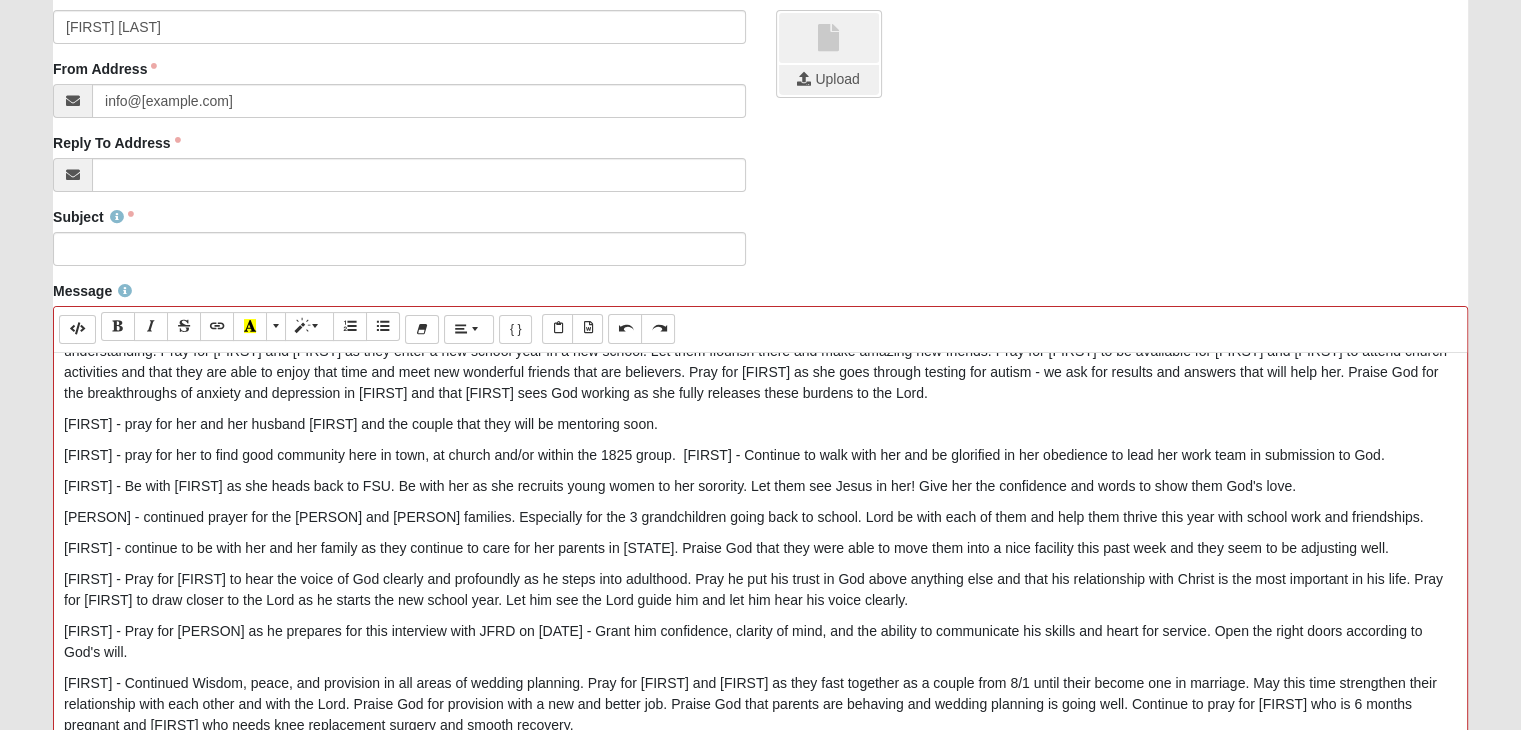 scroll, scrollTop: 380, scrollLeft: 0, axis: vertical 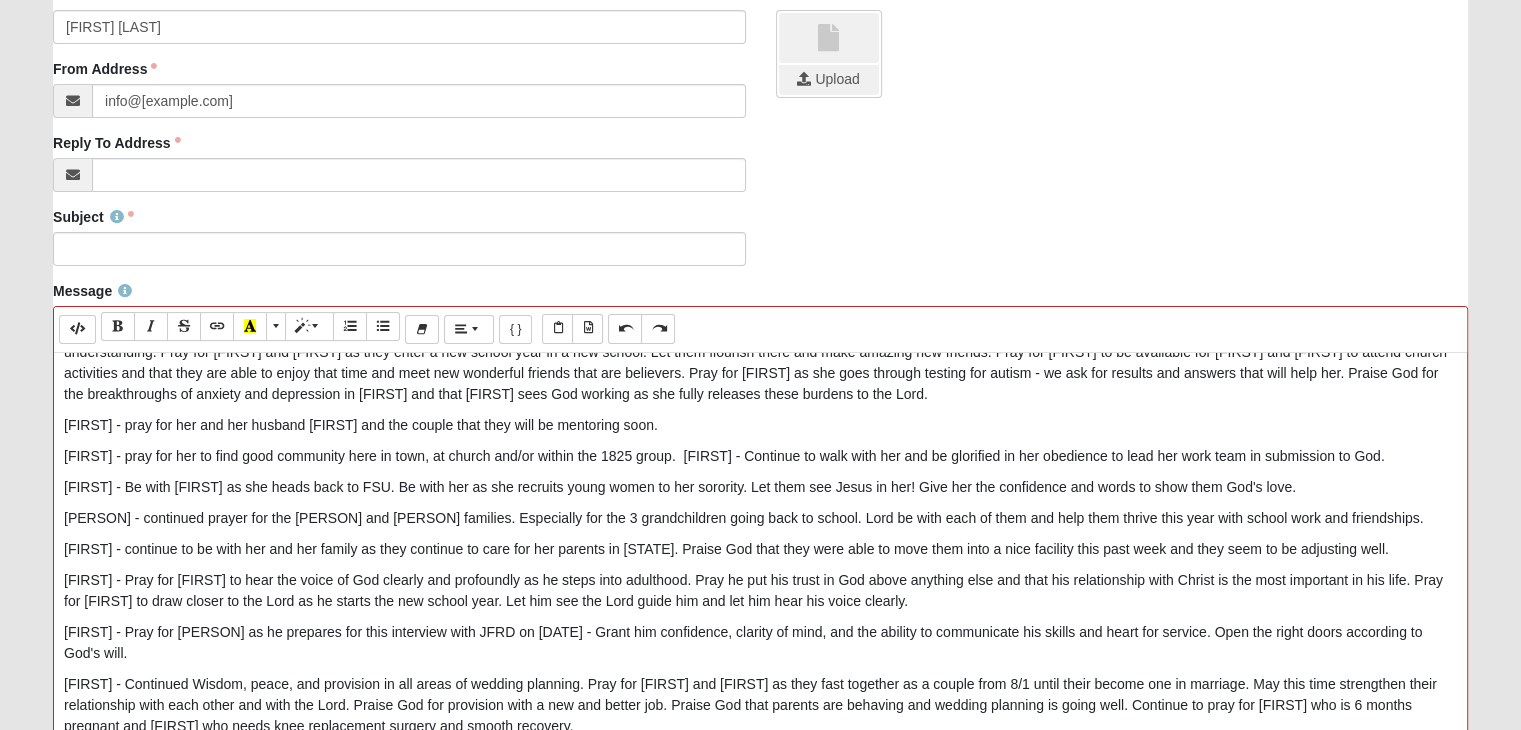 click on "[FIRST] - Pray for [PERSON] as he prepares for this interview with JFRD on [DATE] - Grant him confidence, clarity of mind, and the ability to communicate his skills and heart for service. Open the right doors according to God's will." at bounding box center [760, 643] 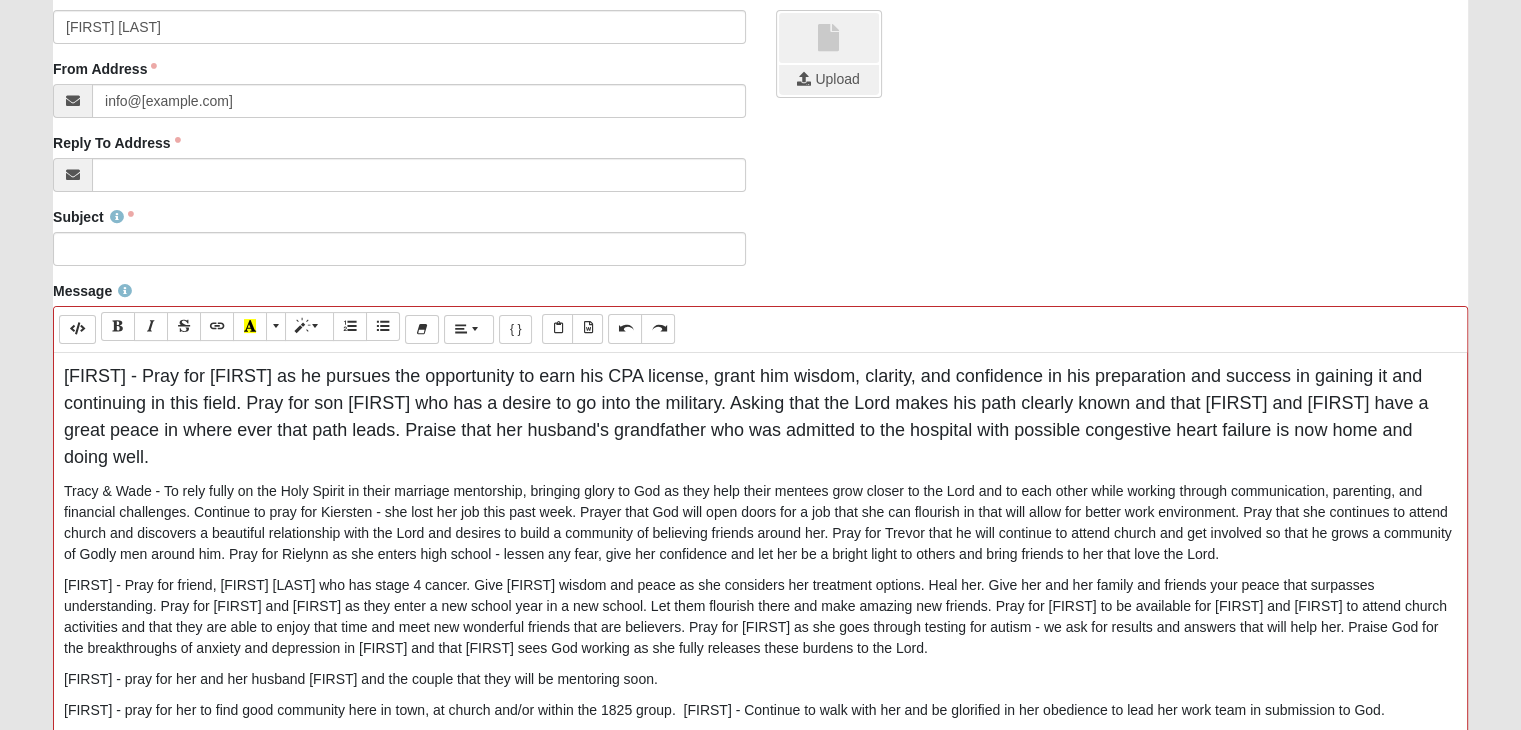 scroll, scrollTop: 0, scrollLeft: 0, axis: both 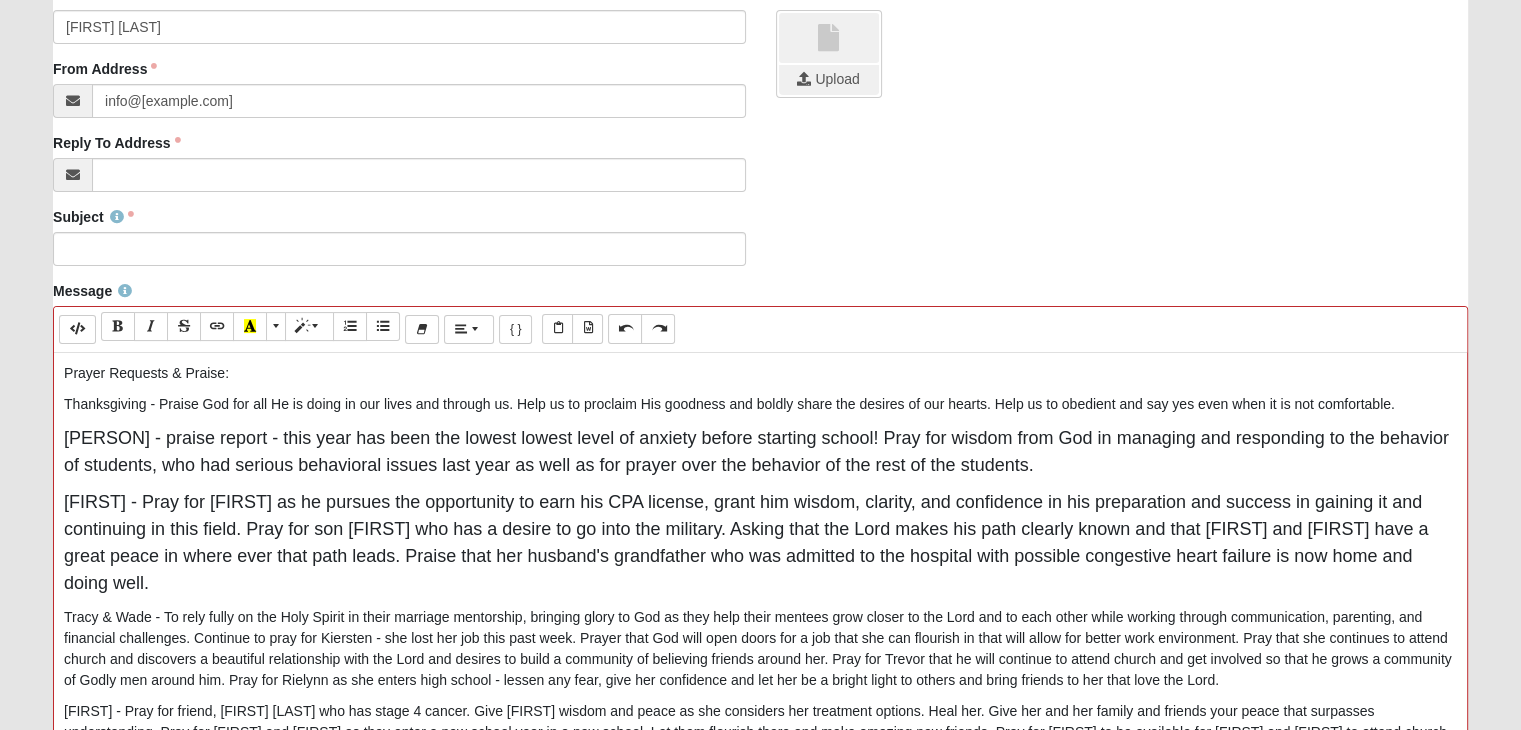 click on "Prayer Requests & Praise: Thanksgiving - Praise God for all He is doing in our lives and through us. Help us to proclaim His goodness and boldly share the desires of our hearts. Help us to obedient and say yes even when it is not comfortable.  [NAME] -  praise report  - this year has been the lowest lowest level of anxiety before starting school!   Pray for wisdom from God in managing and responding to the behavior of students, who had serious behavioral issues last year as well as for prayer over the behavior of the rest of the students. [FIRST] - pray for her and her husband [NAME] and the couple that they will be mentoring soon. [FIRST] - pray for her to find good community here in town, at church and/or within the 1825 group.  [FIRST] - Continue to walk with her and be glorified in her obedience to lead her work team in submission to God." at bounding box center [760, 653] 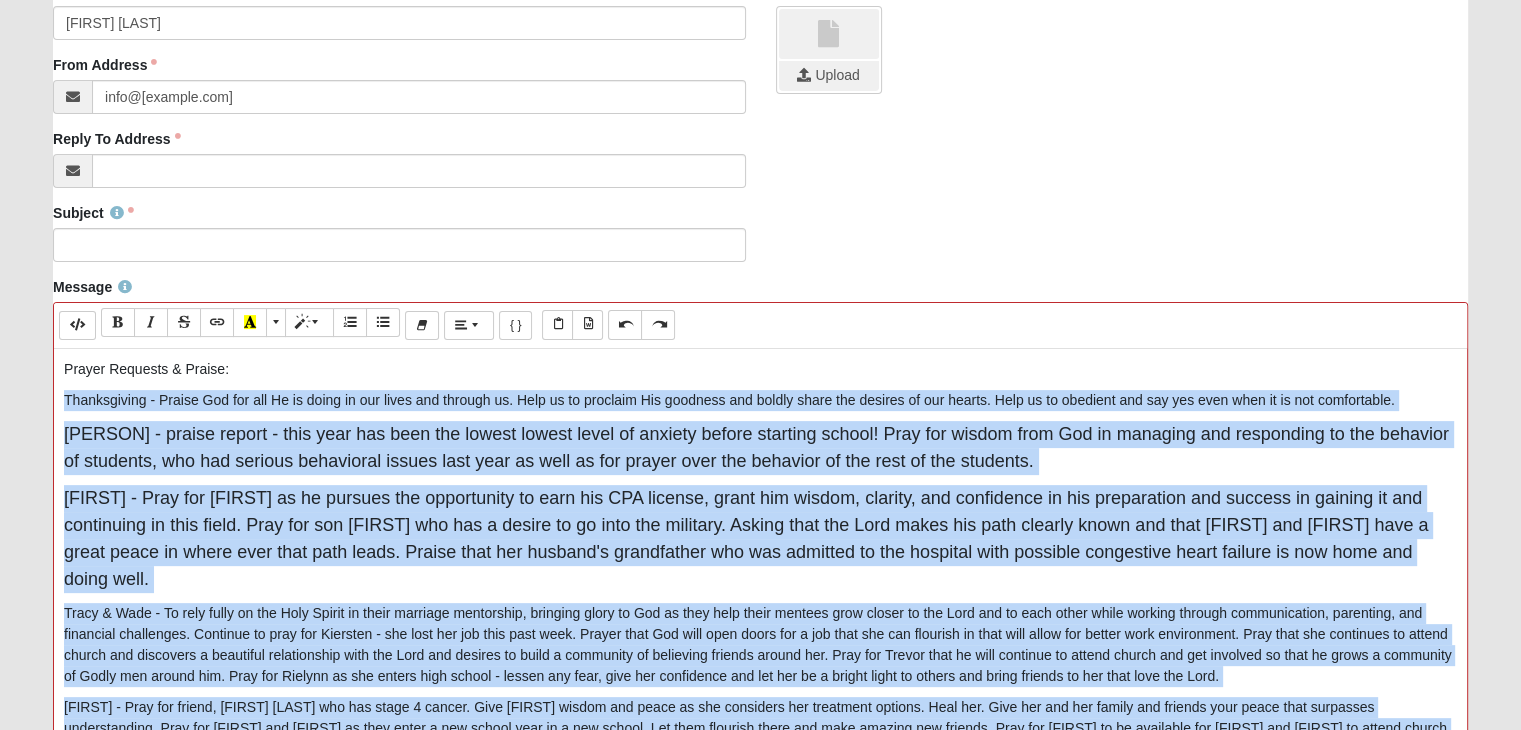 scroll, scrollTop: 622, scrollLeft: 0, axis: vertical 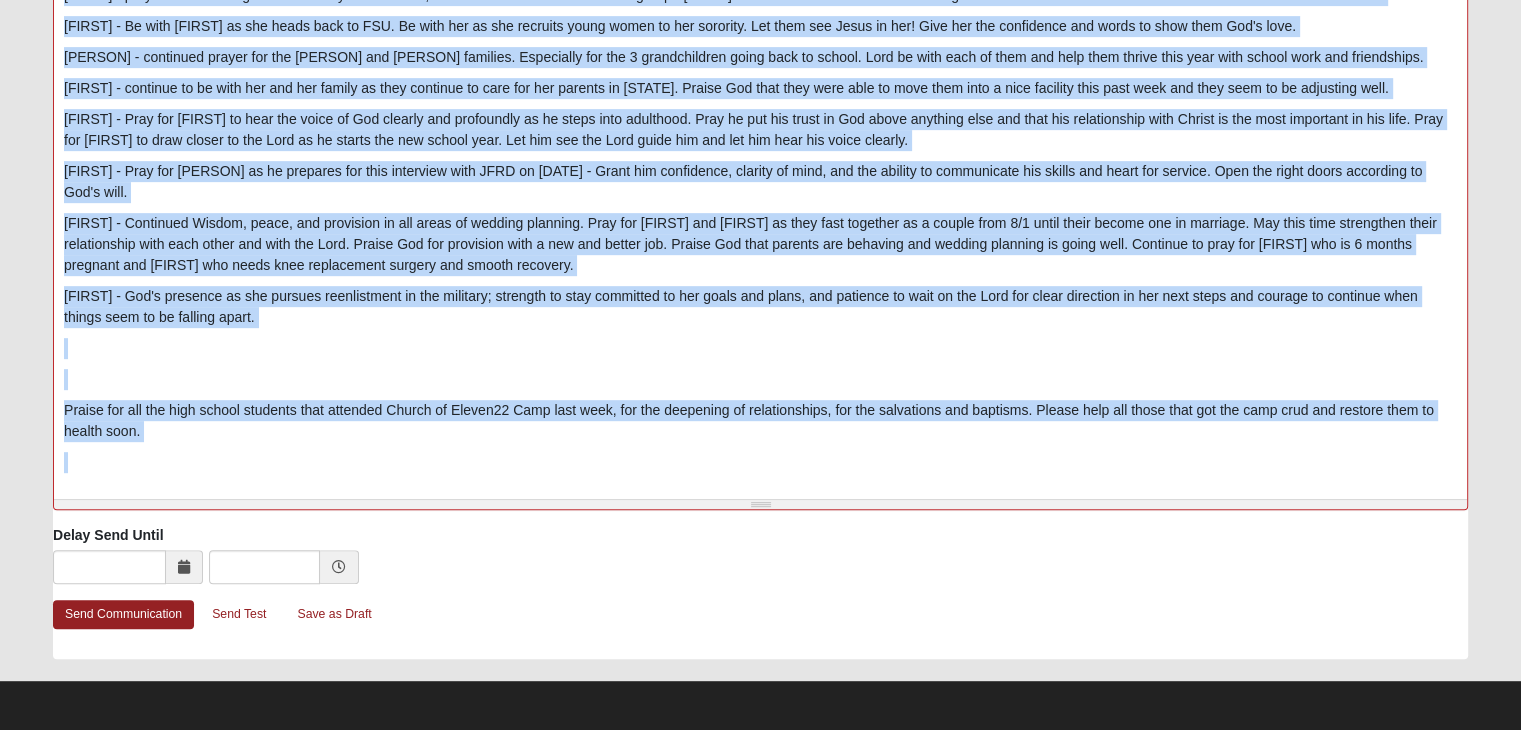 drag, startPoint x: 65, startPoint y: 497, endPoint x: 336, endPoint y: 469, distance: 272.44266 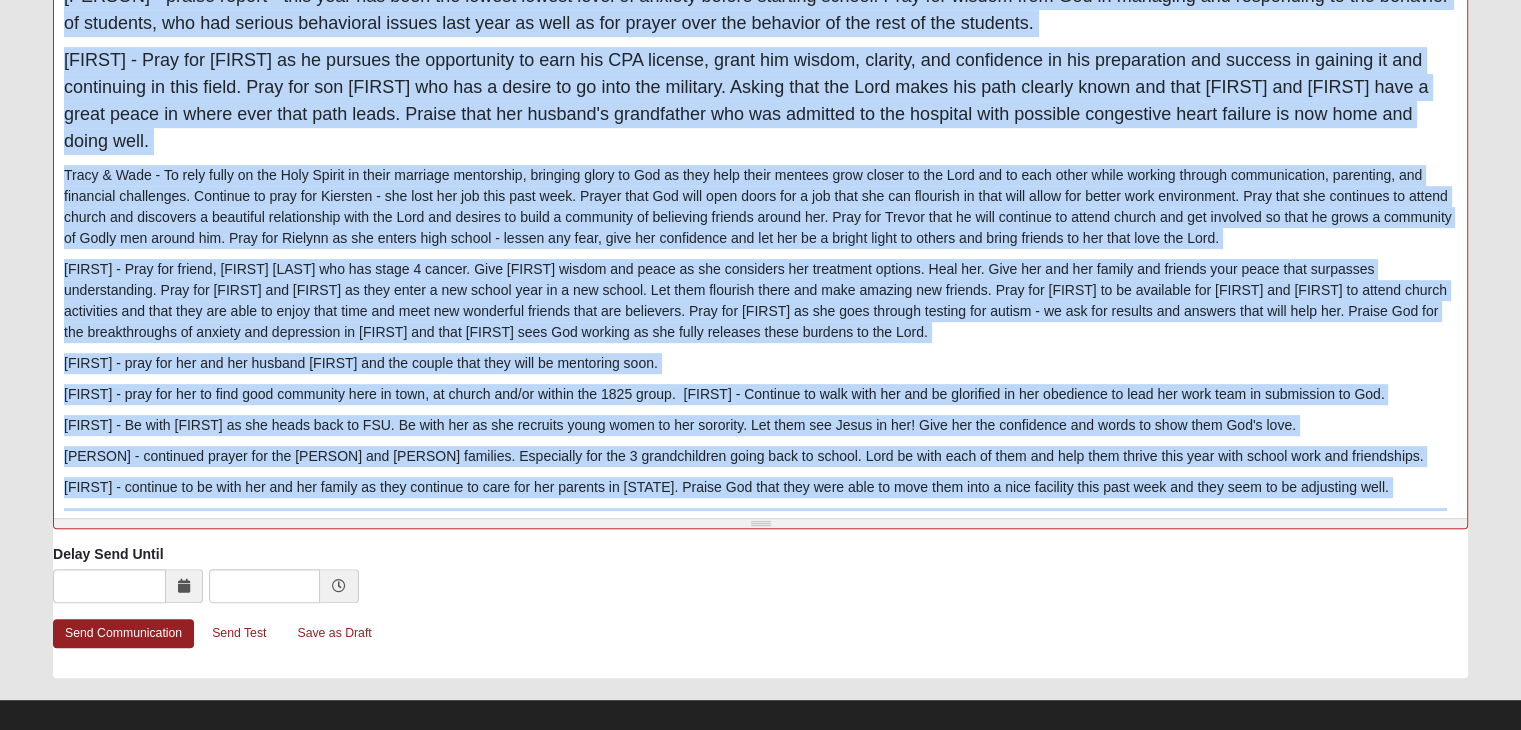 scroll, scrollTop: 261, scrollLeft: 0, axis: vertical 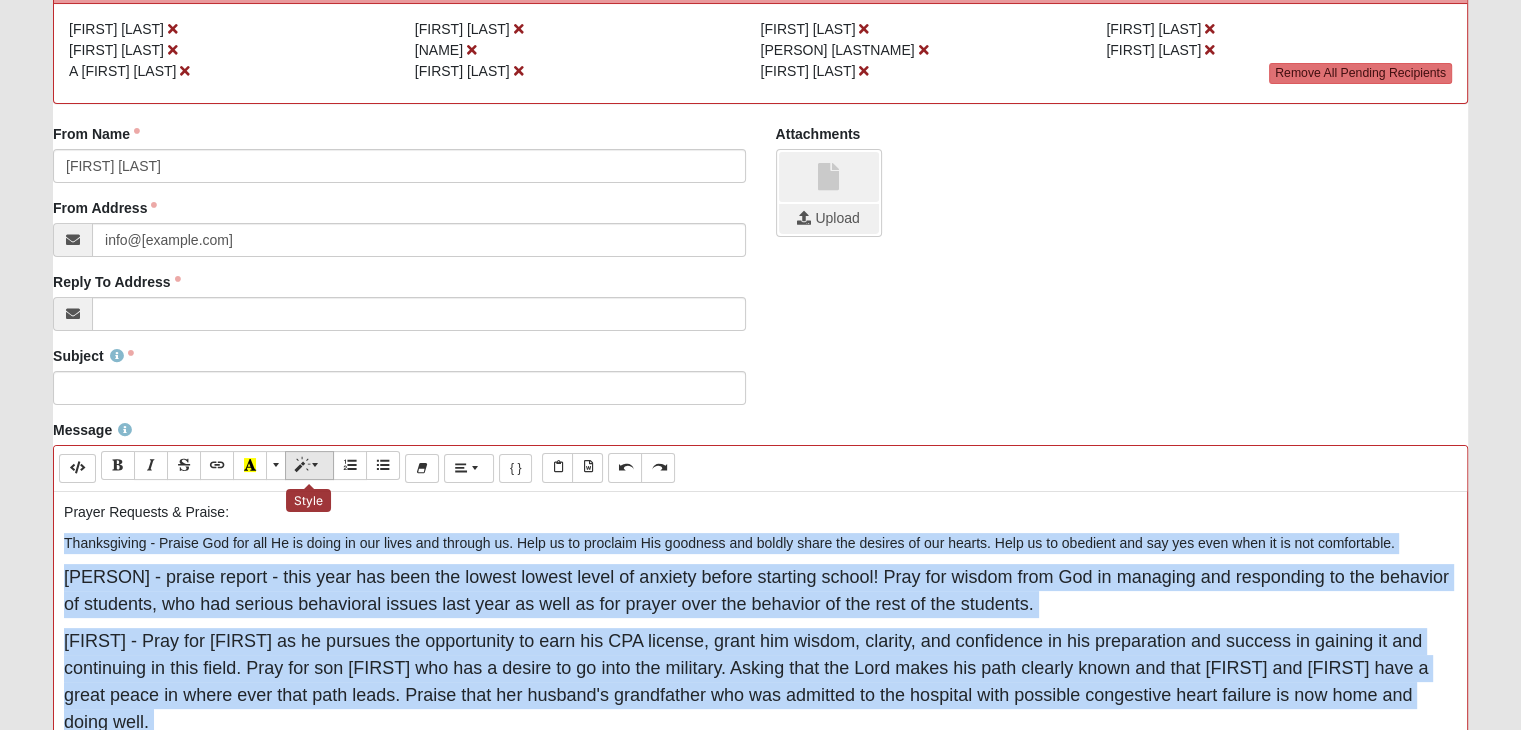 click at bounding box center [309, 465] 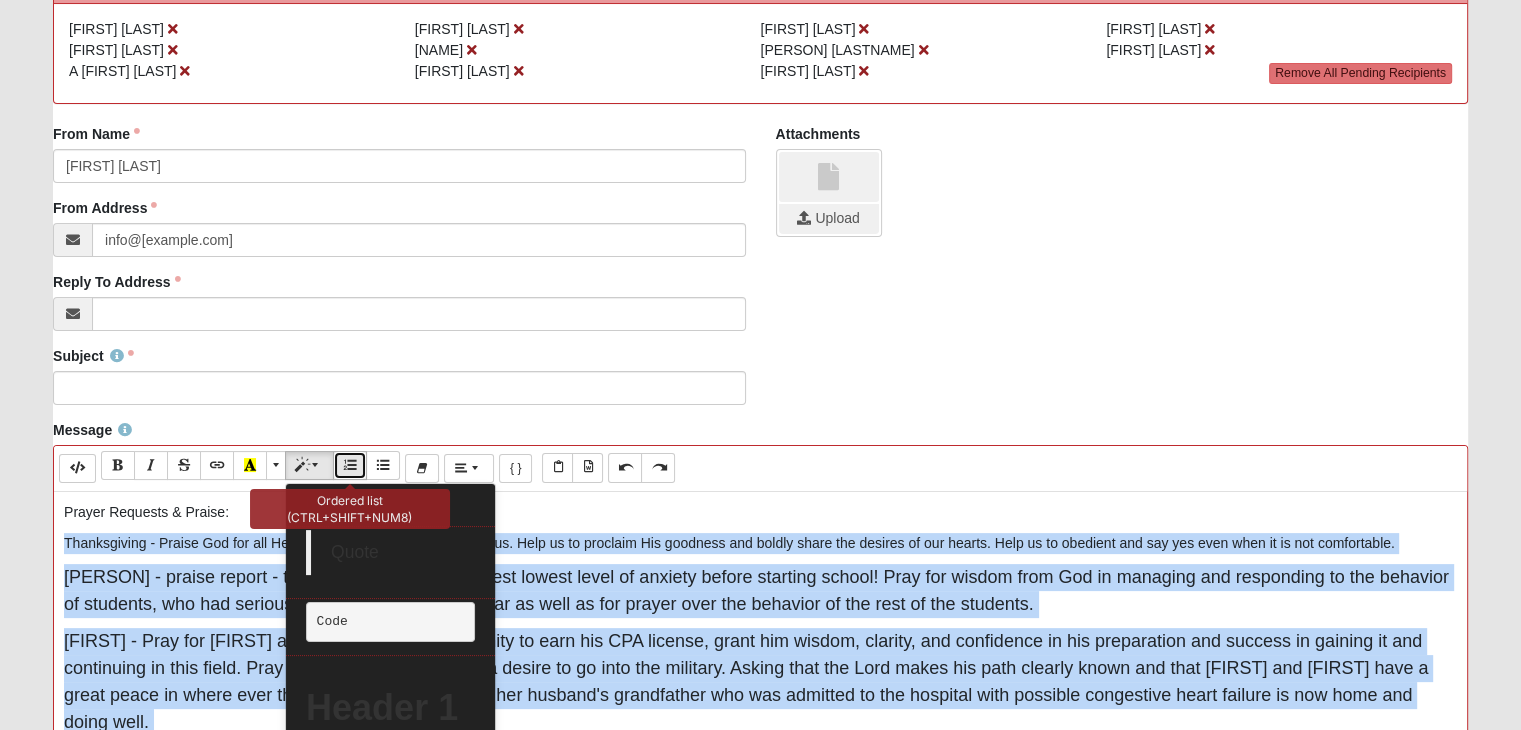 click at bounding box center (350, 465) 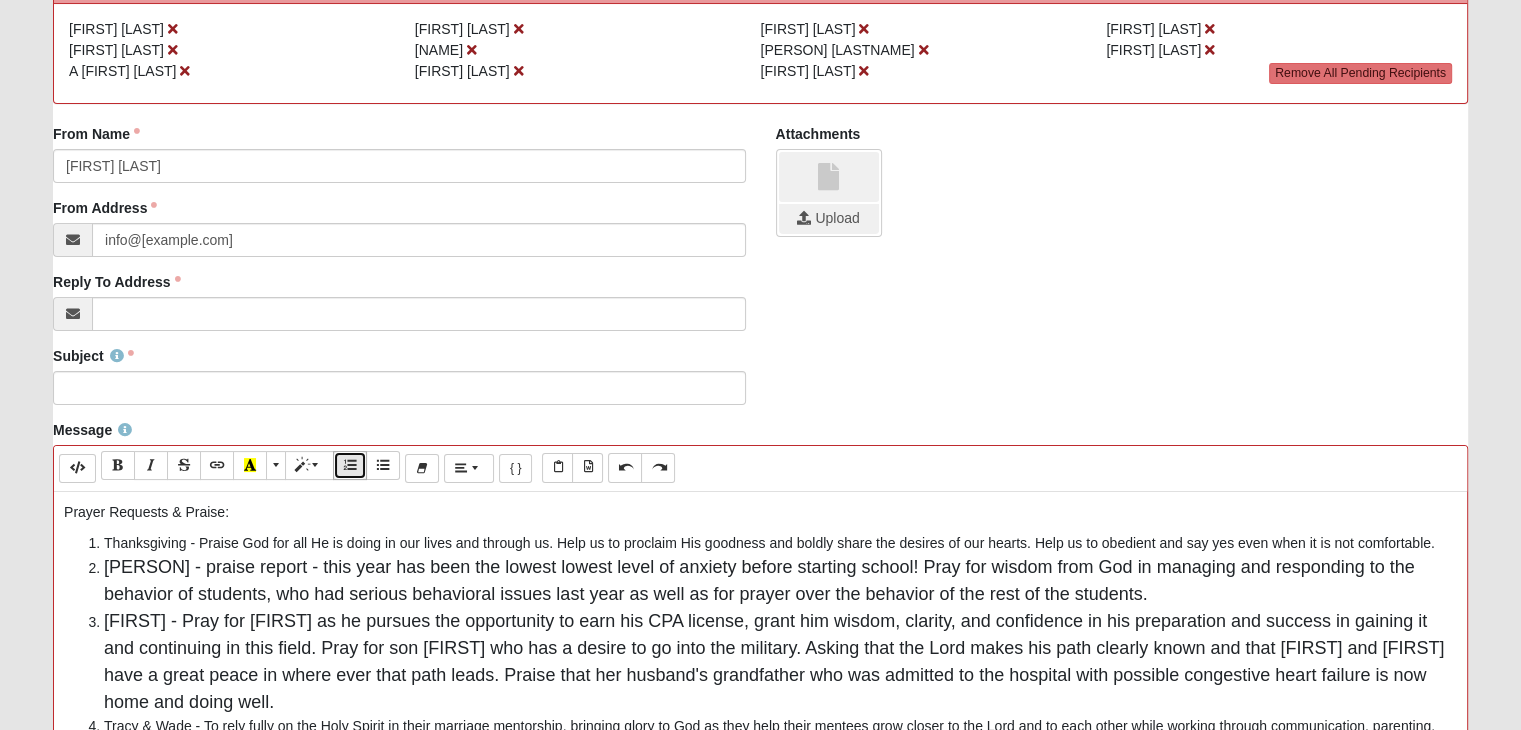 click at bounding box center [350, 465] 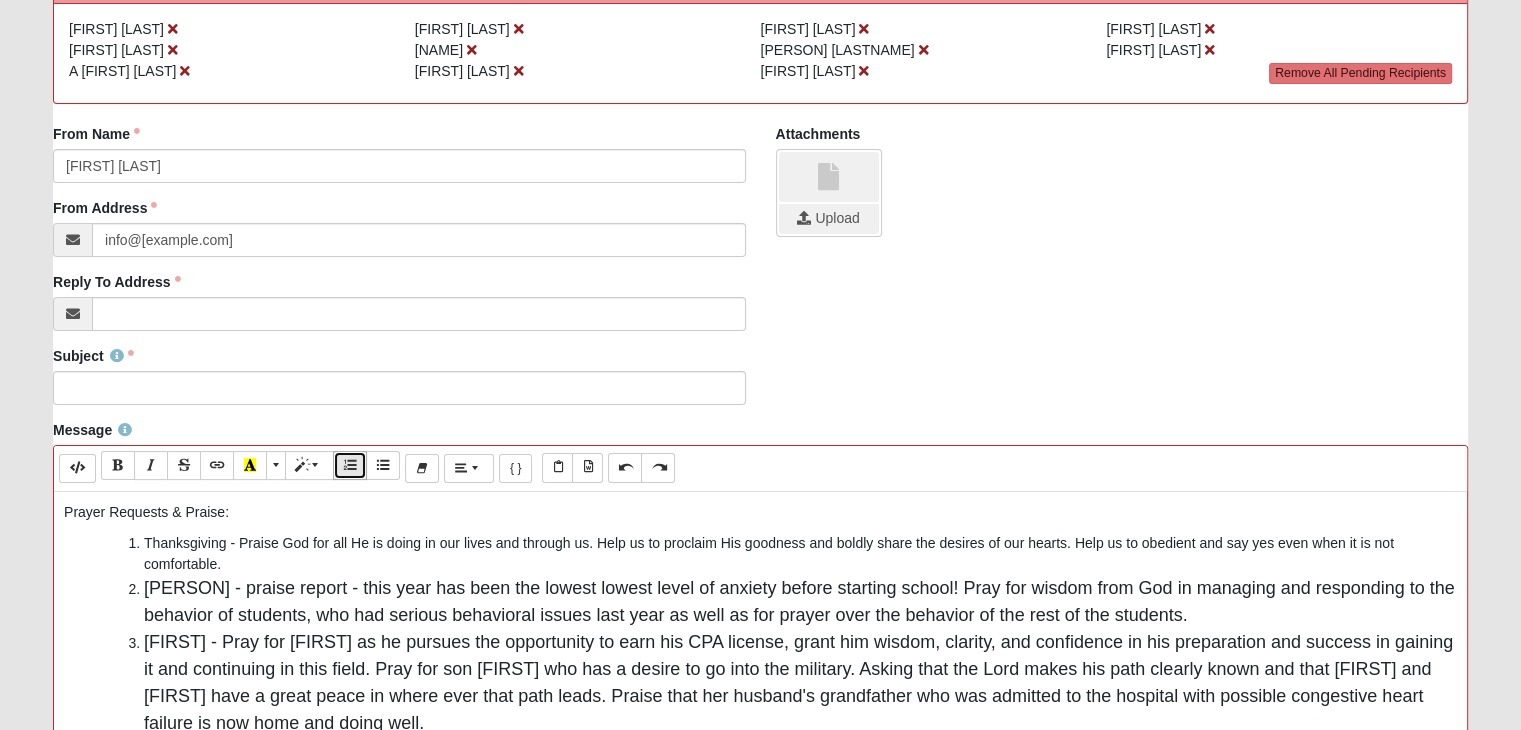 click at bounding box center (350, 465) 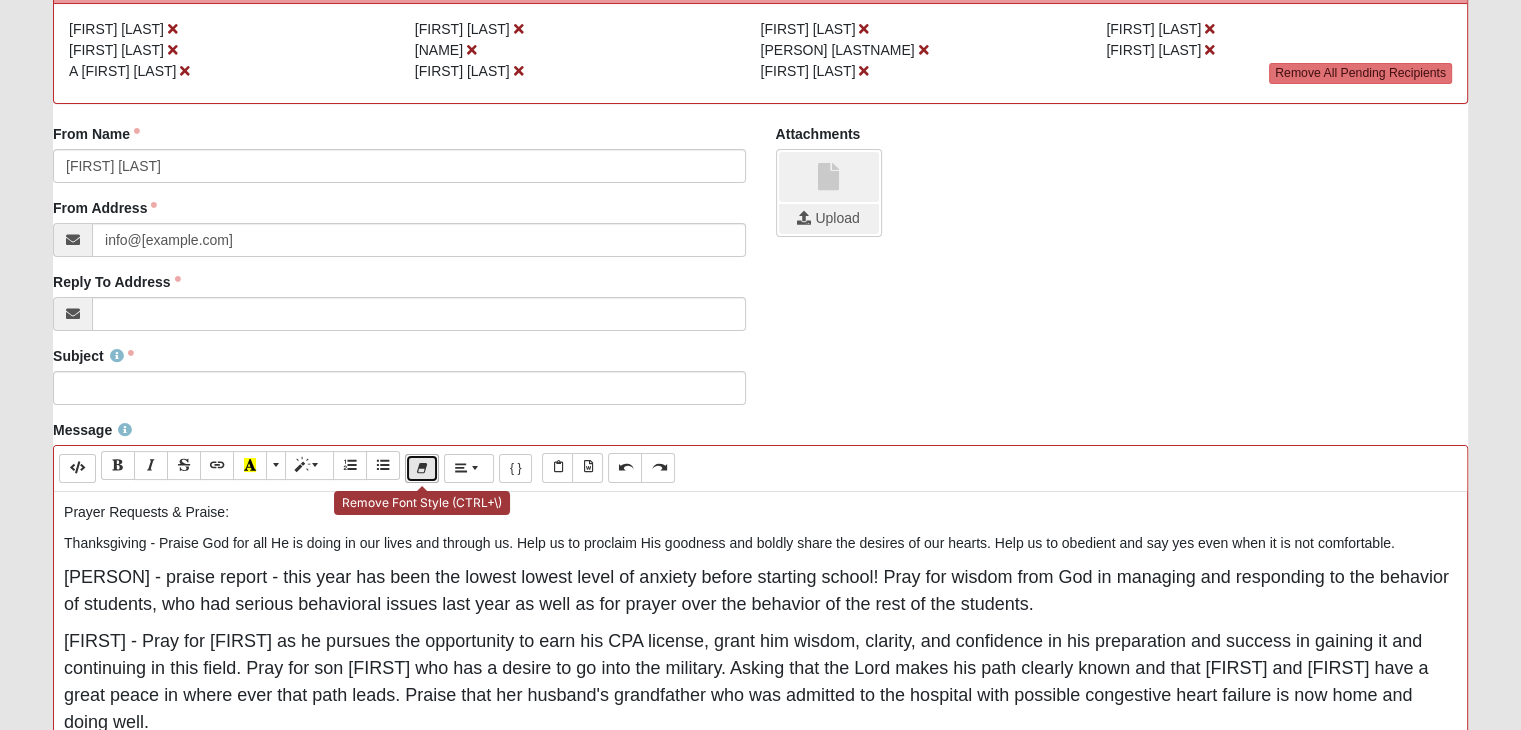 click 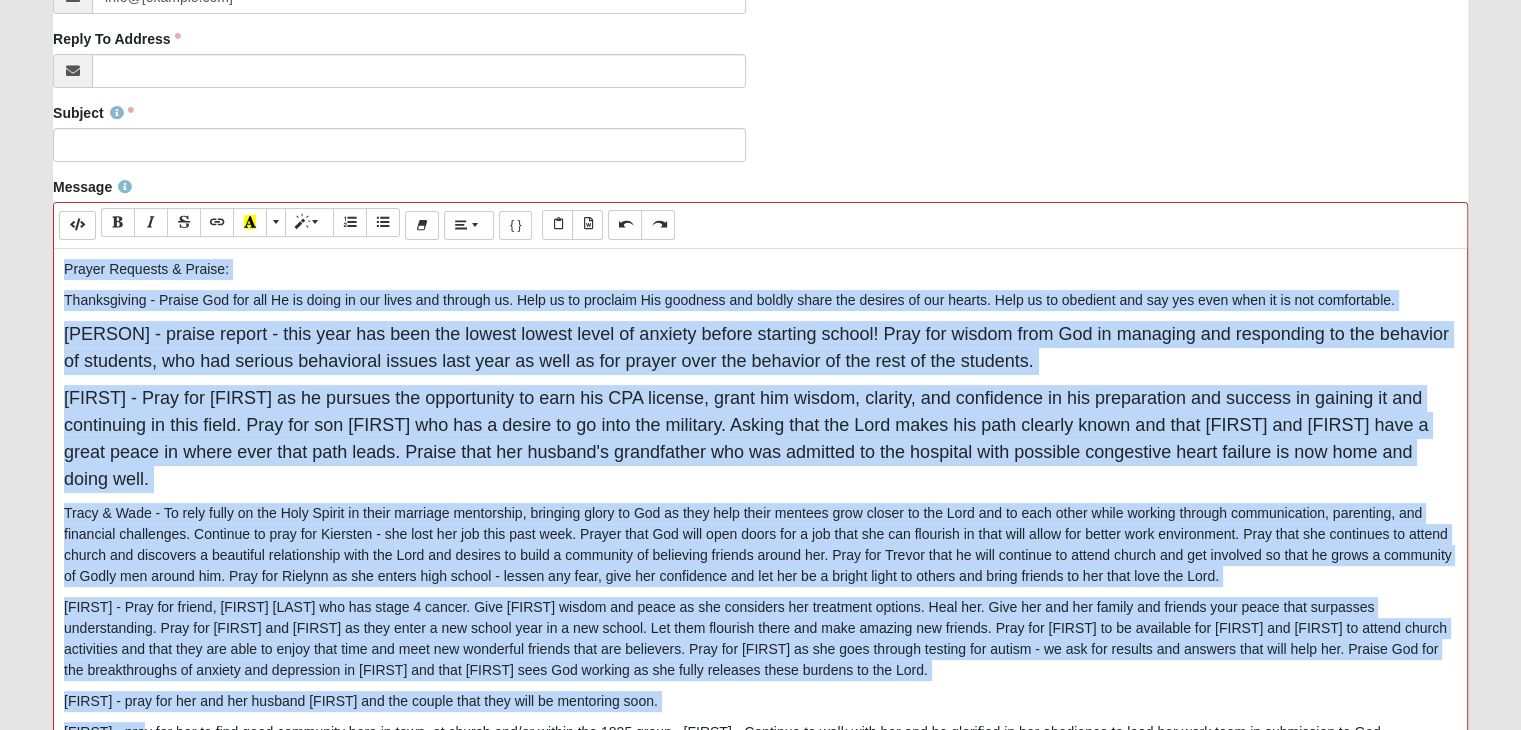 scroll, scrollTop: 604, scrollLeft: 0, axis: vertical 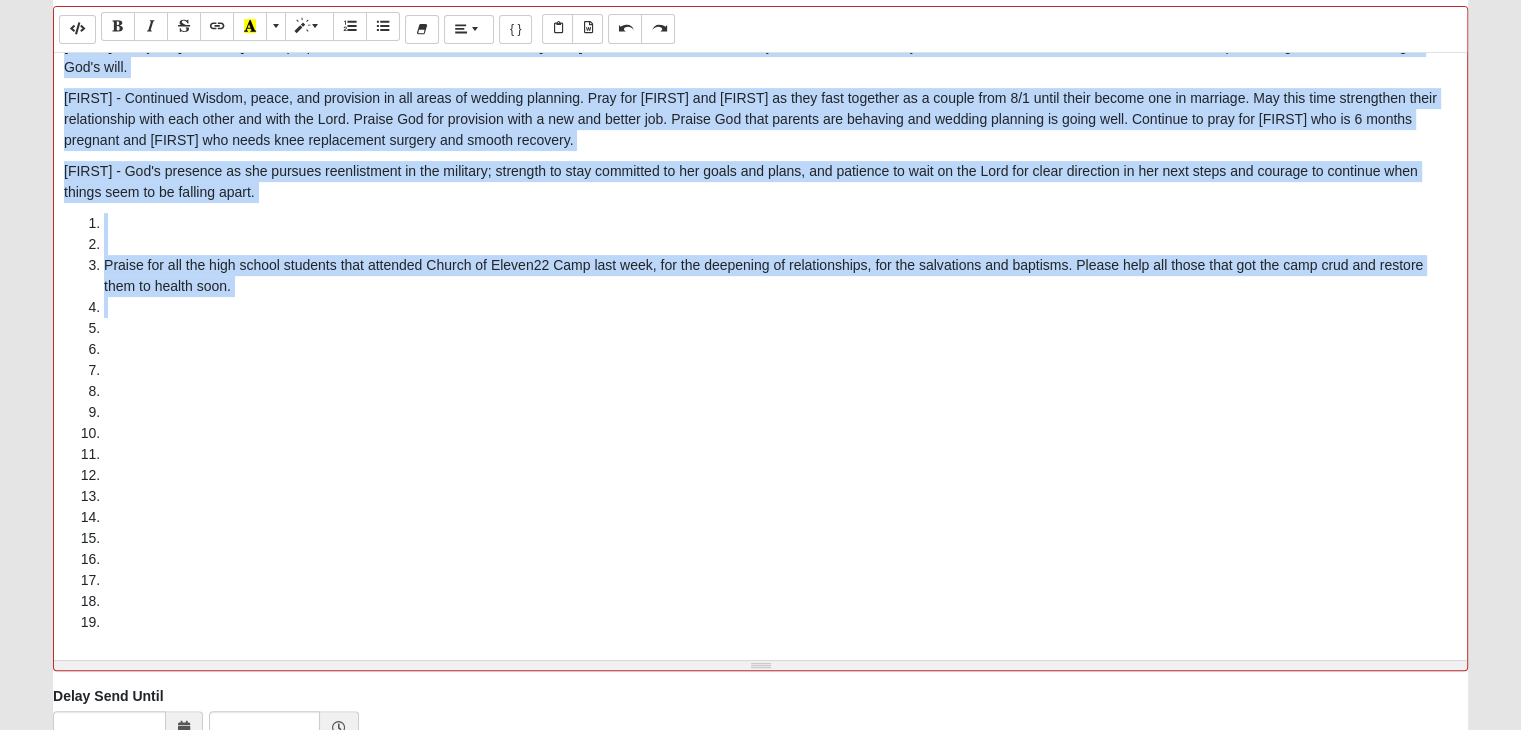 drag, startPoint x: 63, startPoint y: 510, endPoint x: 188, endPoint y: 490, distance: 126.58989 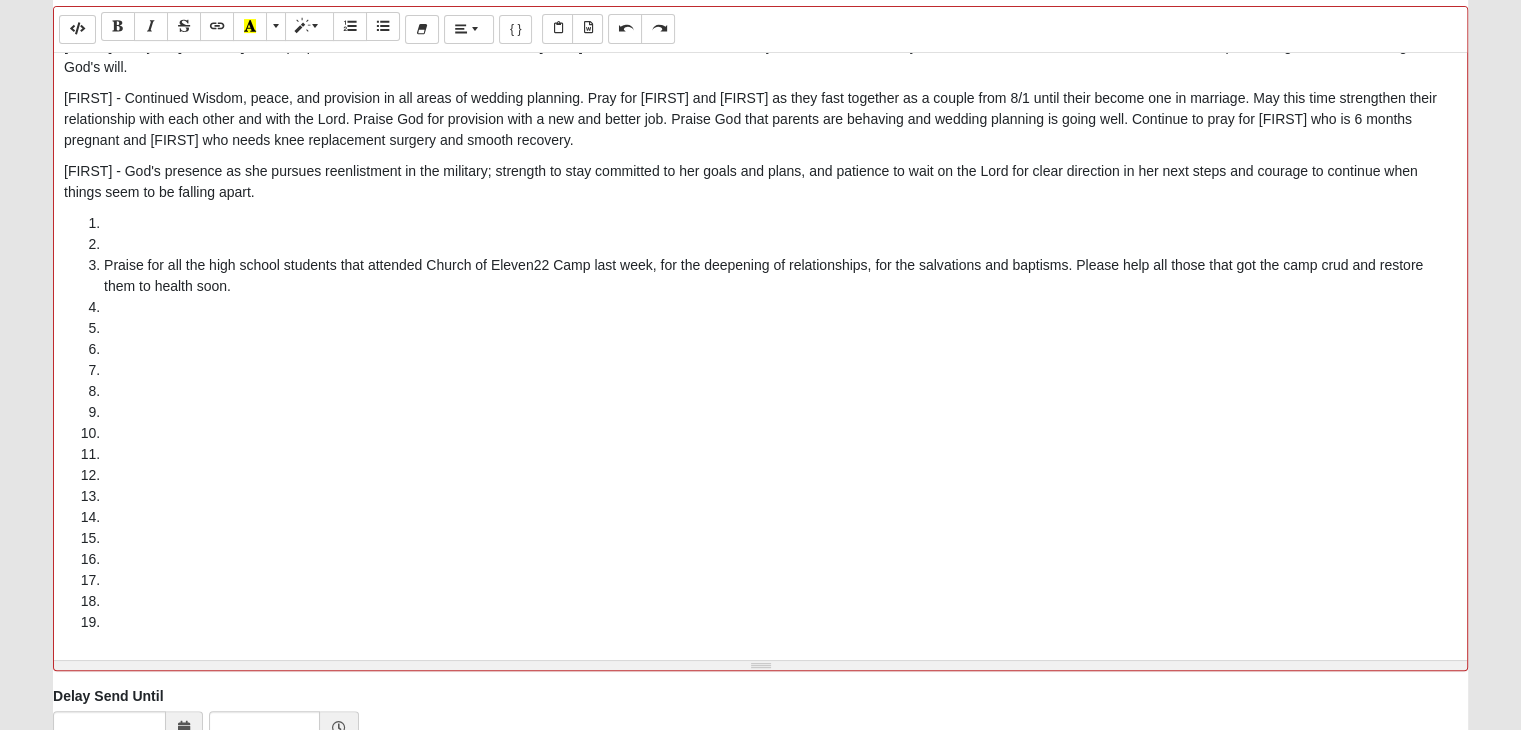 click at bounding box center (780, 412) 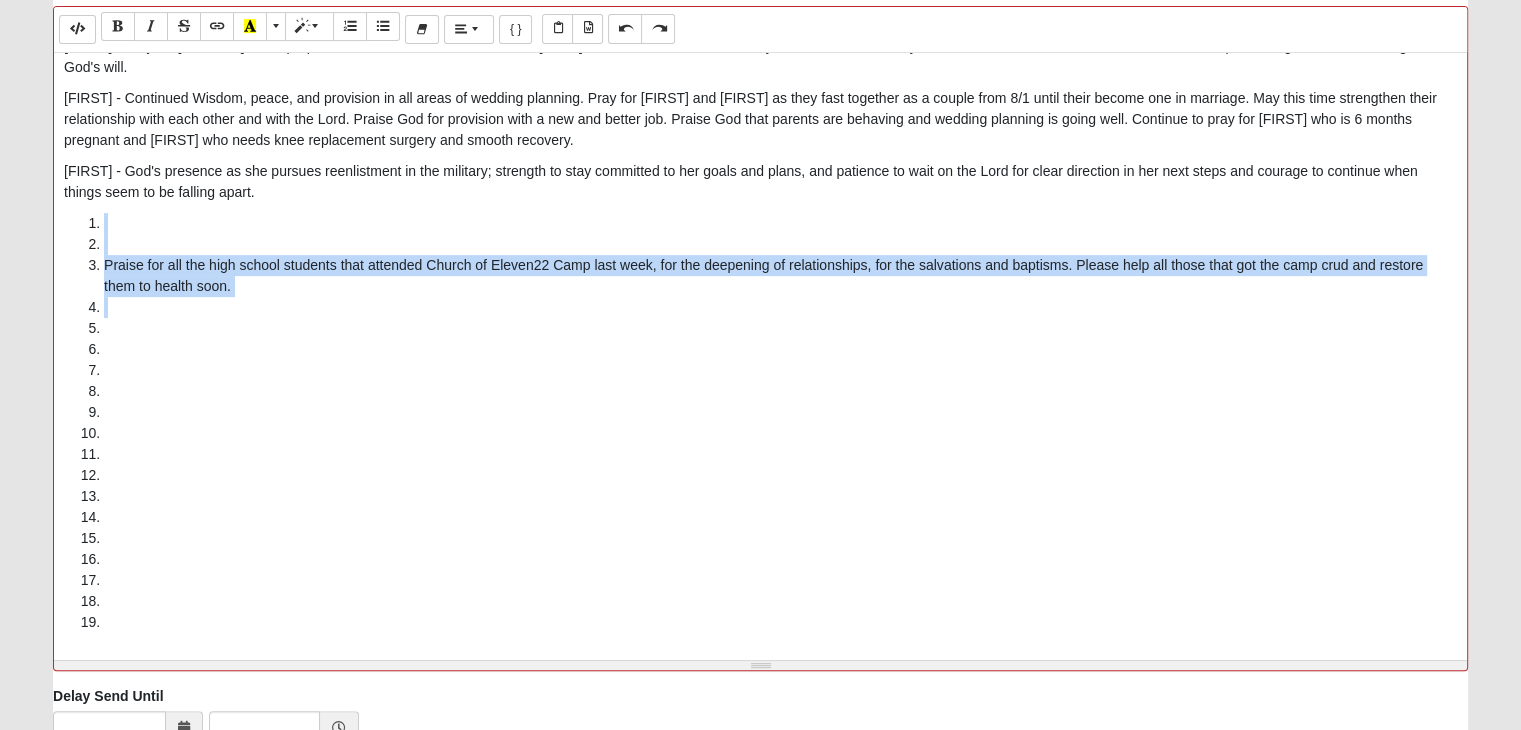 drag, startPoint x: 71, startPoint y: 211, endPoint x: 144, endPoint y: 627, distance: 422.35648 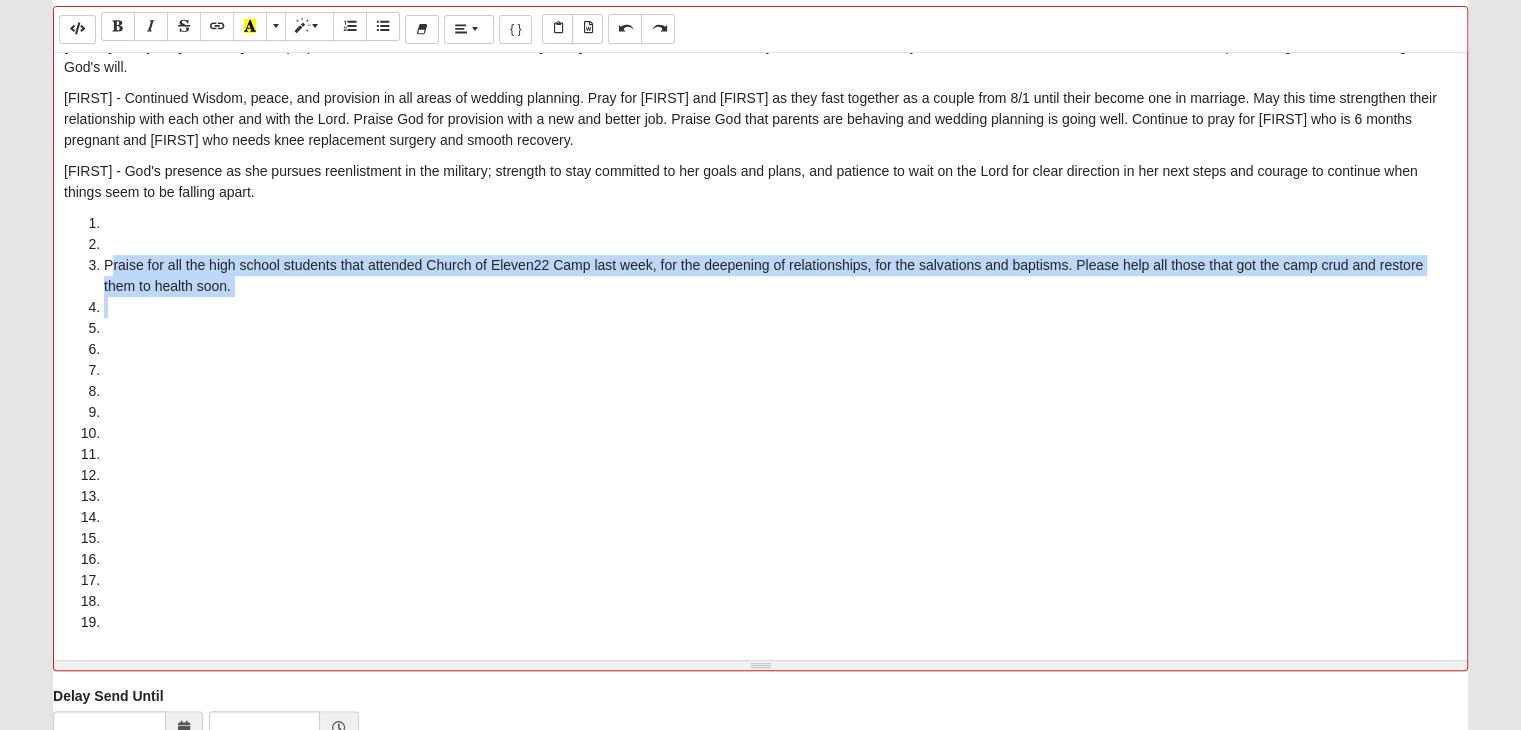drag, startPoint x: 148, startPoint y: 621, endPoint x: 103, endPoint y: 233, distance: 390.60083 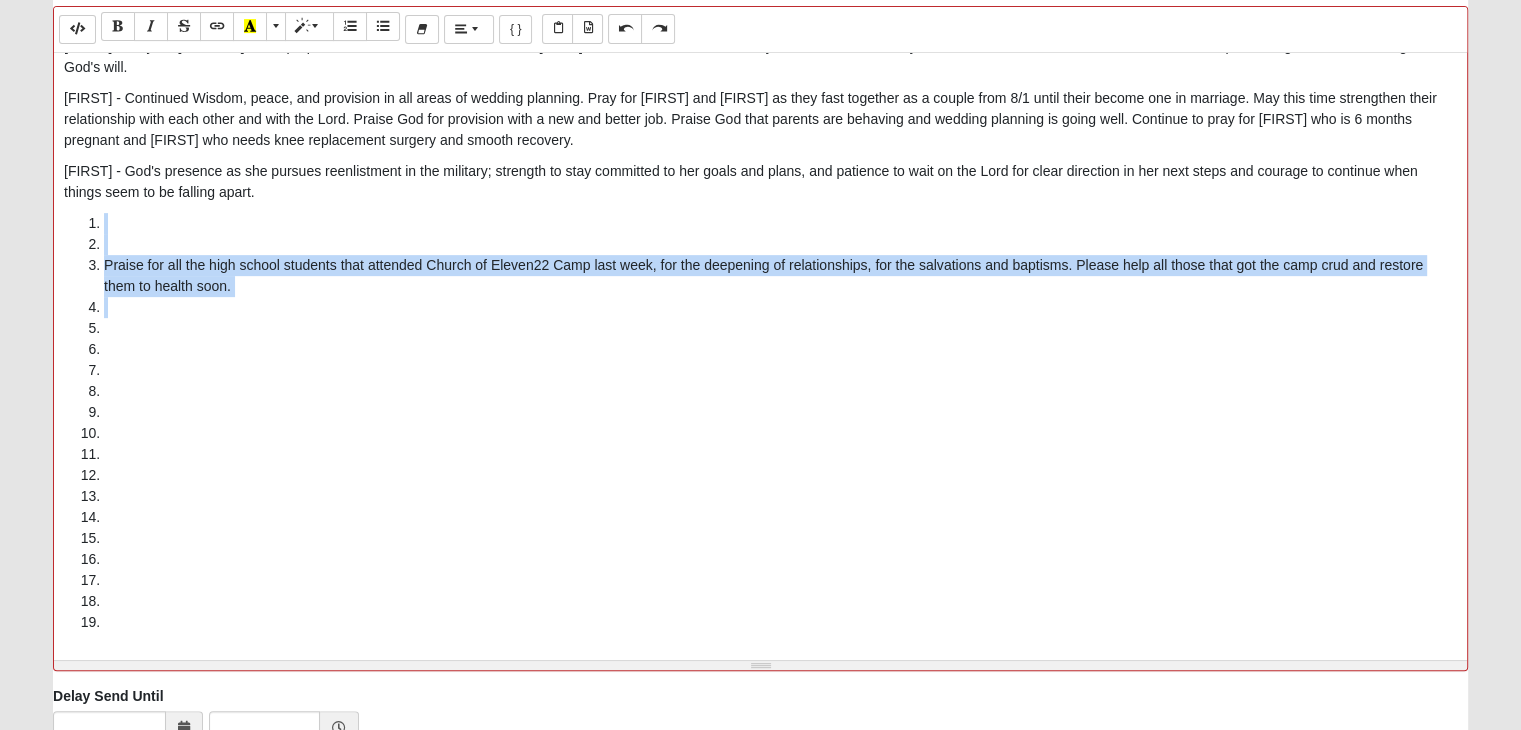 drag, startPoint x: 81, startPoint y: 216, endPoint x: 126, endPoint y: 621, distance: 407.49234 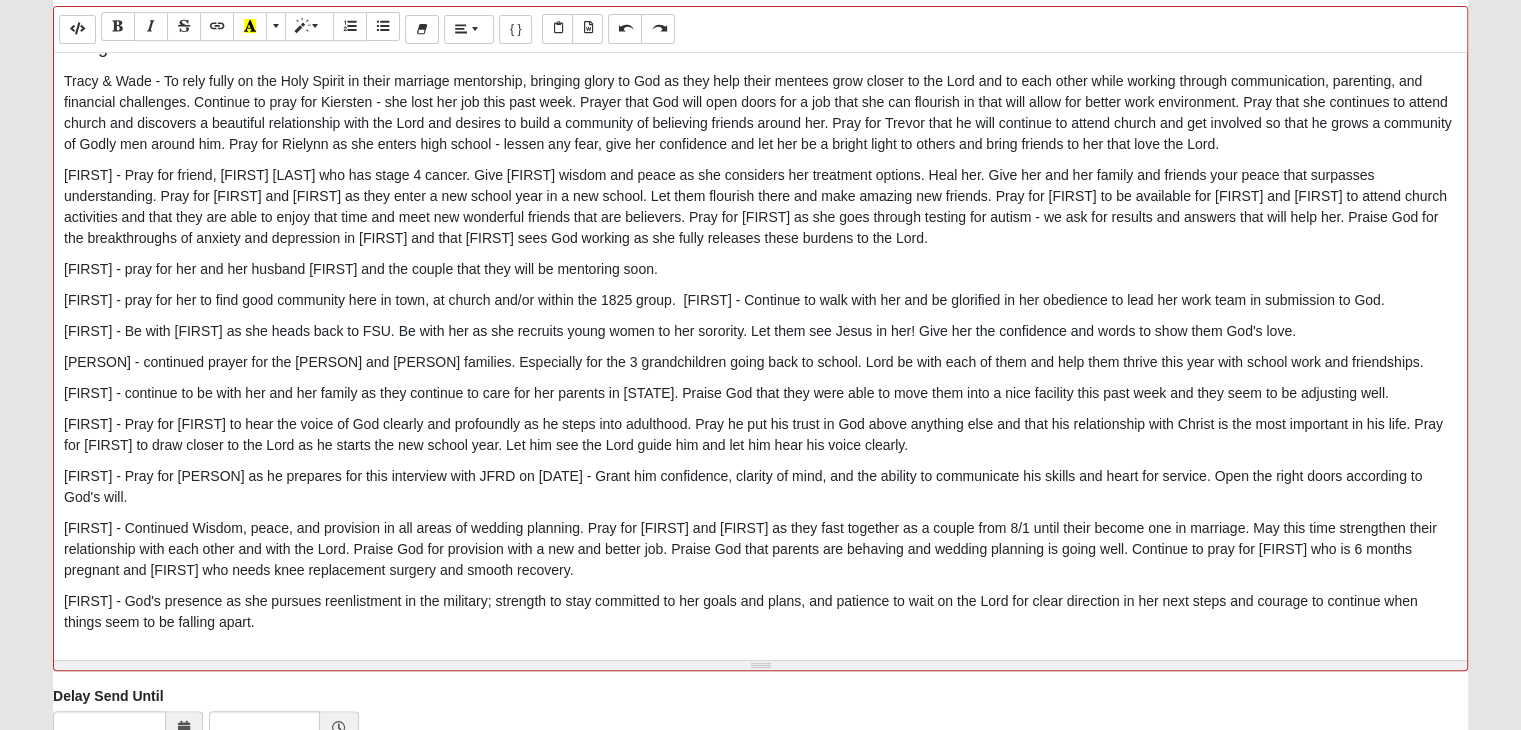 scroll, scrollTop: 236, scrollLeft: 0, axis: vertical 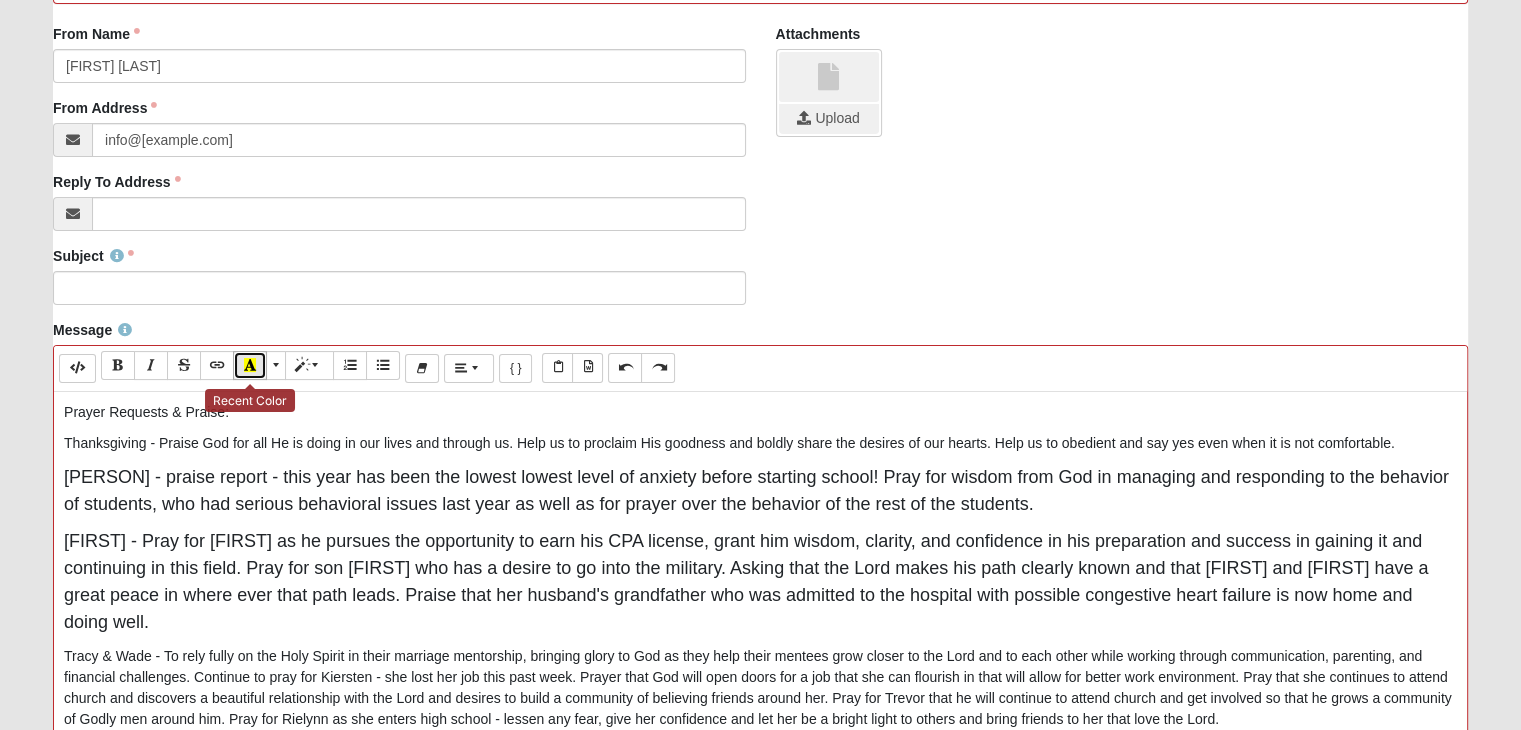 click at bounding box center (250, 365) 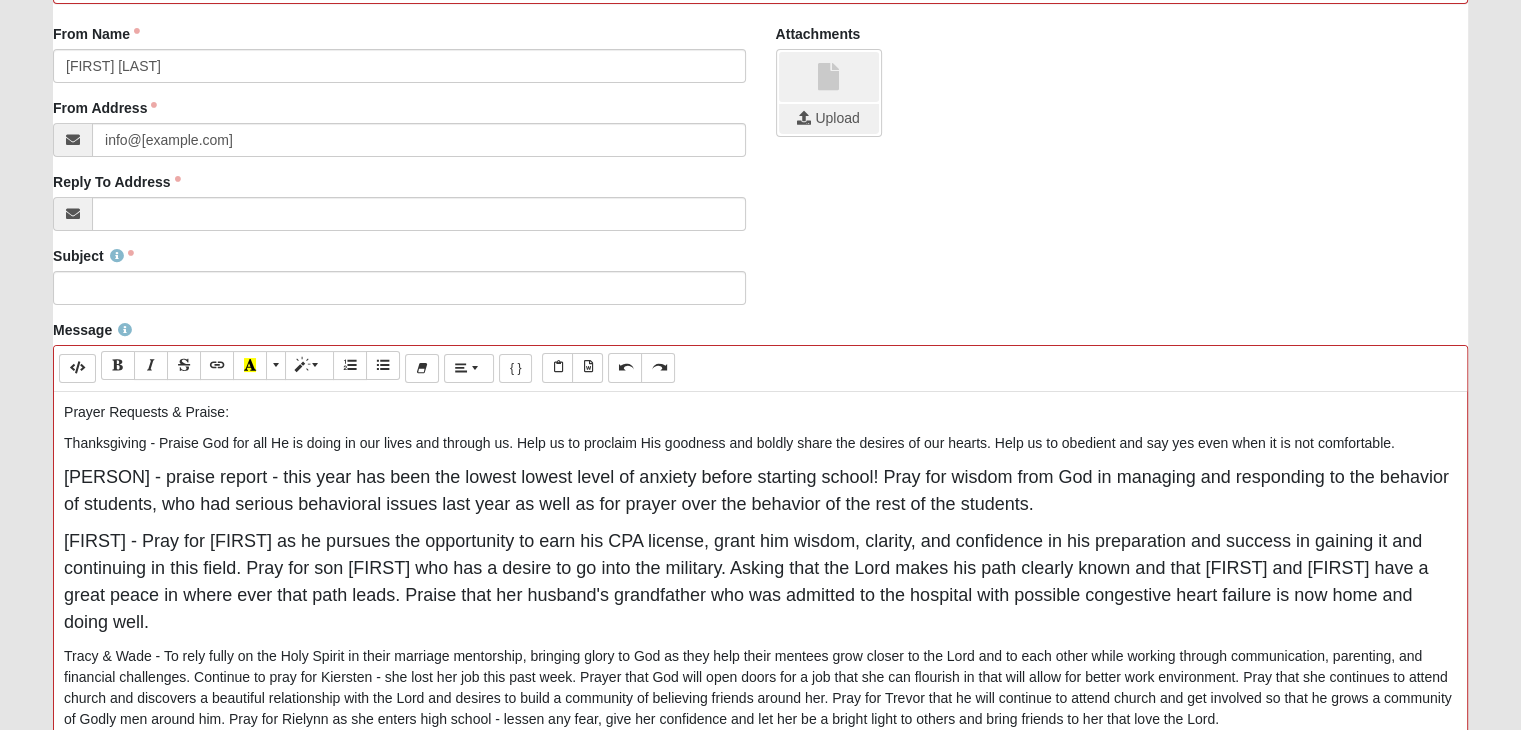 click on "Prayer Requests & Praise: Thanksgiving - Praise God for all He is doing in our lives and through us. Help us to proclaim His goodness and boldly share the desires of our hearts. Help us to obedient and say yes even when it is not comfortable.  [NAME] -  praise report  - this year has been the lowest lowest level of anxiety before starting school!   Pray for wisdom from God in managing and responding to the behavior of students, who had serious behavioral issues last year as well as for prayer over the behavior of the rest of the students. [FIRST] - pray for her and her husband [NAME] and the couple that they will be mentoring soon. [FIRST] - pray for her to find good community here in town, at church and/or within the 1825 group.  [FIRST] - Continue to walk with her and be glorified in her obedience to lead her work team in submission to God." at bounding box center [760, 692] 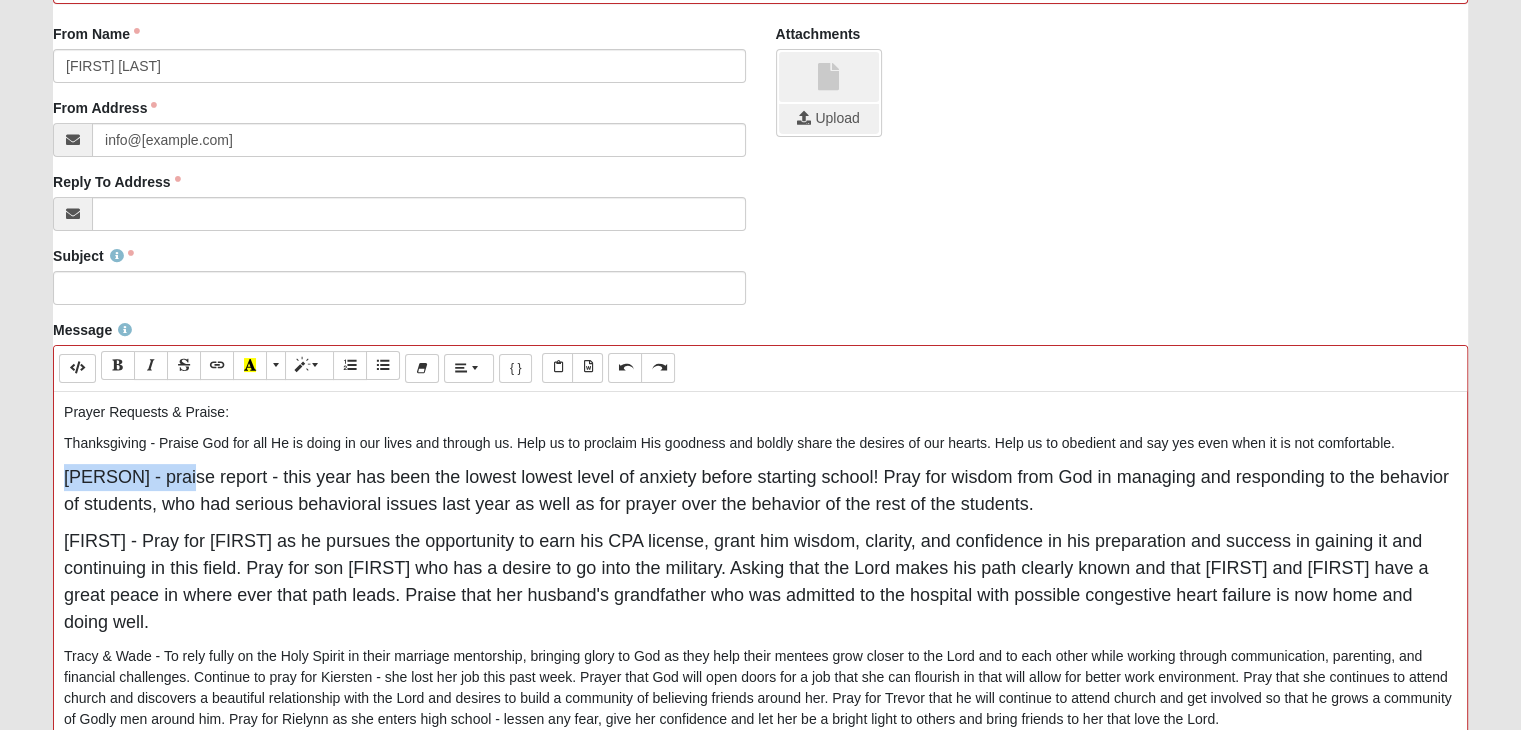 drag, startPoint x: 63, startPoint y: 473, endPoint x: 187, endPoint y: 477, distance: 124.0645 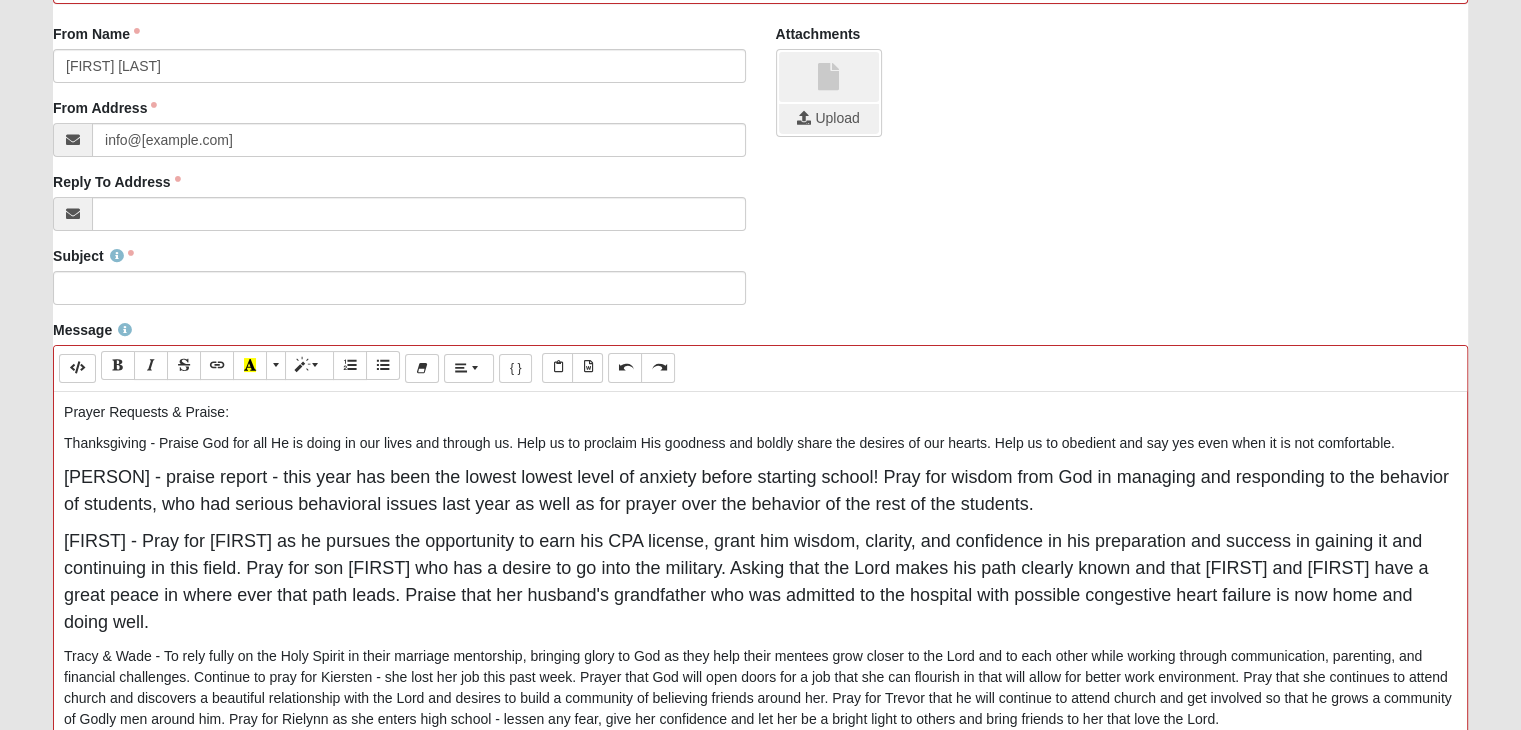 click on "Prayer Requests & Praise: Thanksgiving - Praise God for all He is doing in our lives and through us. Help us to proclaim His goodness and boldly share the desires of our hearts. Help us to obedient and say yes even when it is not comfortable.  [NAME] -  praise report  - this year has been the lowest lowest level of anxiety before starting school!   Pray for wisdom from God in managing and responding to the behavior of students, who had serious behavioral issues last year as well as for prayer over the behavior of the rest of the students. [FIRST] - pray for her and her husband [NAME] and the couple that they will be mentoring soon. [FIRST] - pray for her to find good community here in town, at church and/or within the 1825 group.  [FIRST] - Continue to walk with her and be glorified in her obedience to lead her work team in submission to God." at bounding box center (760, 692) 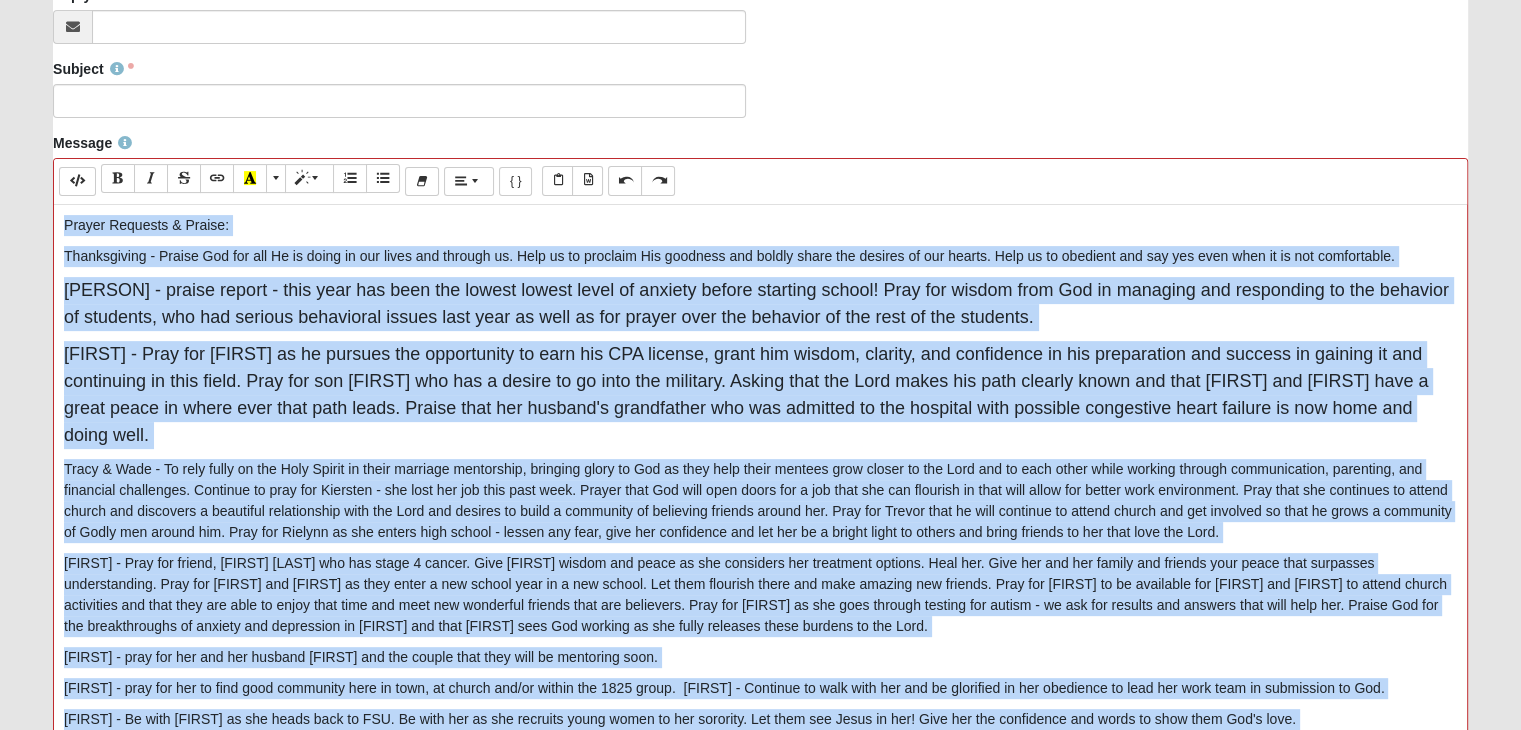 scroll, scrollTop: 622, scrollLeft: 0, axis: vertical 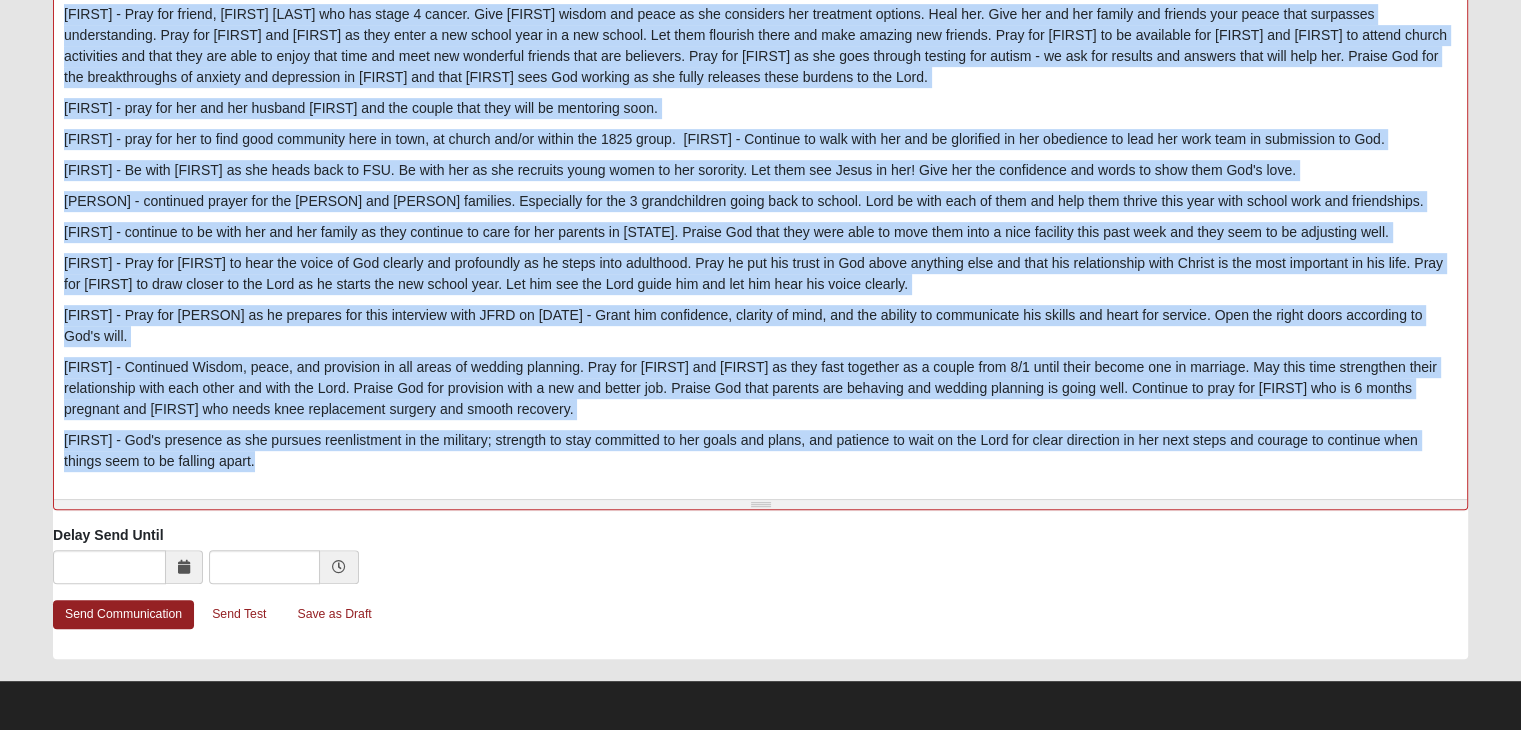 drag, startPoint x: 62, startPoint y: 270, endPoint x: 328, endPoint y: 432, distance: 311.44824 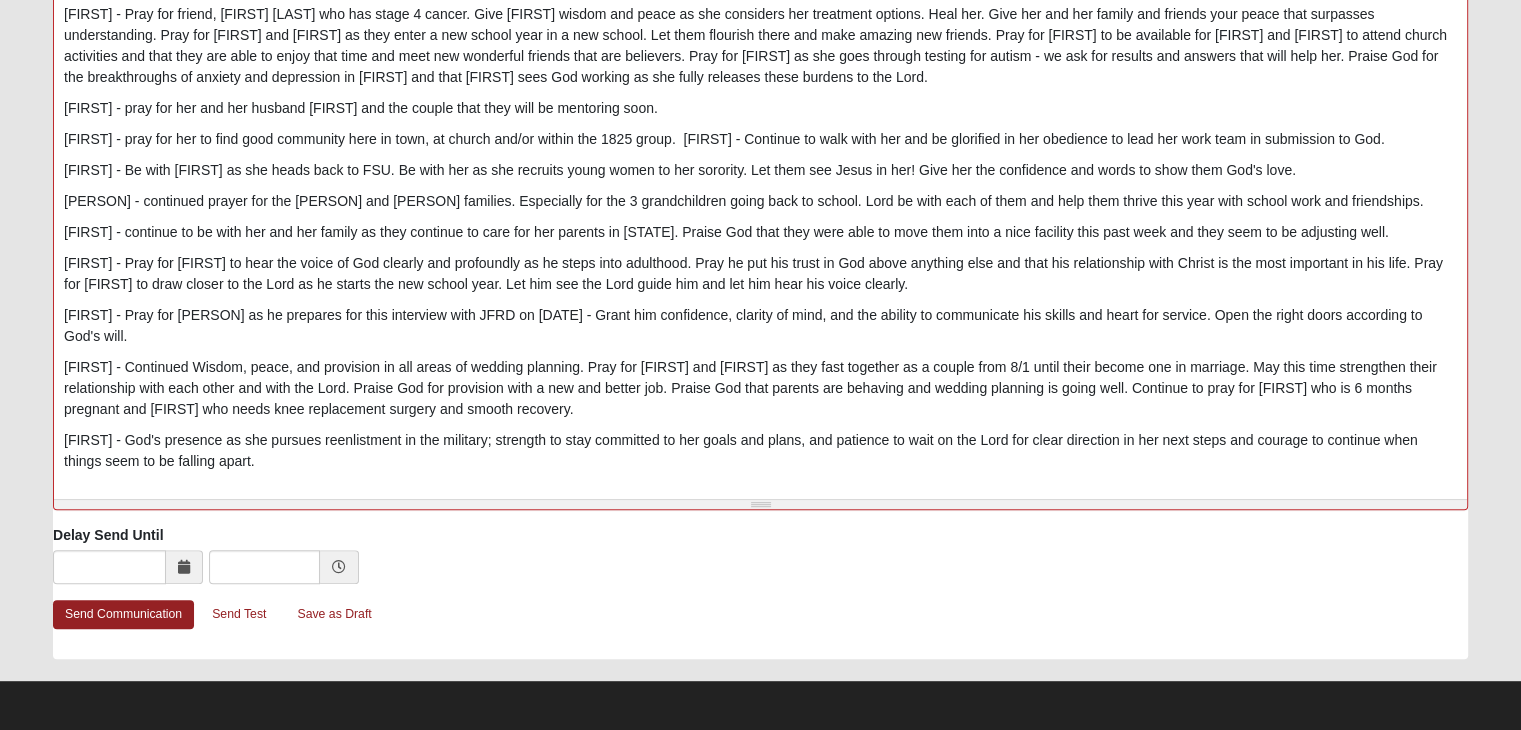 scroll, scrollTop: 0, scrollLeft: 0, axis: both 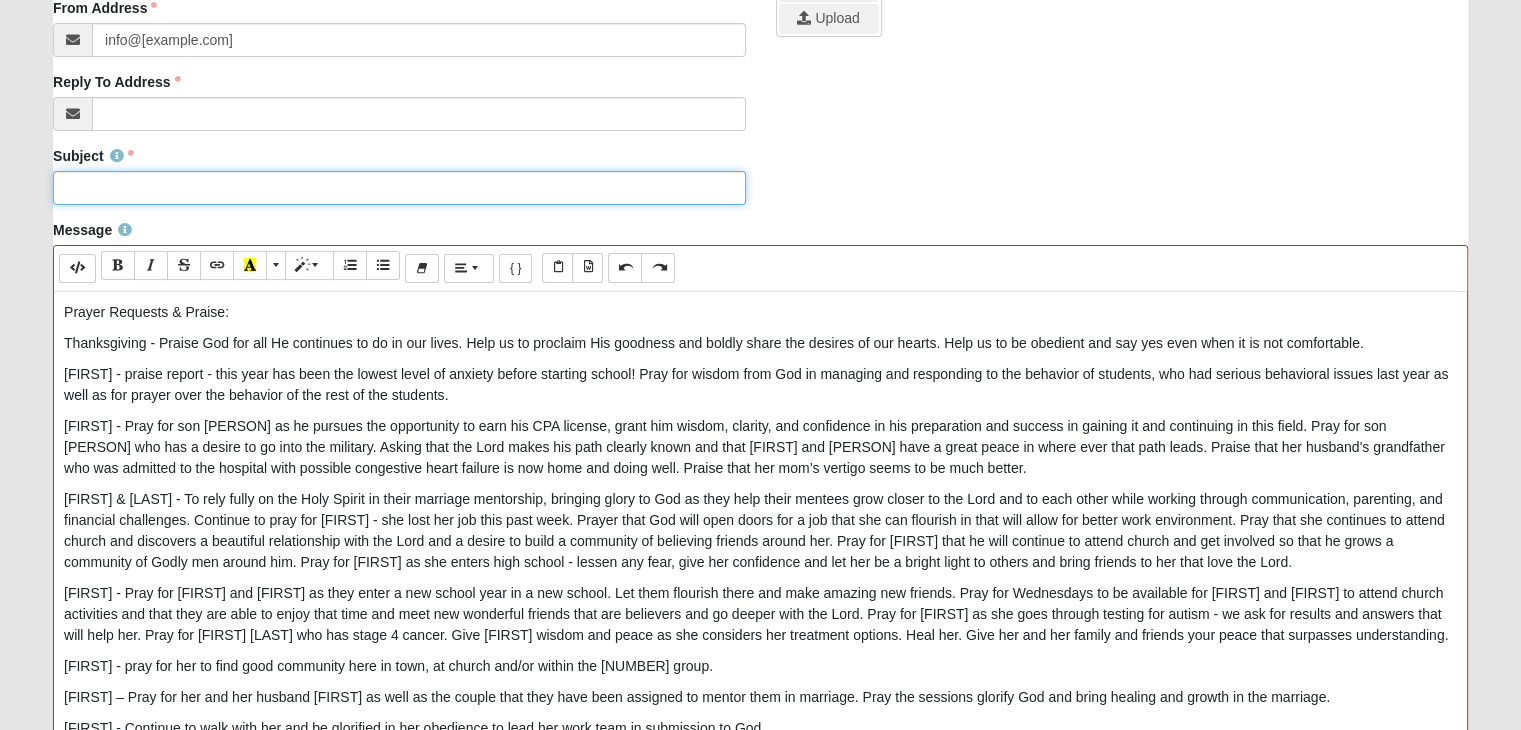 click on "Subject" at bounding box center (399, 188) 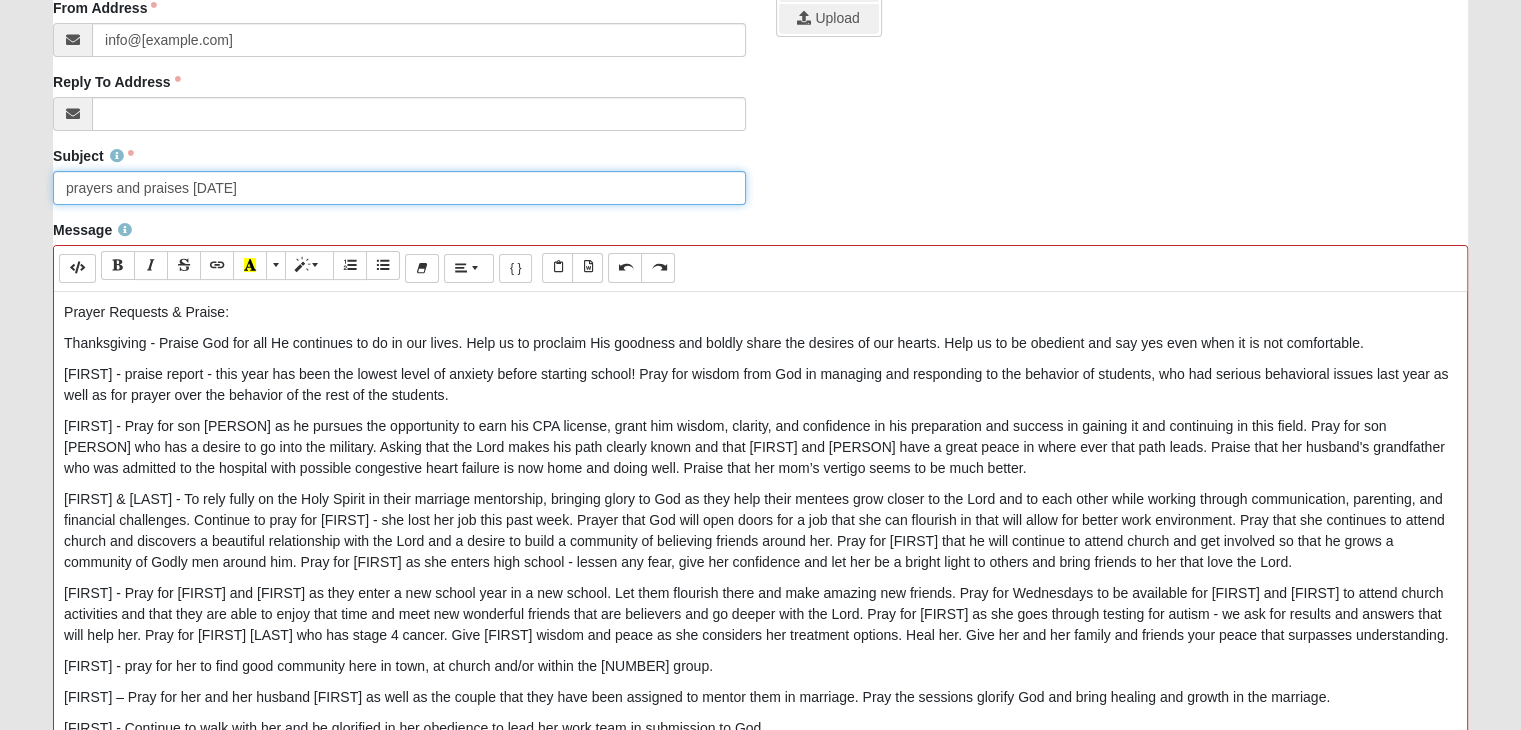 click on "prayers and praises 8/4/2025" at bounding box center [399, 188] 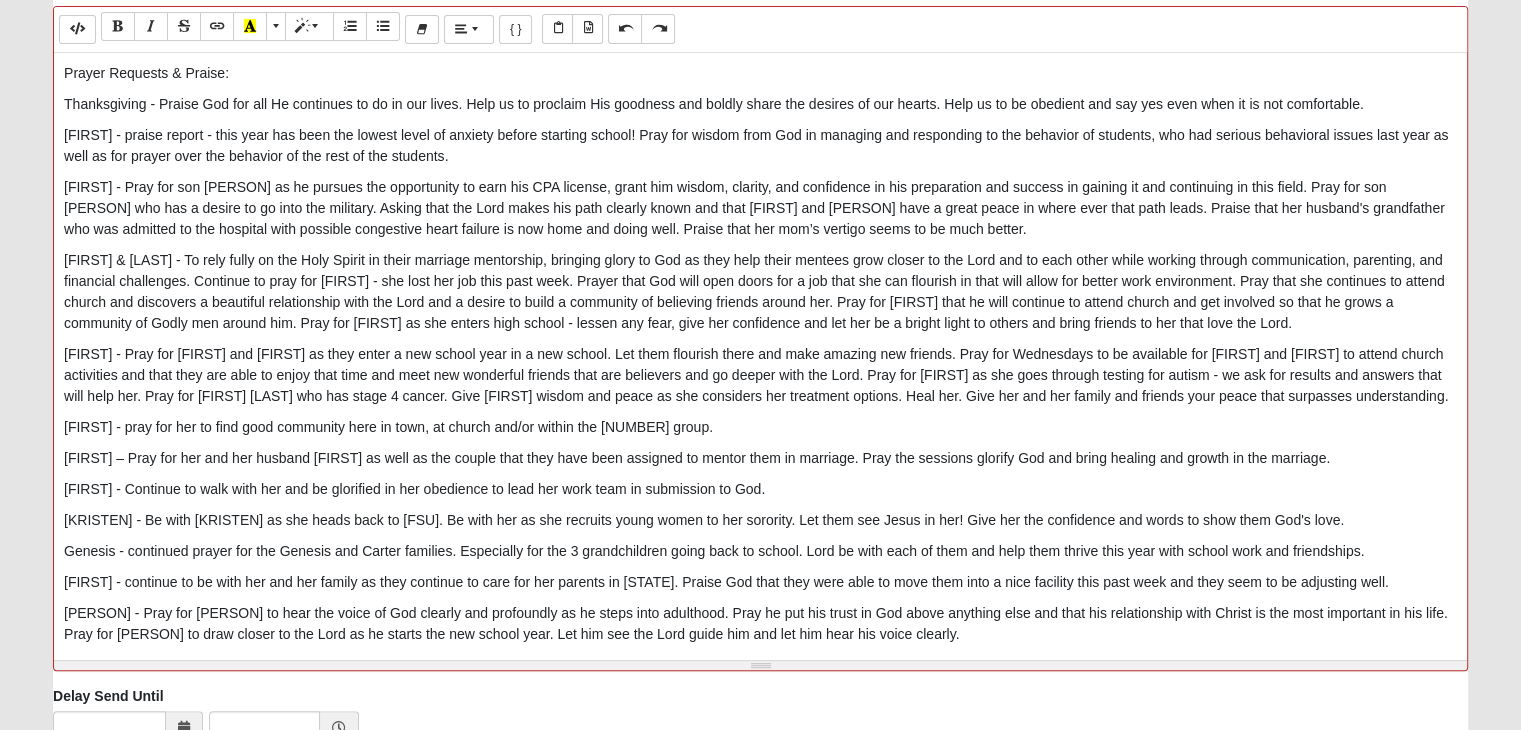 scroll, scrollTop: 861, scrollLeft: 0, axis: vertical 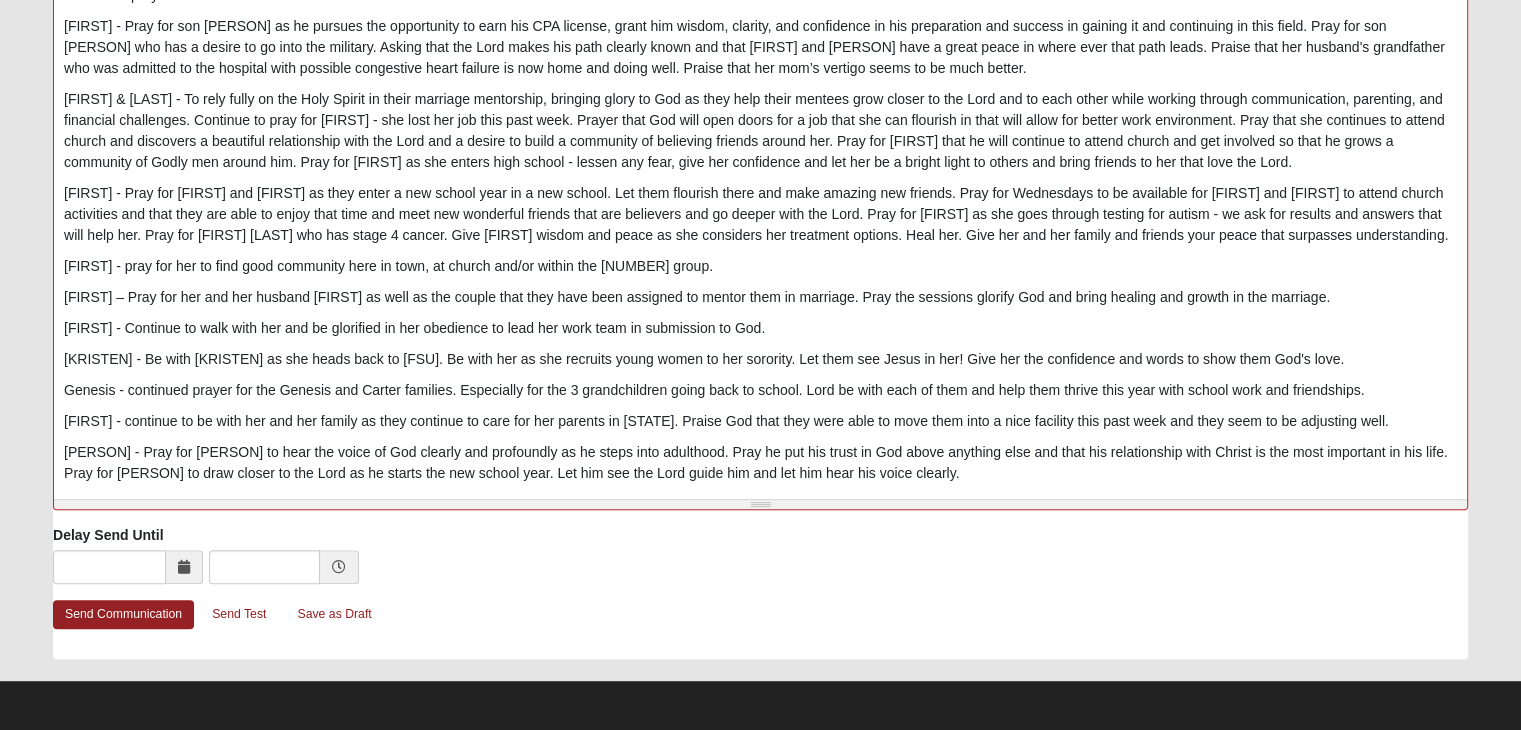 type on "prayers and praises   8/4/2025" 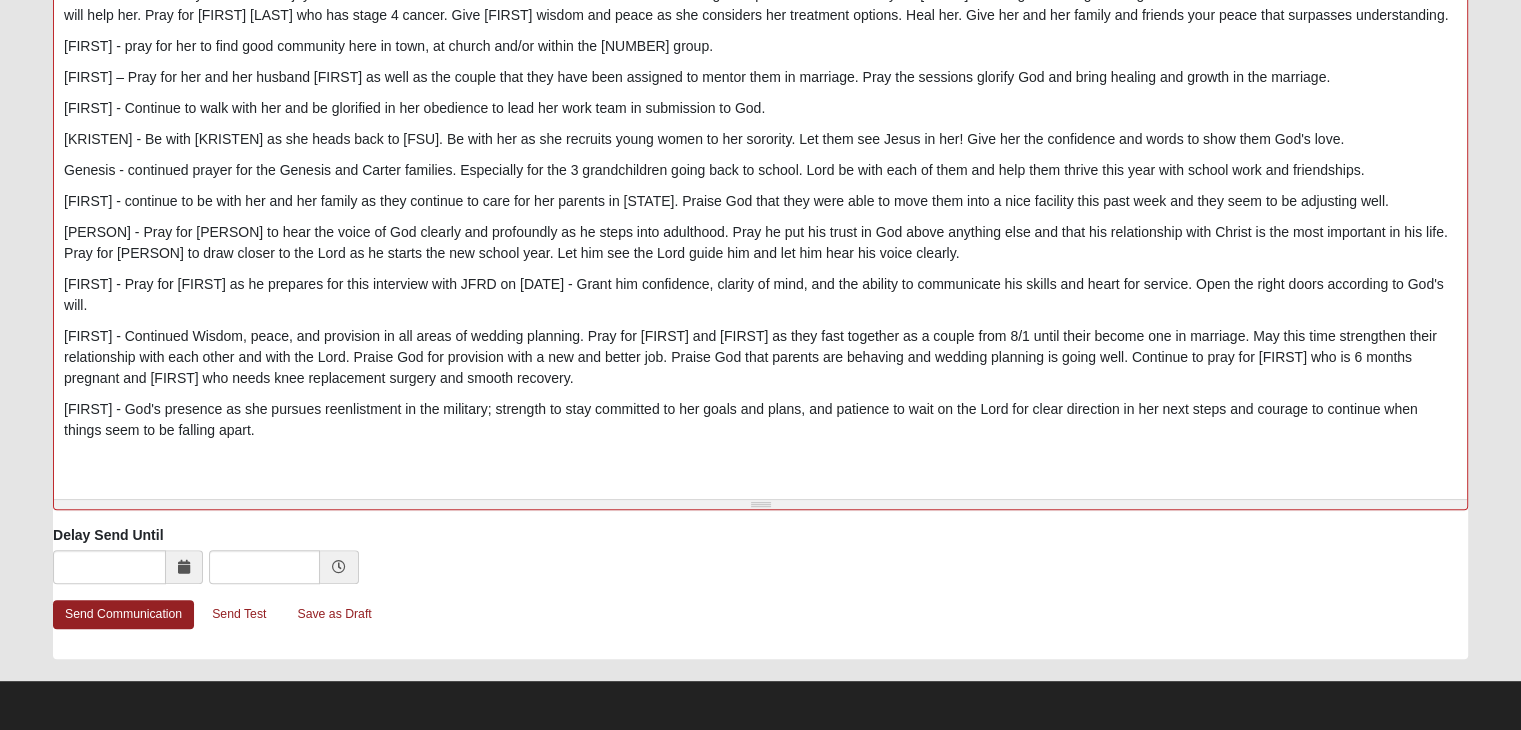 scroll, scrollTop: 240, scrollLeft: 0, axis: vertical 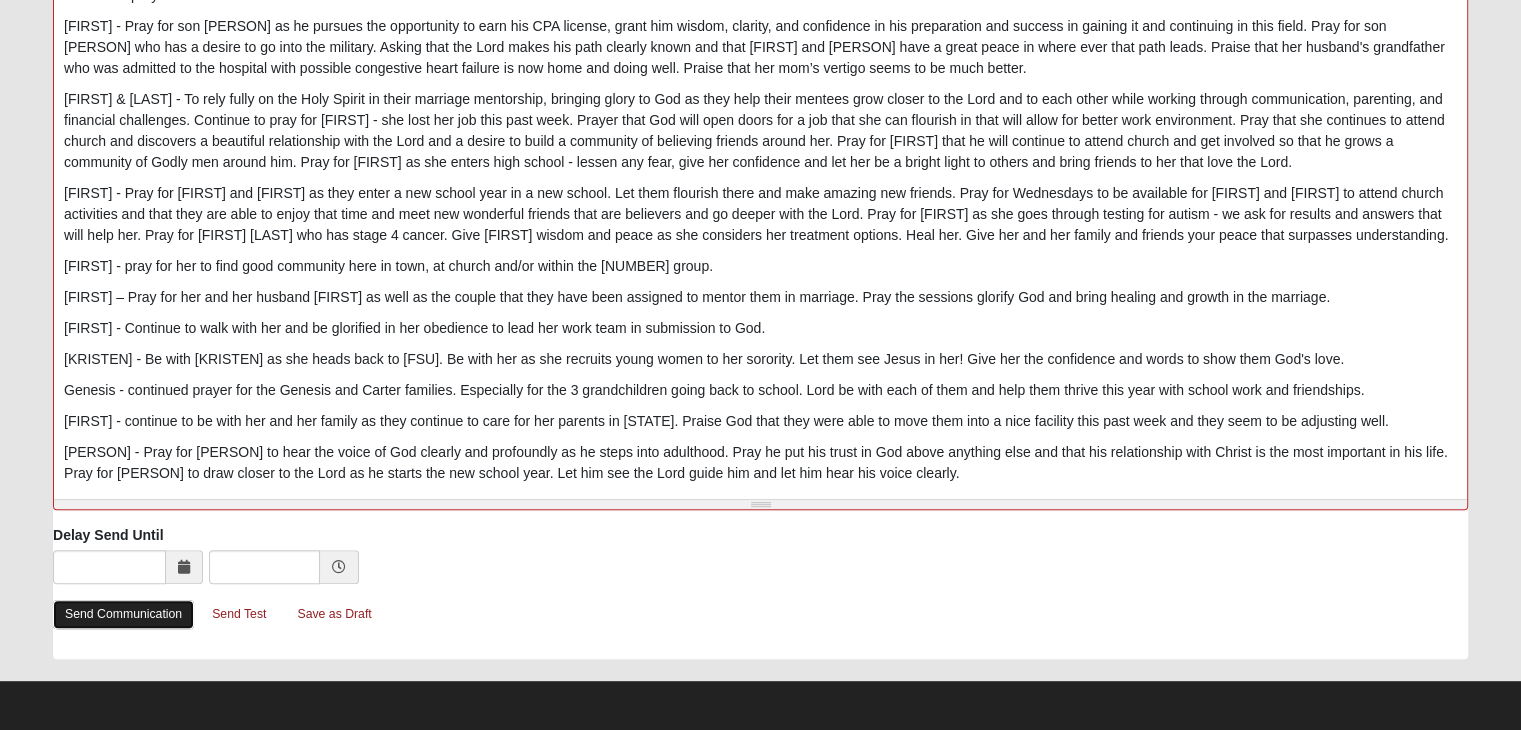 click on "Send Communication" at bounding box center [123, 614] 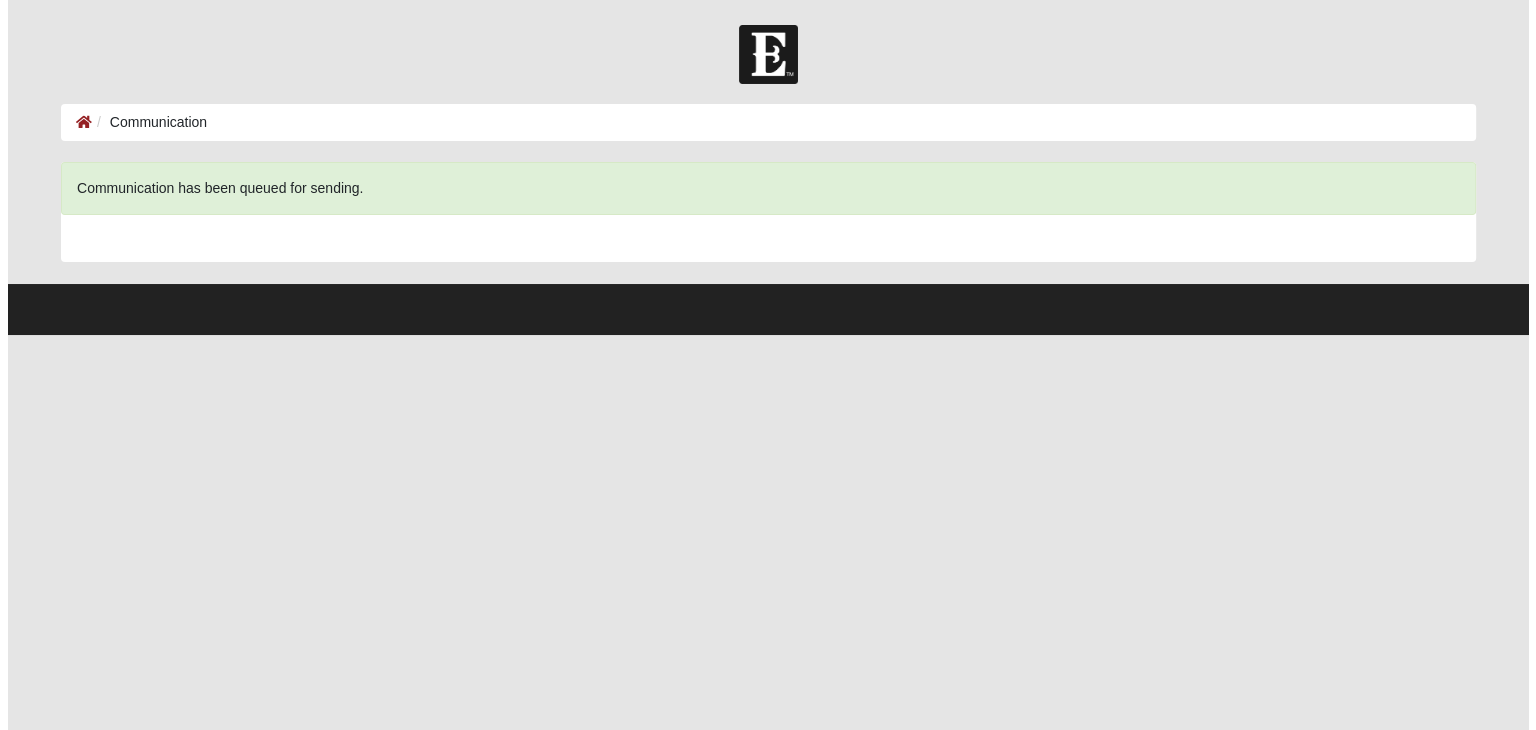 scroll, scrollTop: 0, scrollLeft: 0, axis: both 